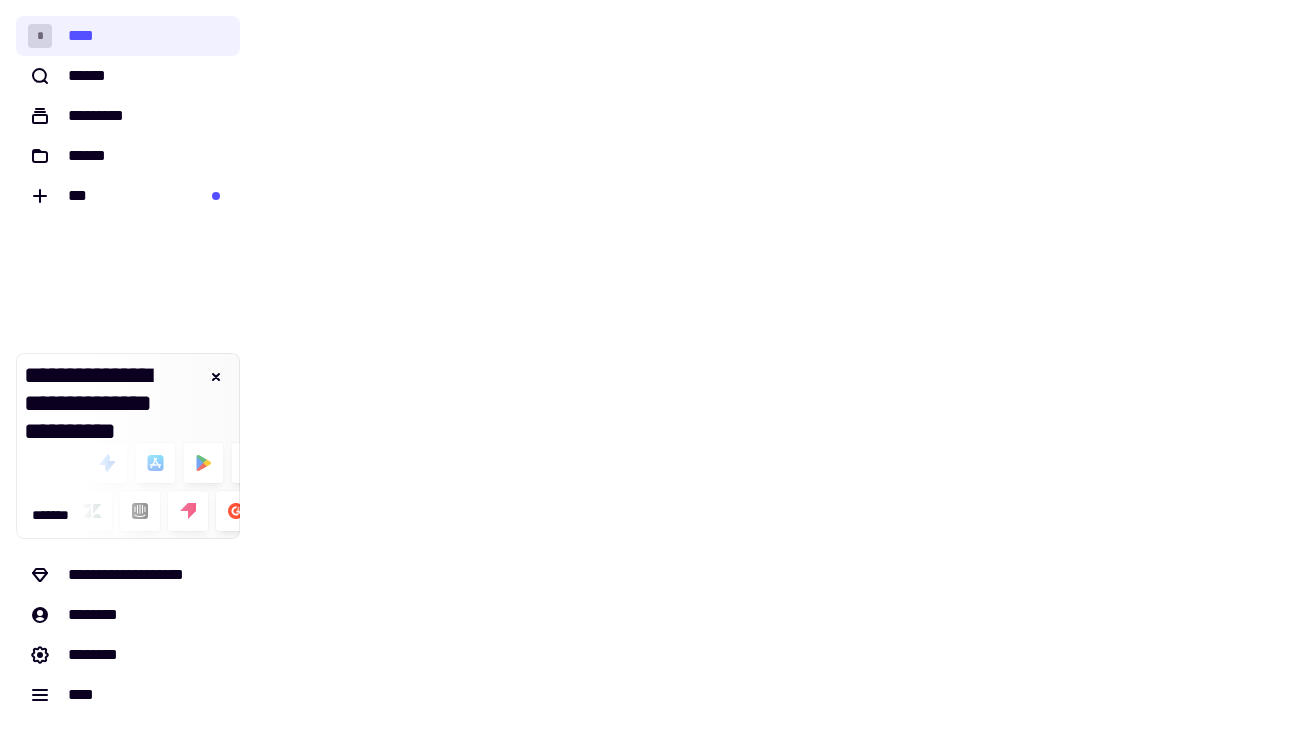 scroll, scrollTop: 0, scrollLeft: 0, axis: both 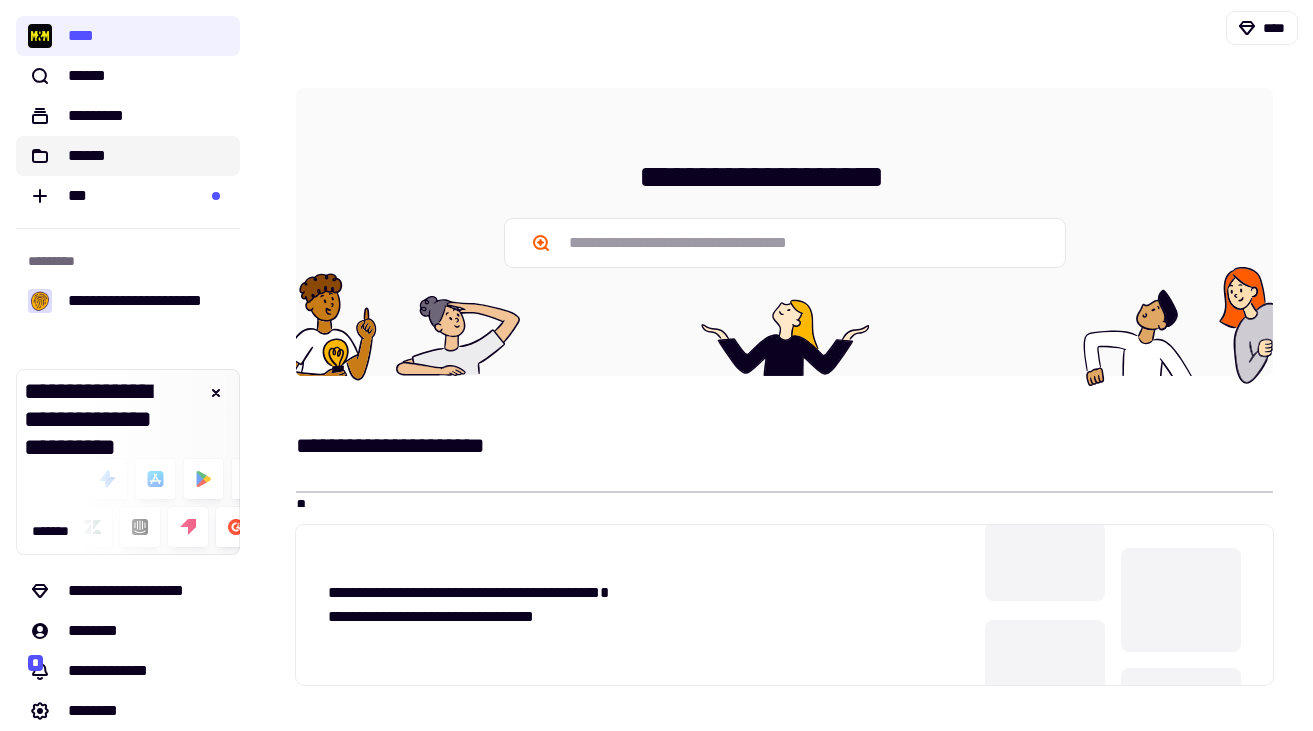 click on "******" 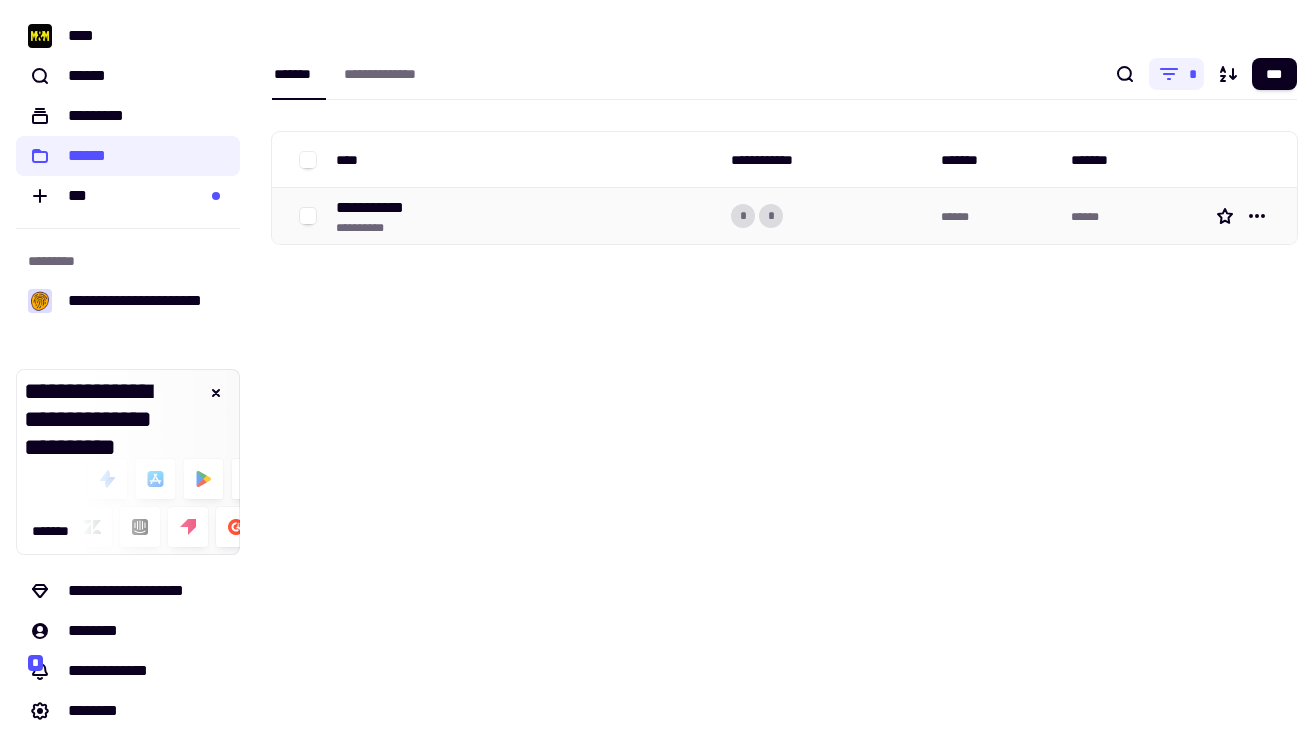 click on "[FIRST] [LAST]" at bounding box center [525, 216] 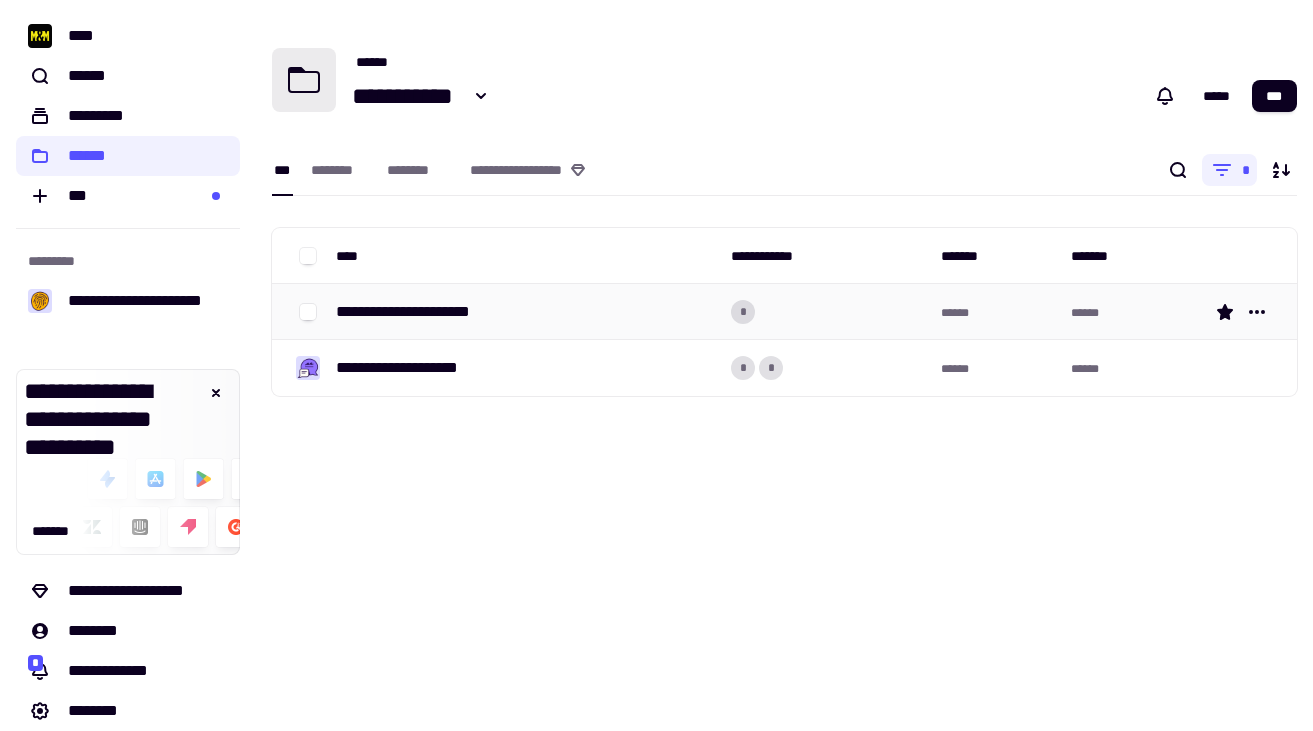 click on "**********" at bounding box center [420, 312] 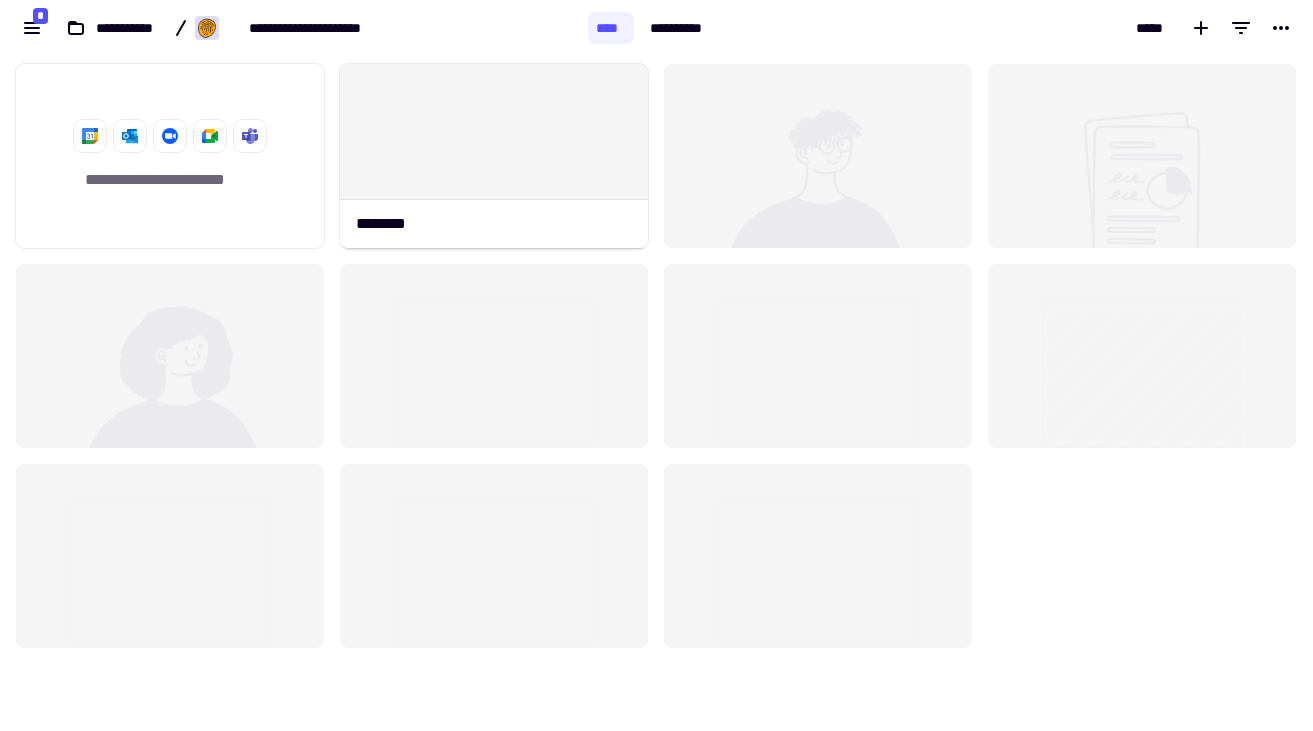scroll, scrollTop: 1, scrollLeft: 1, axis: both 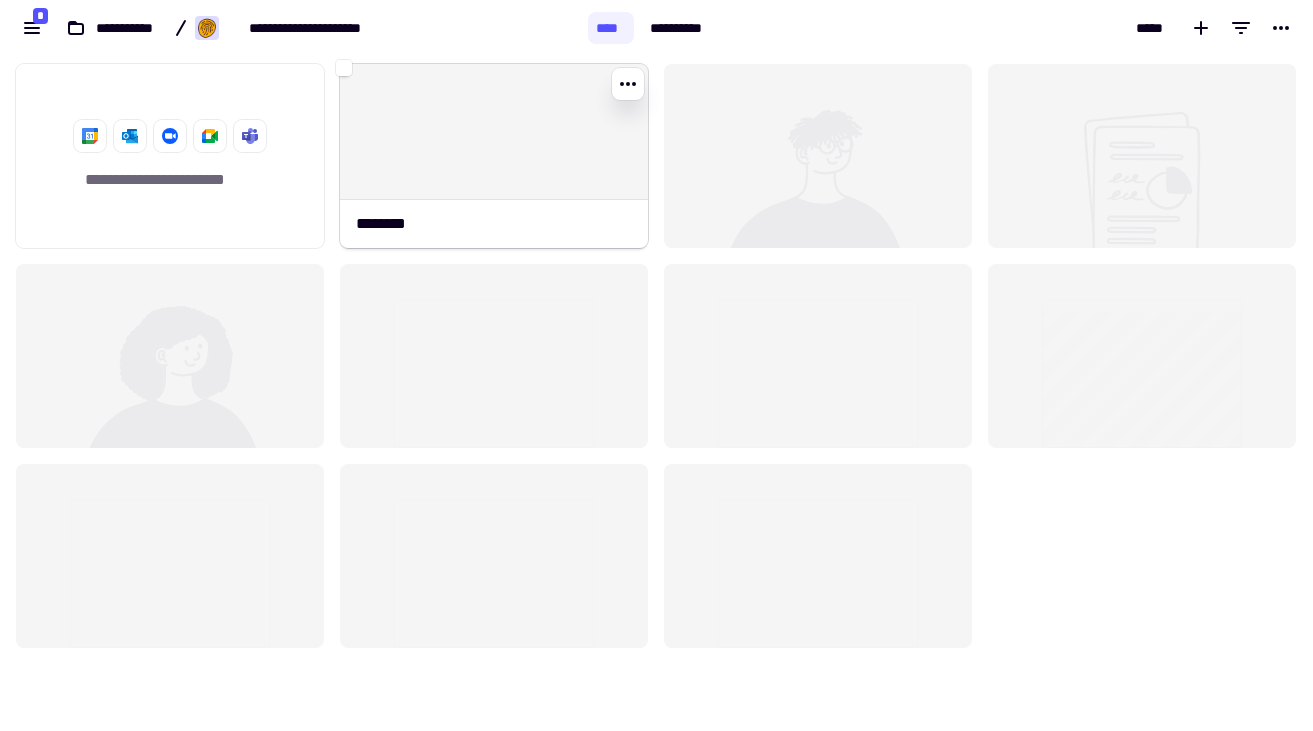 click 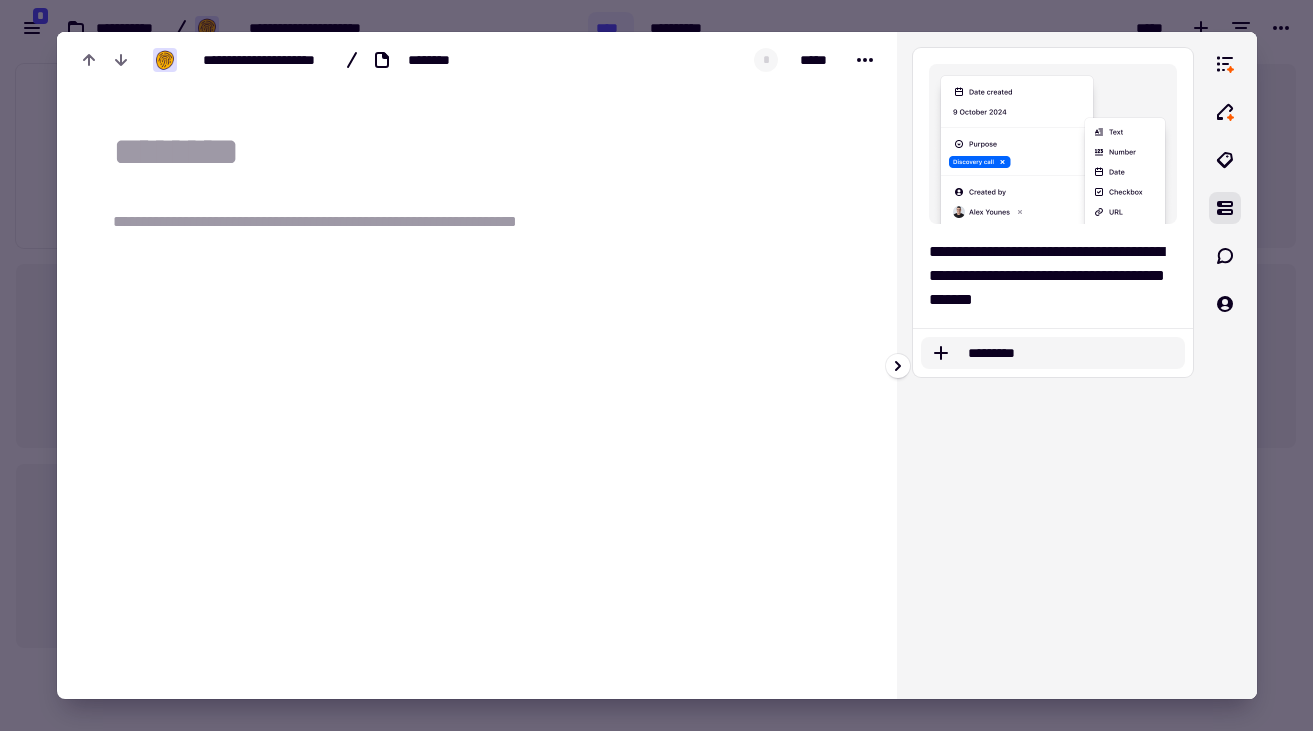 click on "*********" 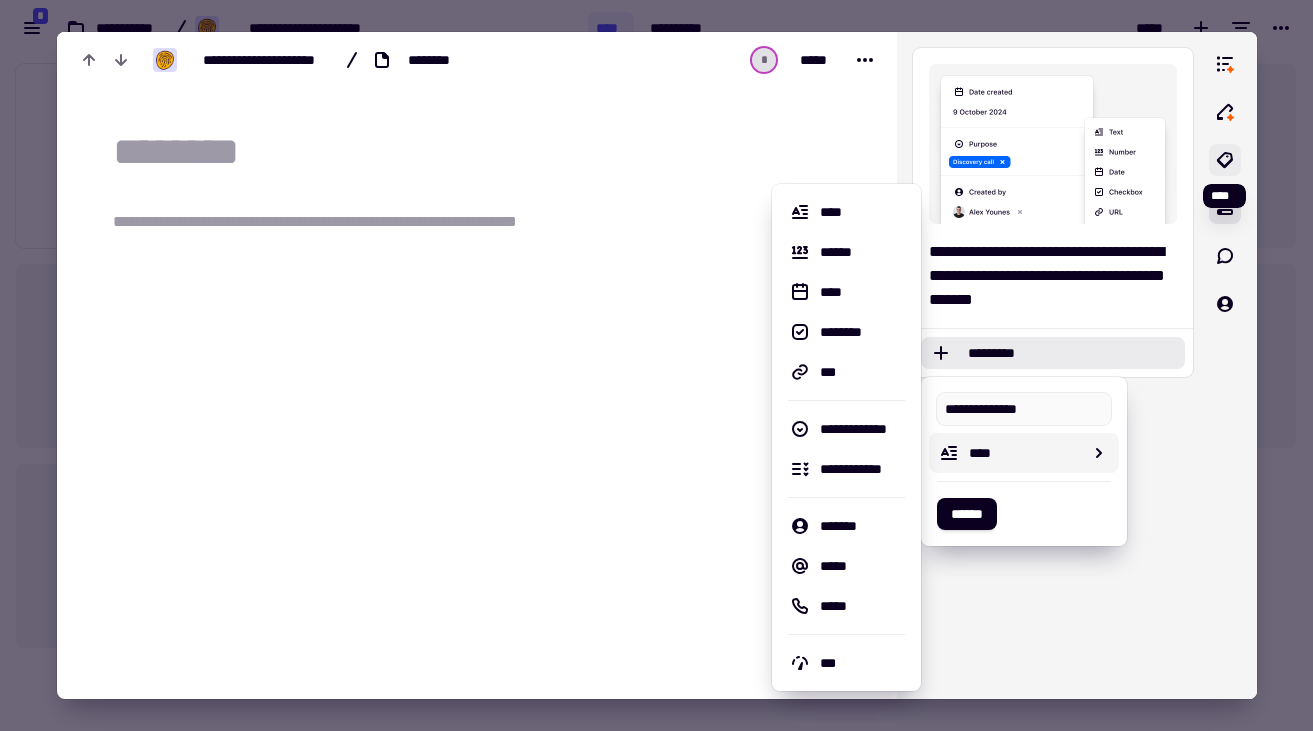 click 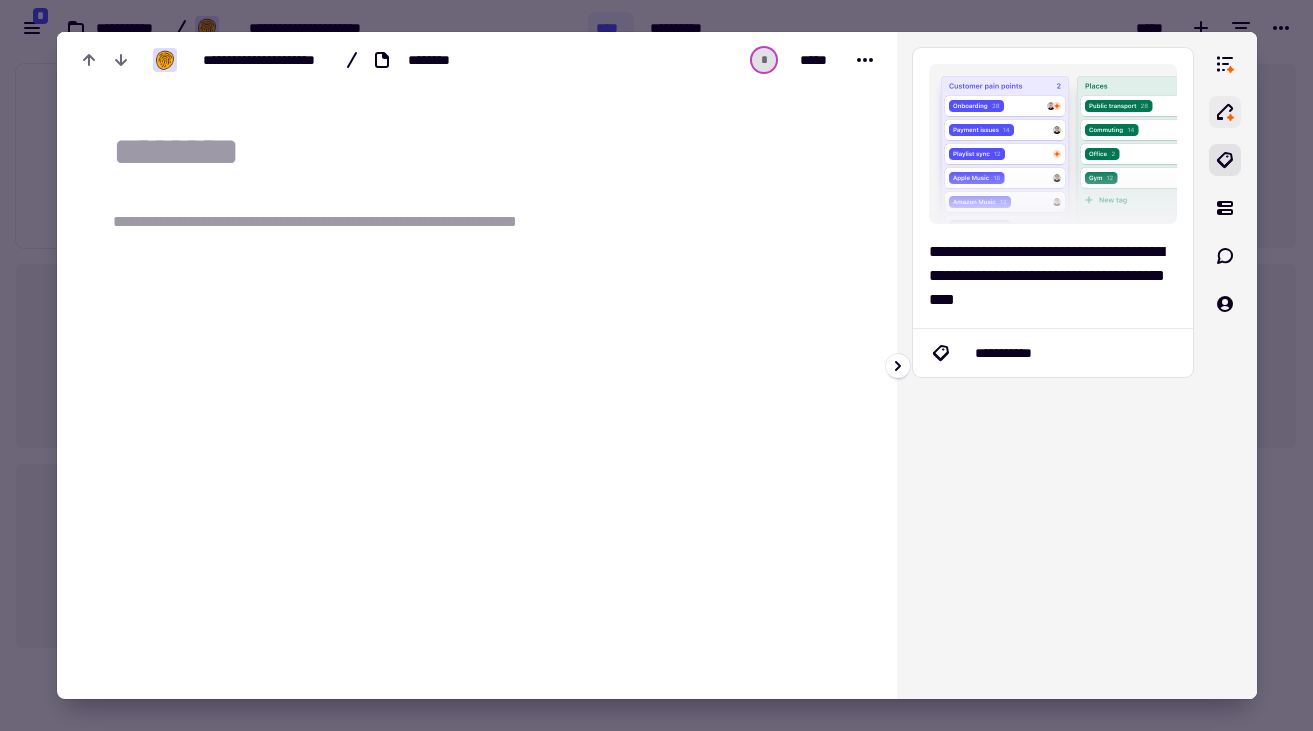 click 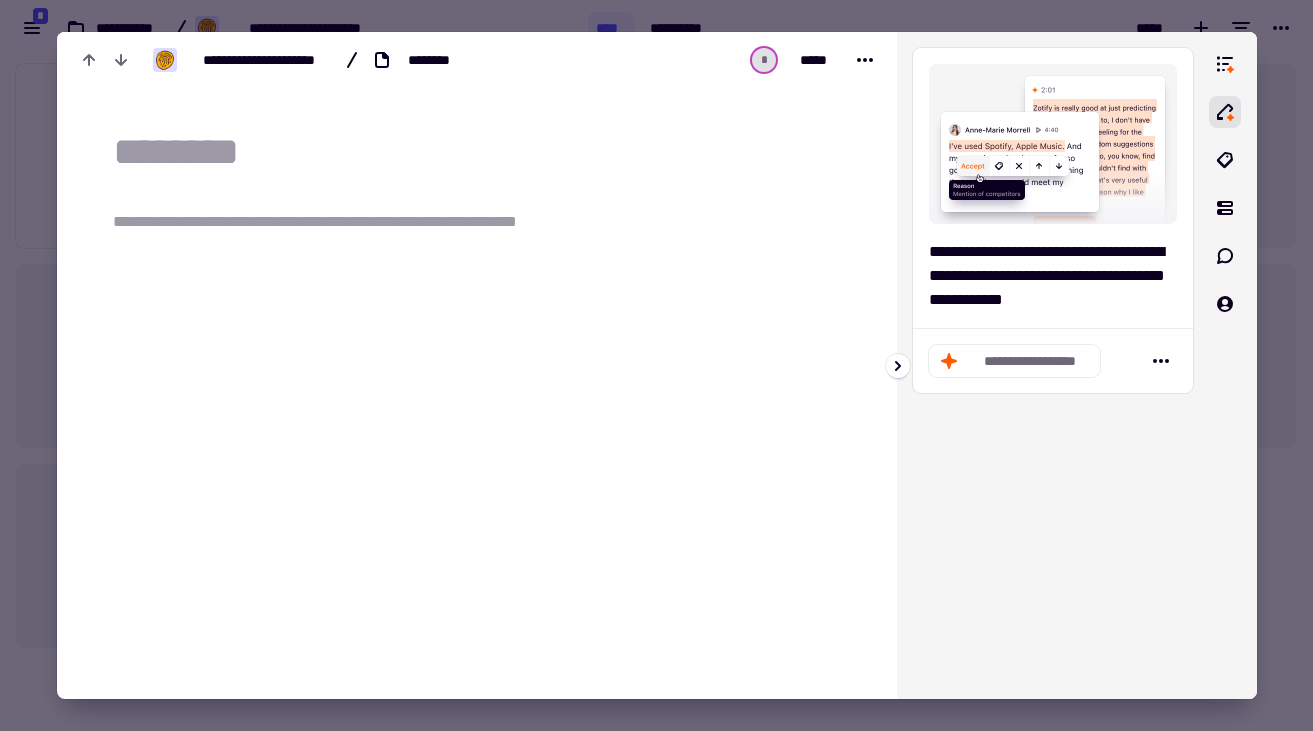click at bounding box center (1225, 365) 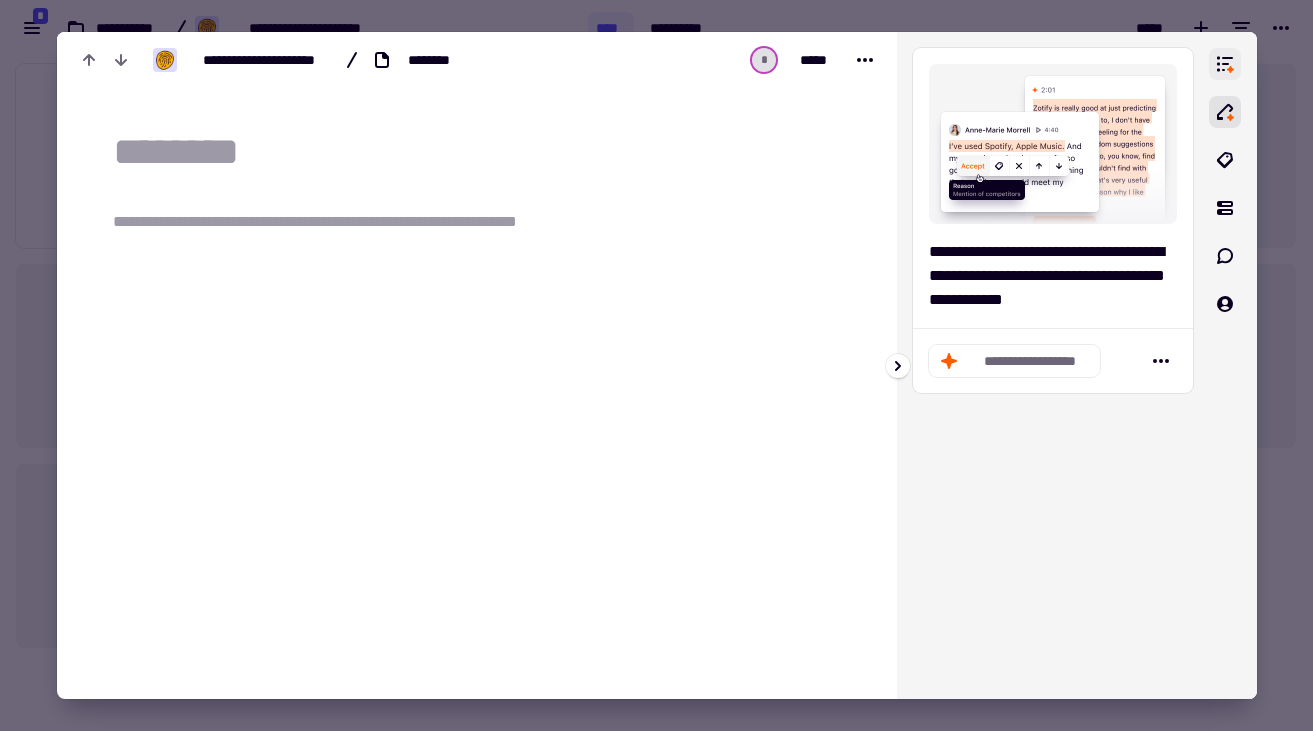 click 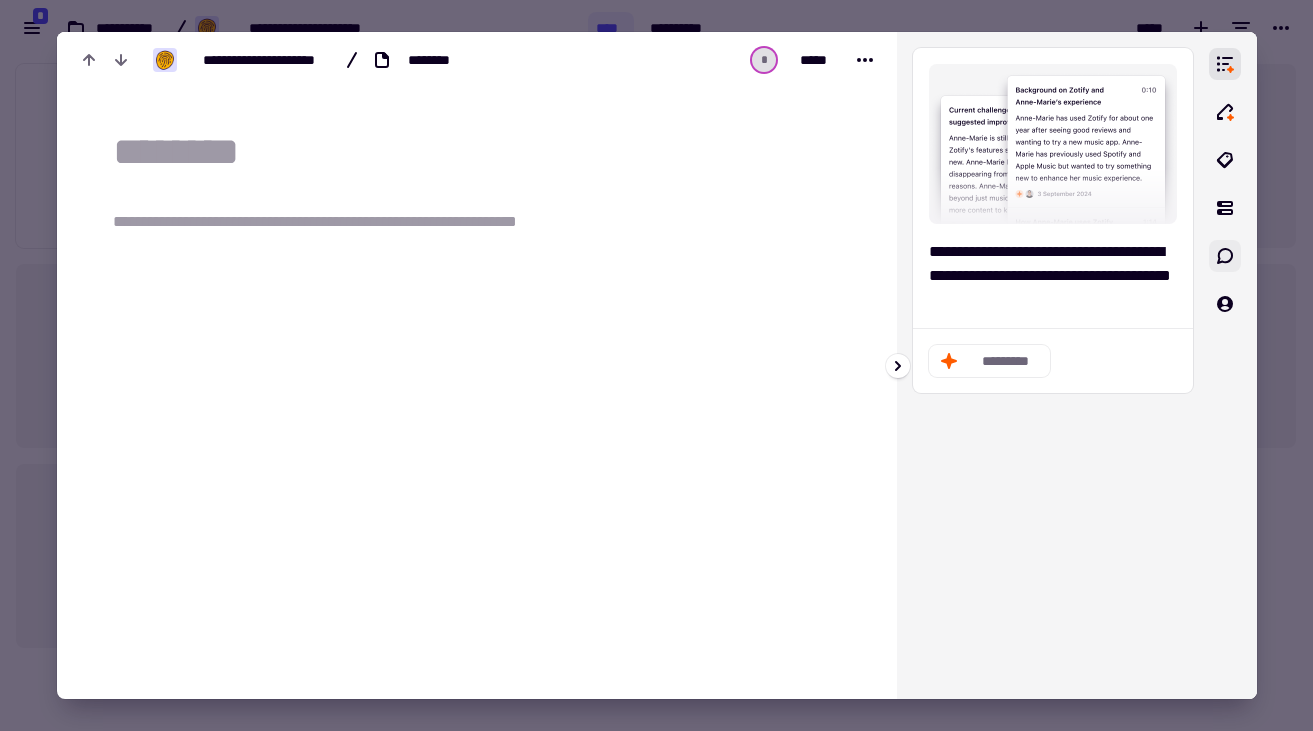click 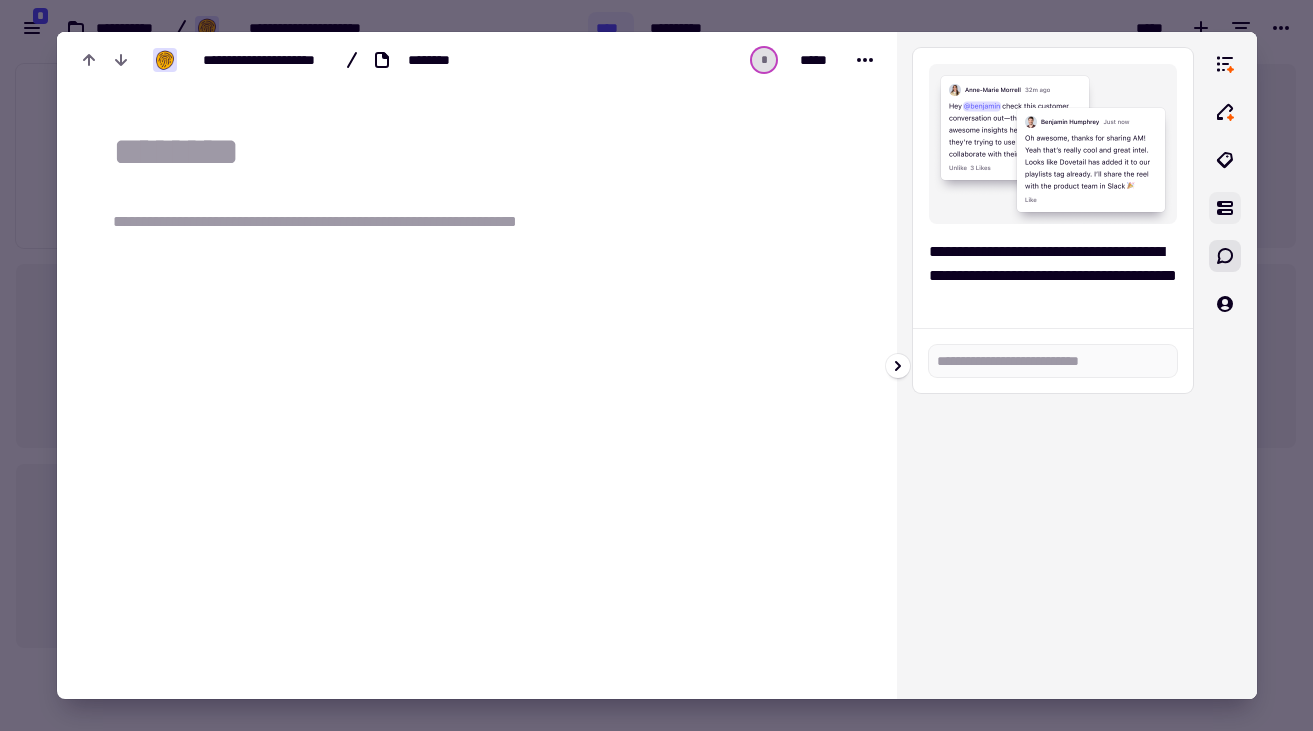 click 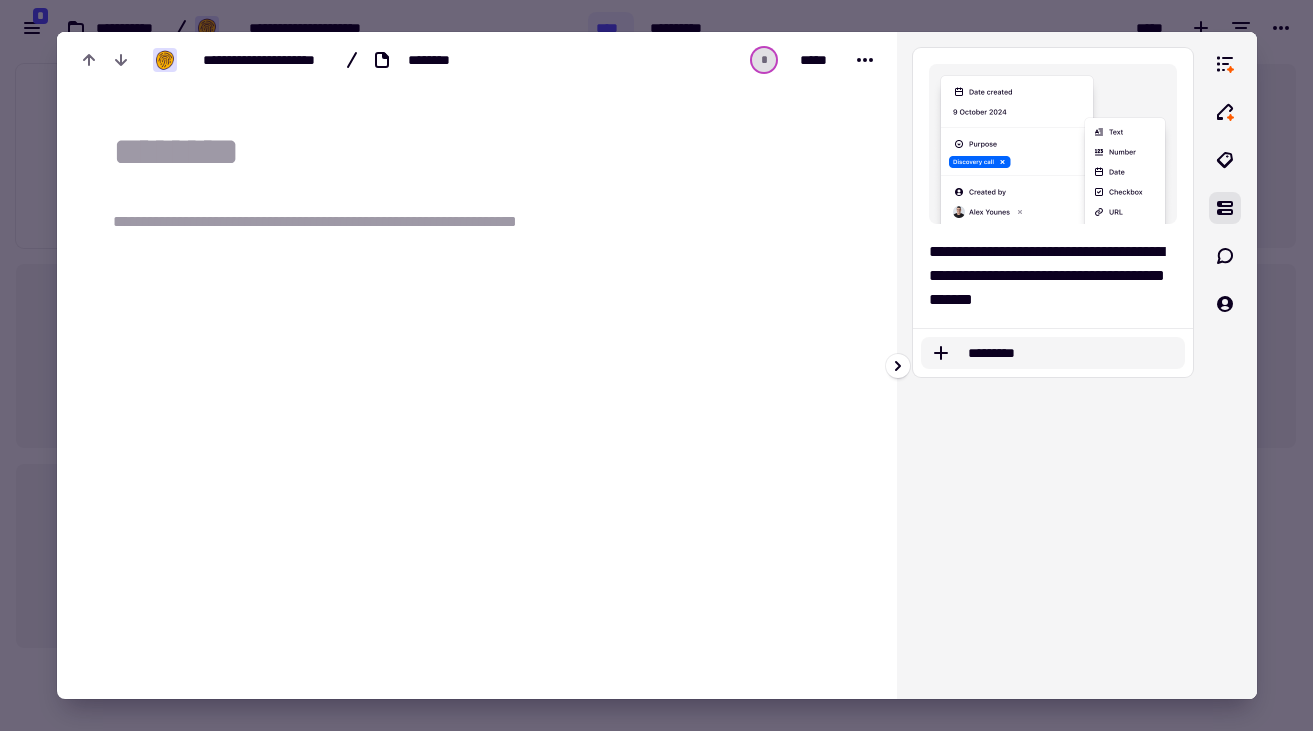 click on "*********" 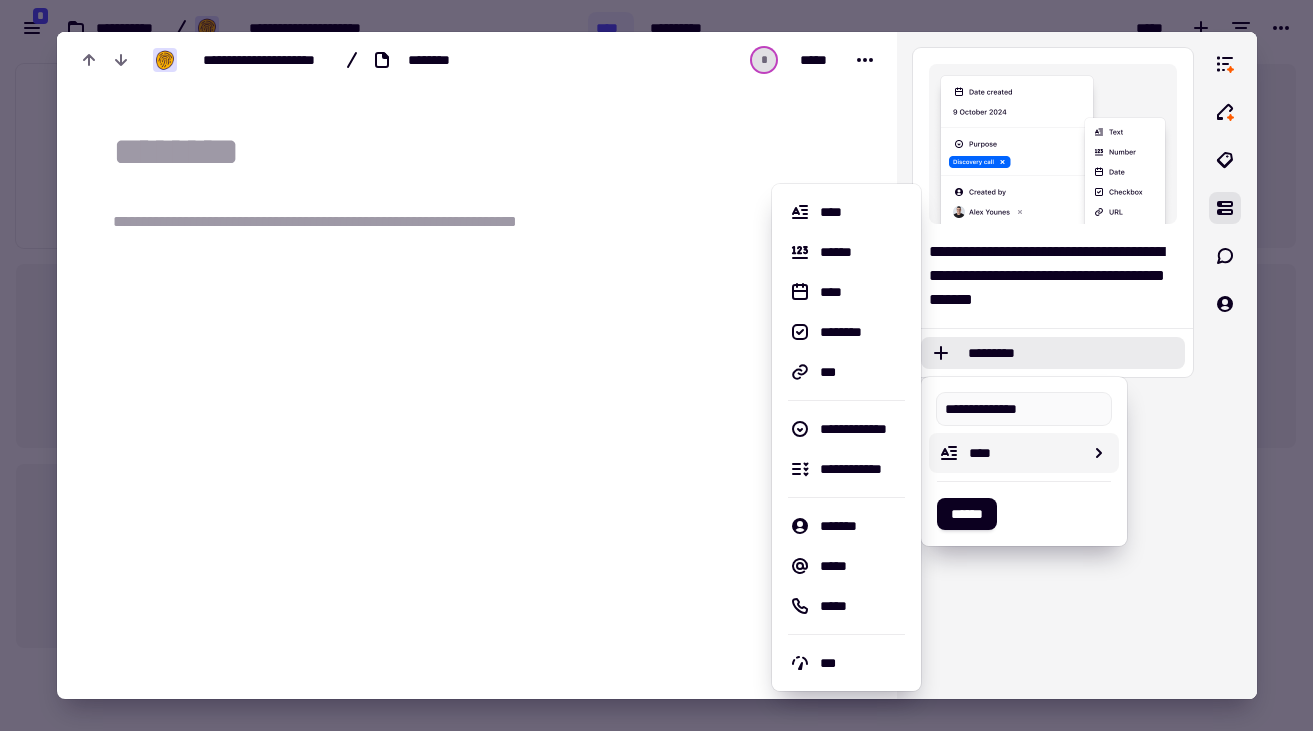 click on "****" at bounding box center (1026, 453) 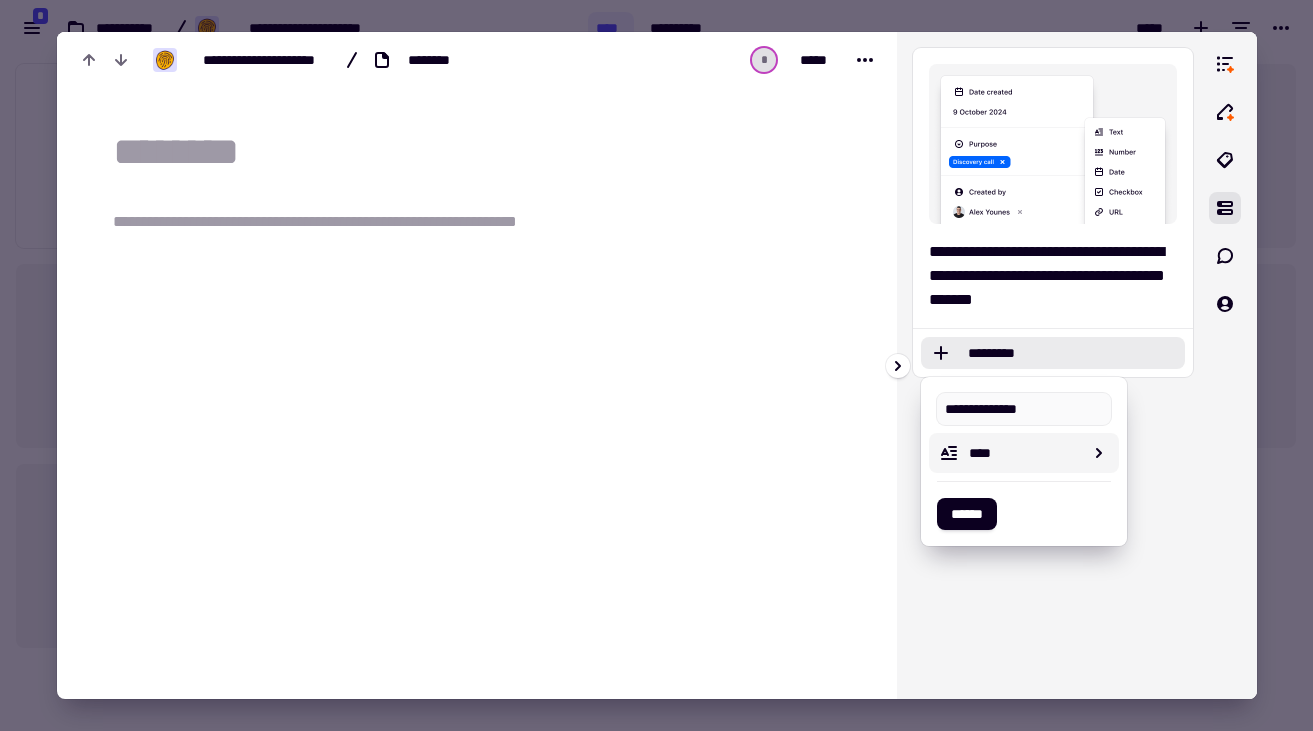 click on "****" at bounding box center (1026, 453) 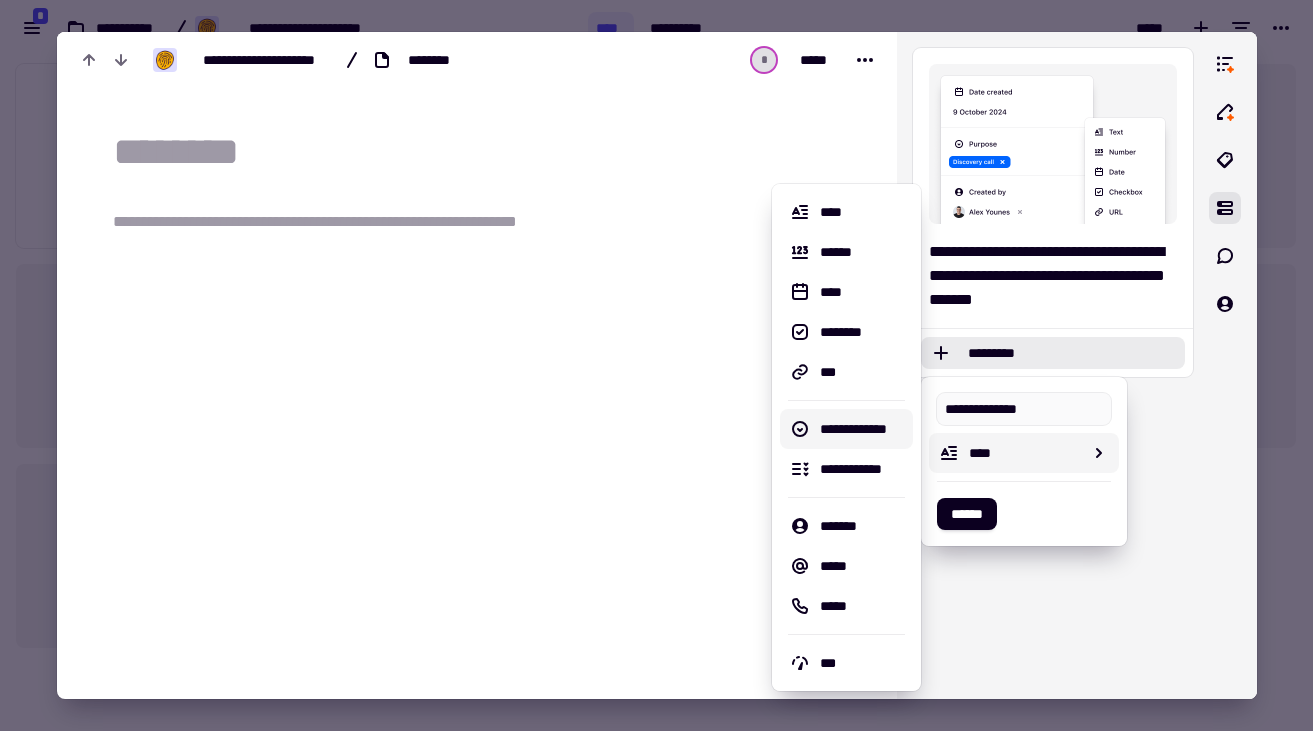 click on "**********" at bounding box center [862, 429] 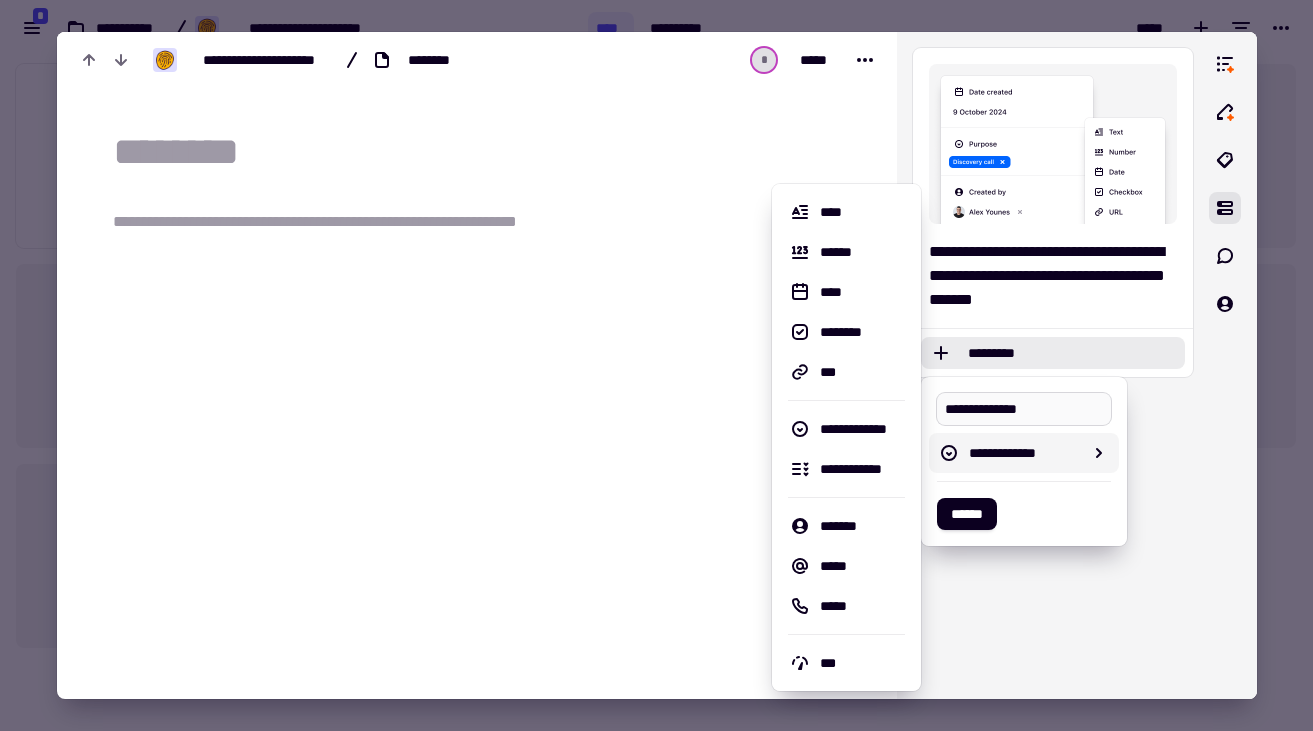 click on "**********" at bounding box center (1024, 409) 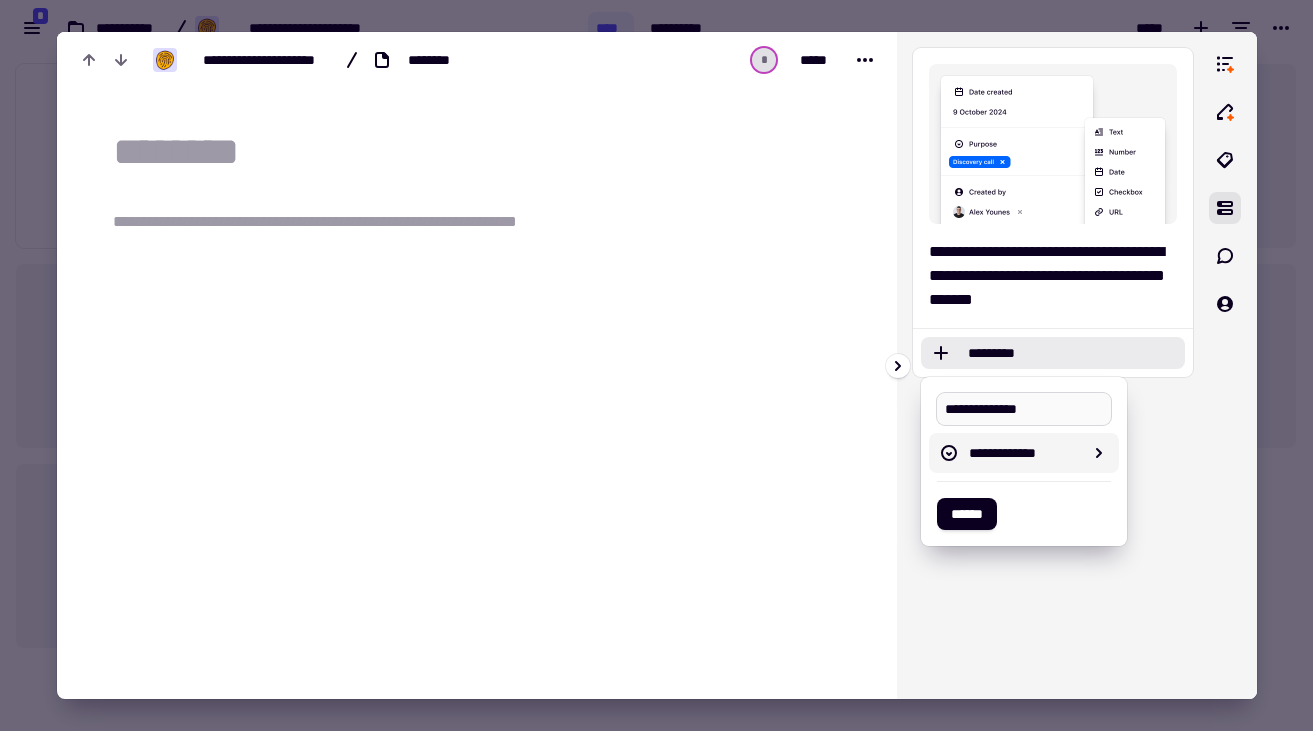 click on "**********" at bounding box center [1024, 409] 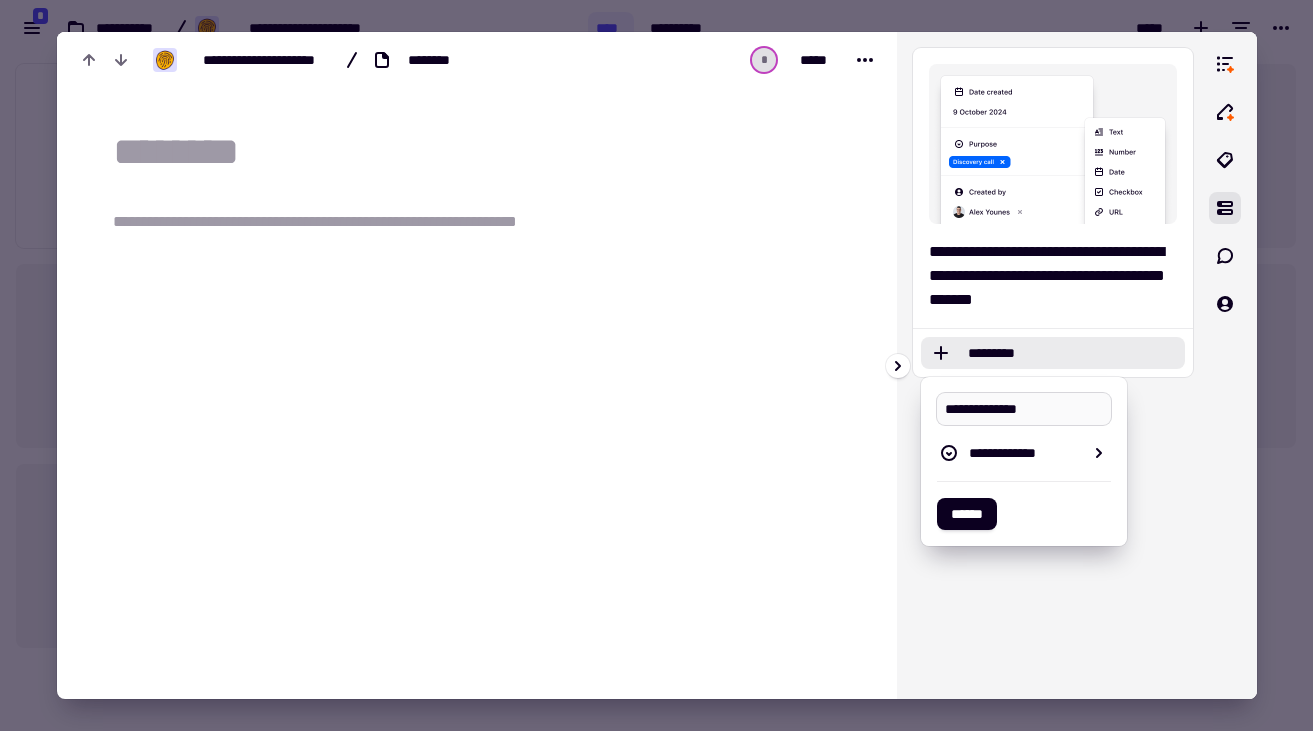 click on "**********" at bounding box center [1024, 409] 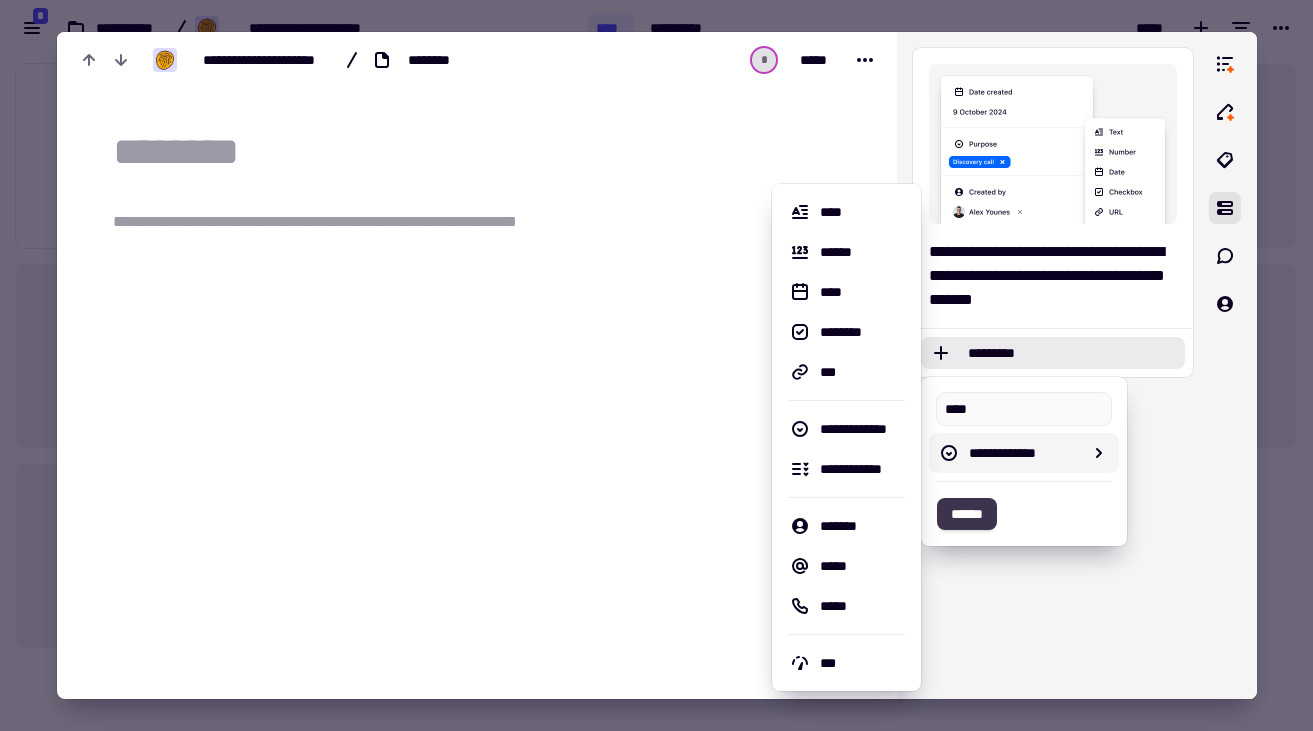 type on "****" 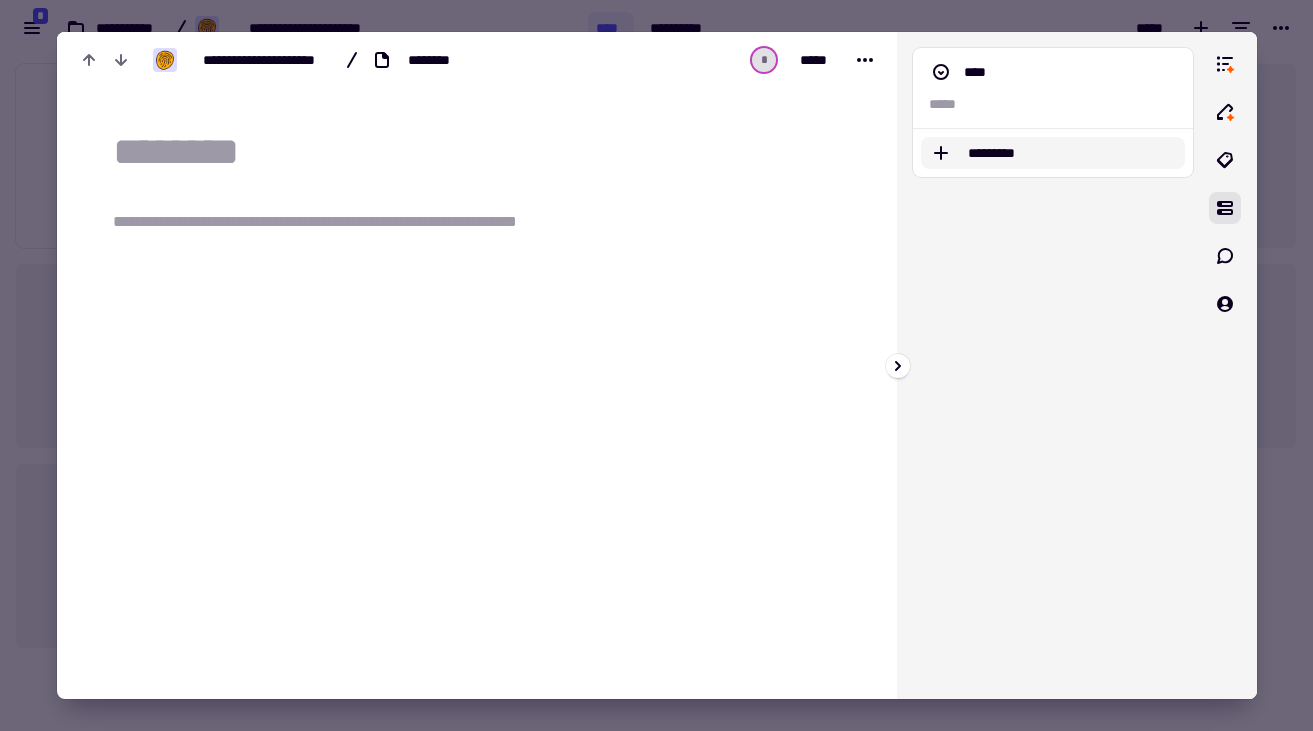 click on "*********" 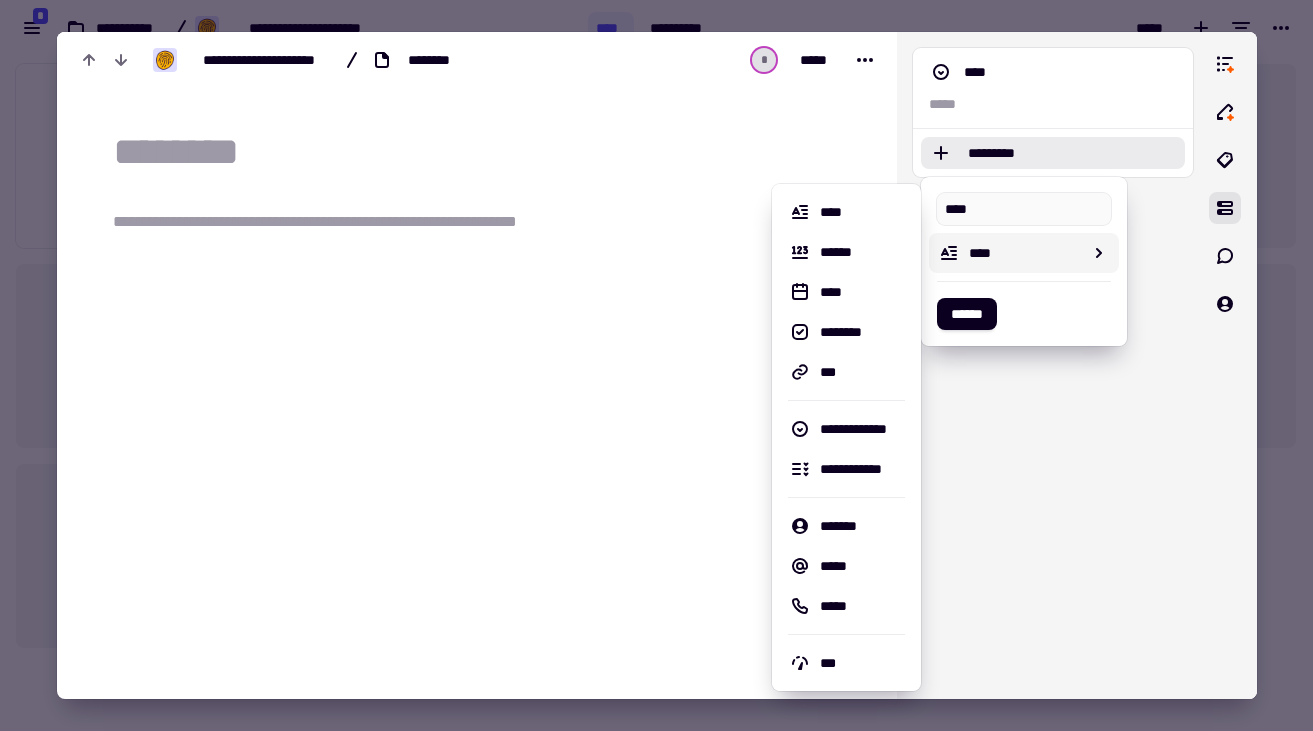type on "****" 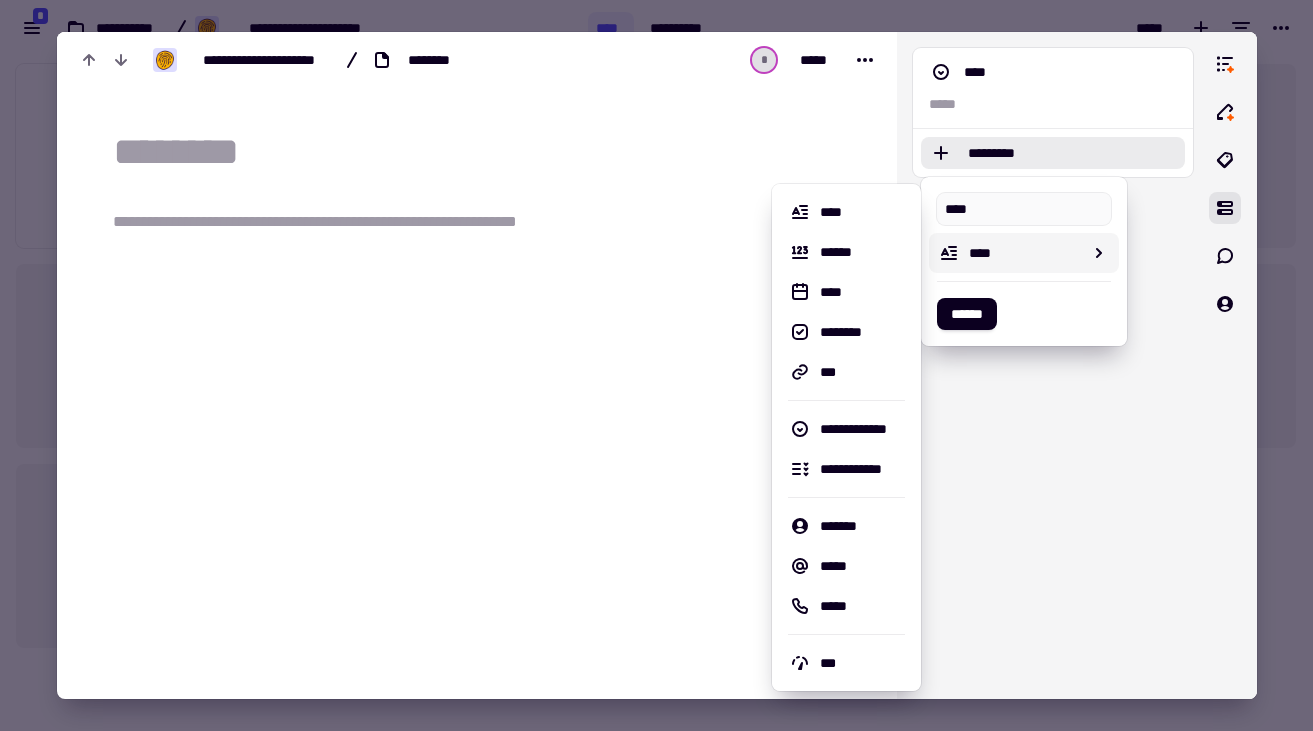 click on "****" at bounding box center [1026, 253] 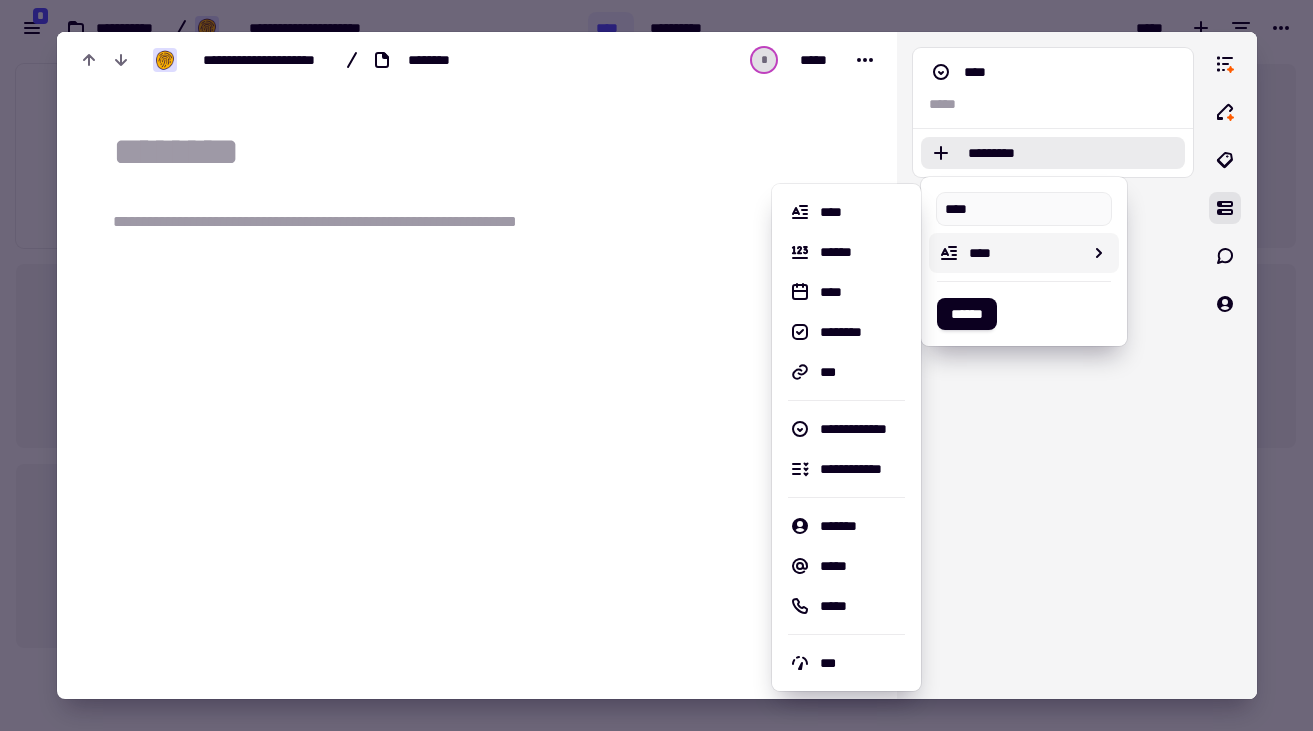 click on "****" at bounding box center (1026, 253) 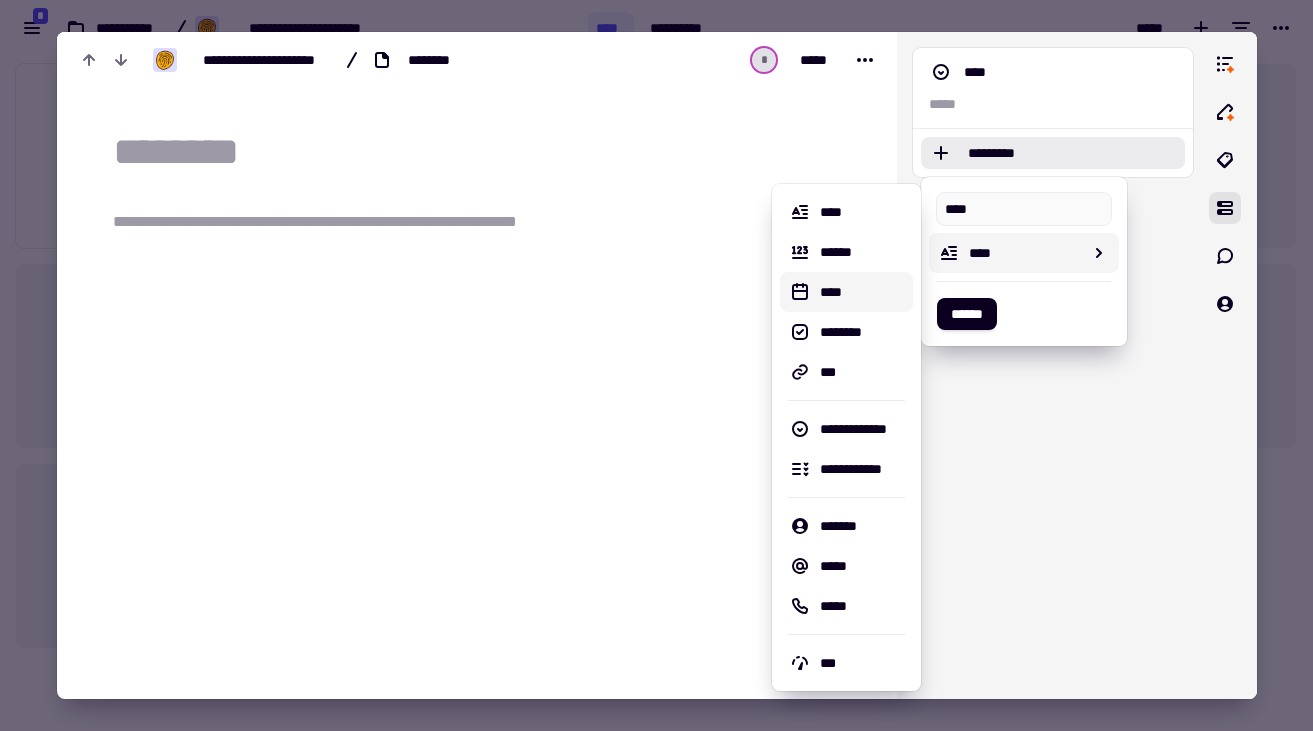 click on "****" at bounding box center (862, 292) 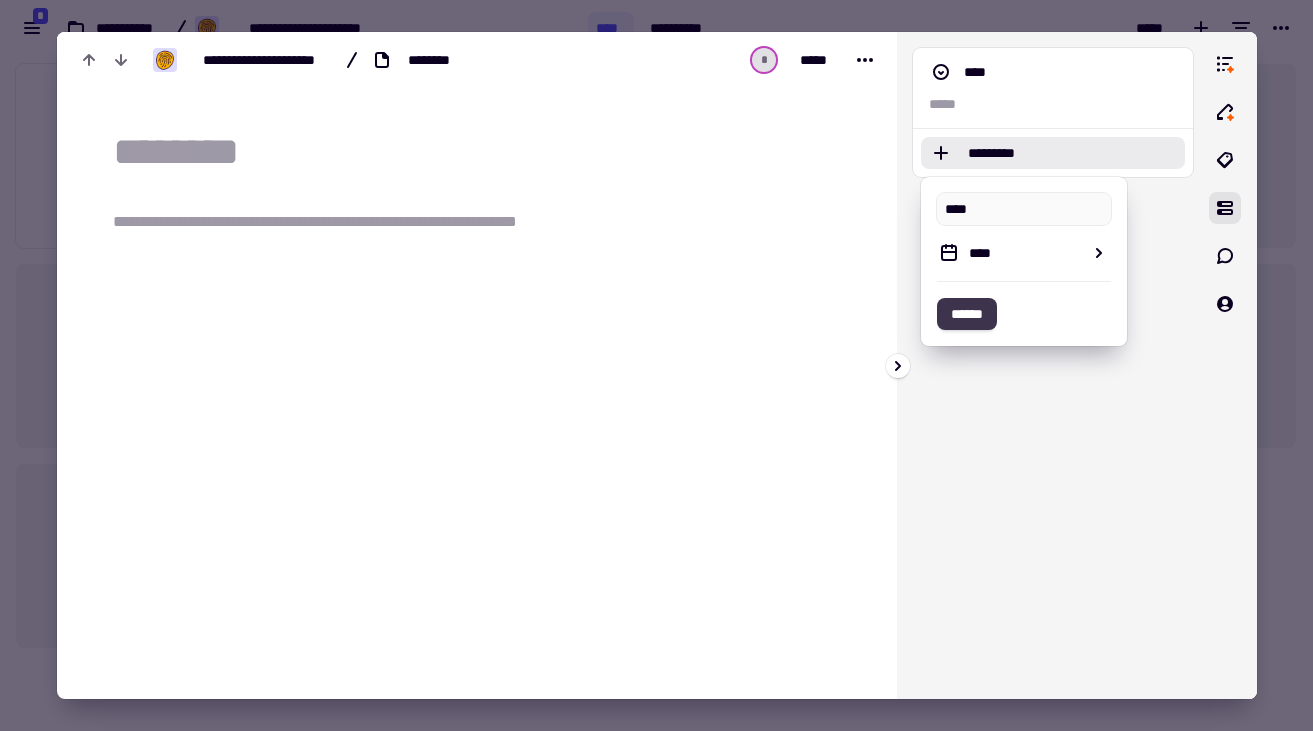 click on "******" 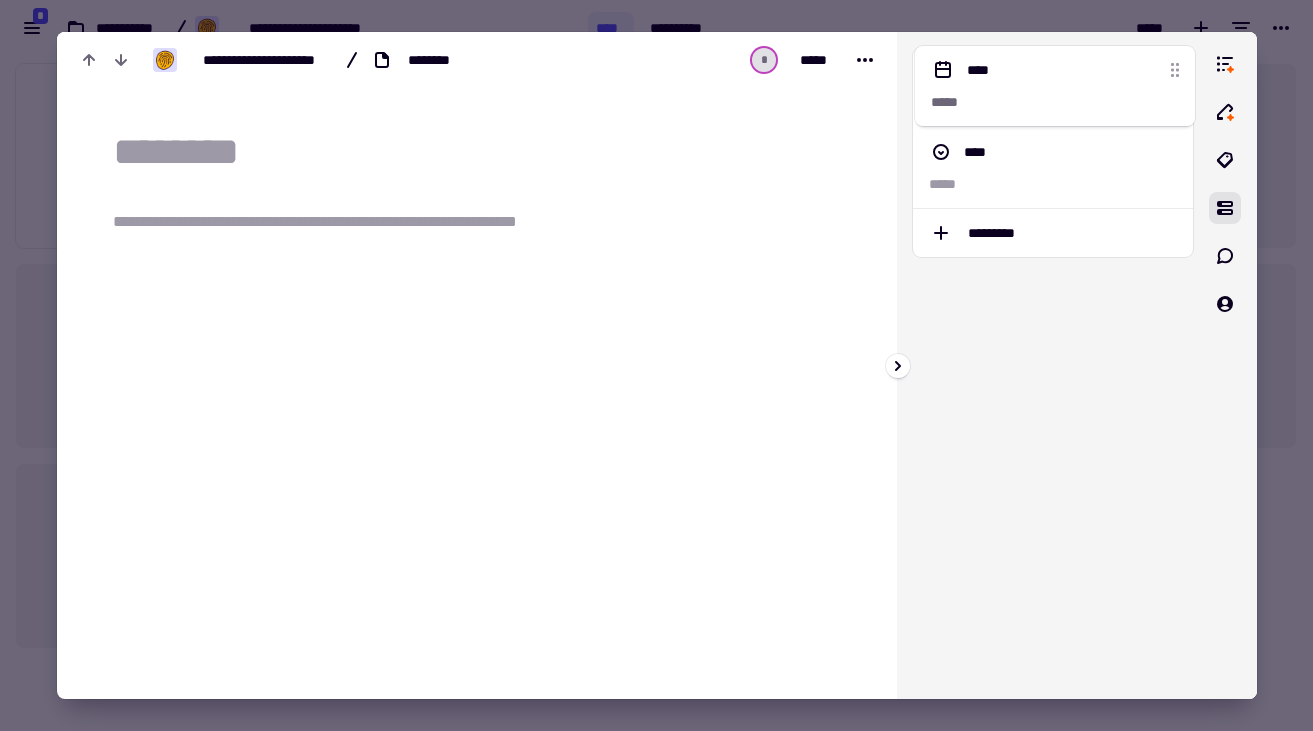drag, startPoint x: 1174, startPoint y: 150, endPoint x: 1176, endPoint y: 63, distance: 87.02299 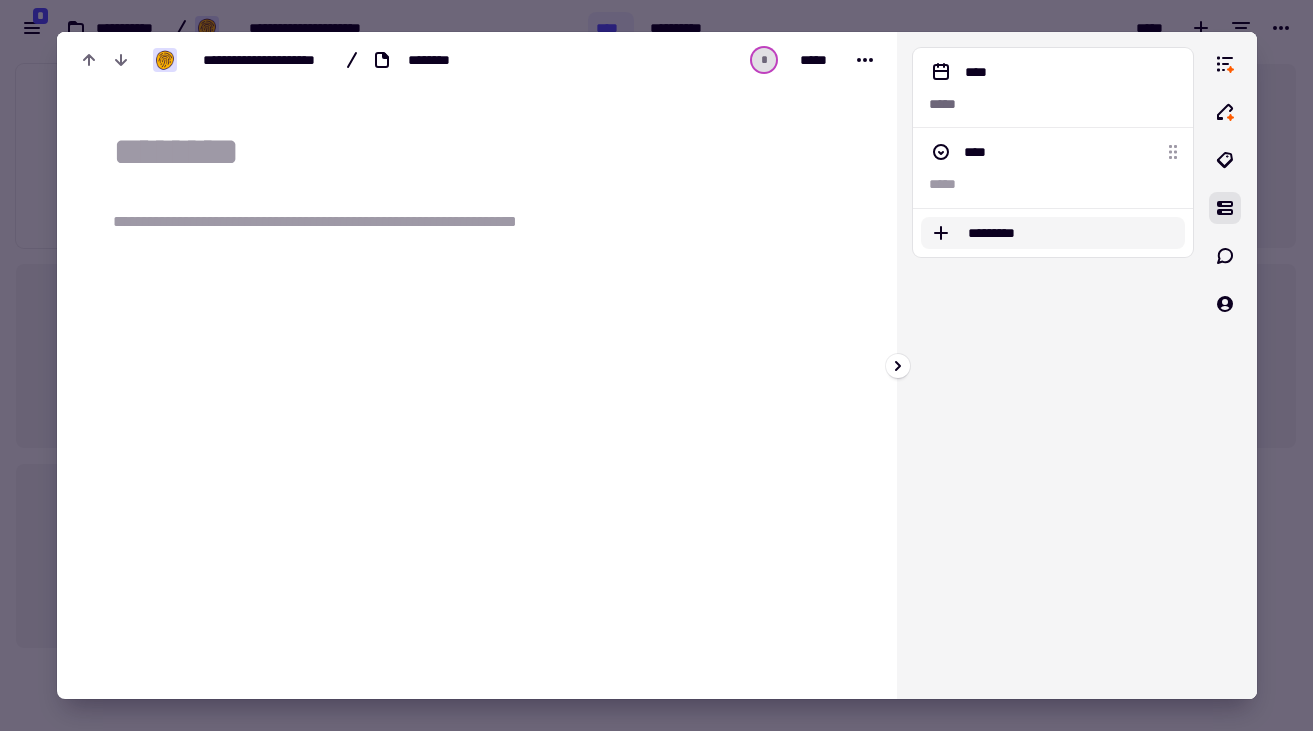 click on "*********" 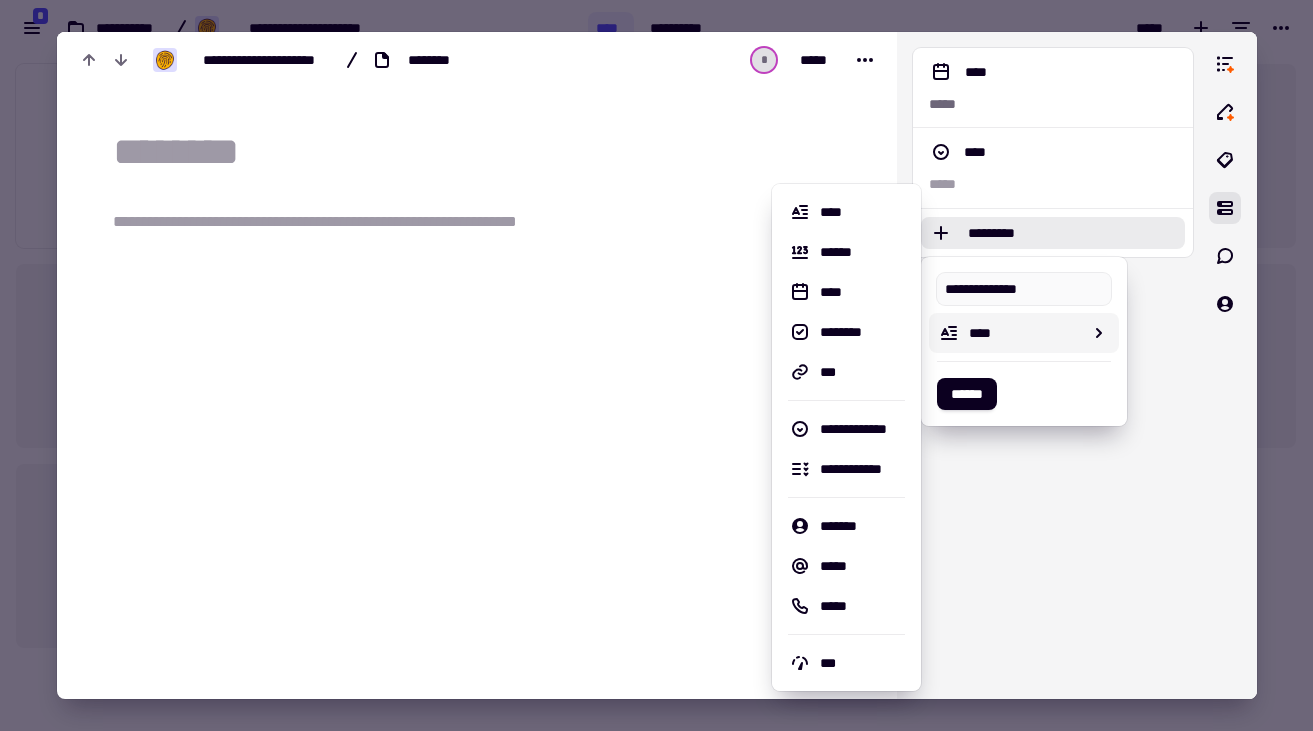 click on "****" at bounding box center (1026, 333) 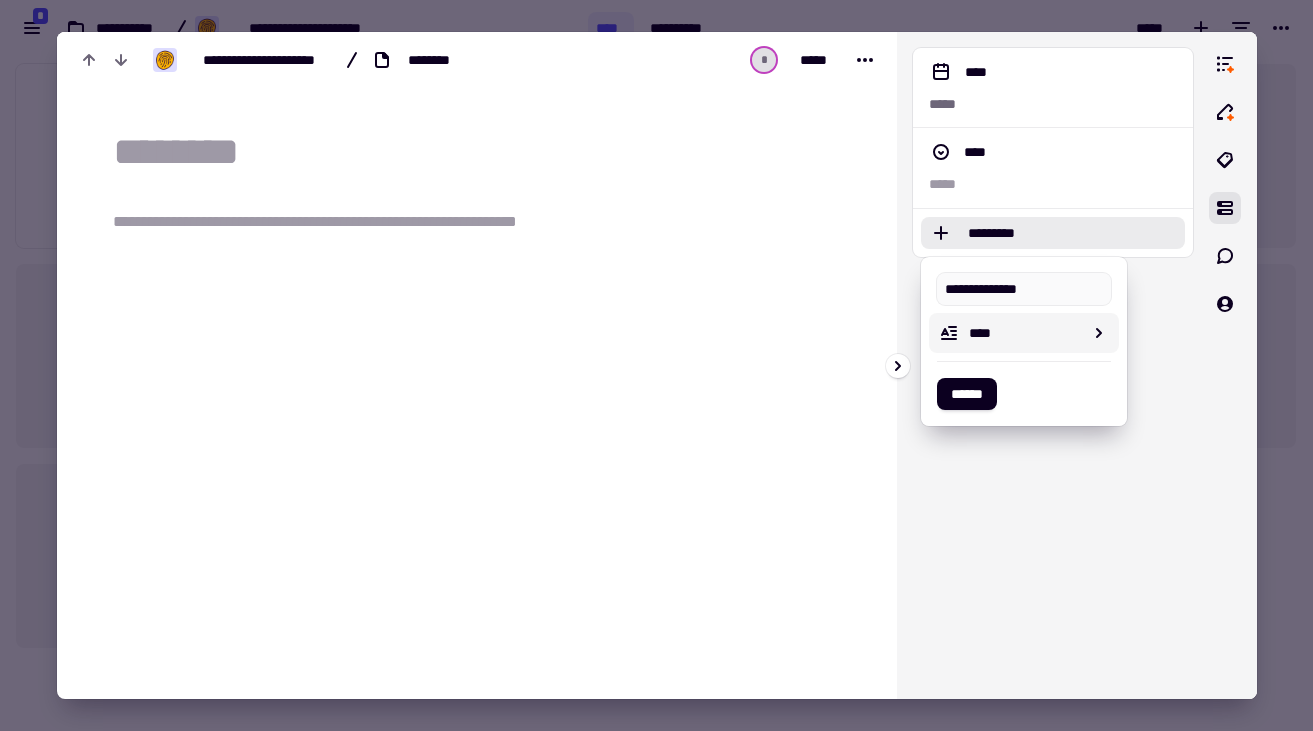 click on "****" at bounding box center (1026, 333) 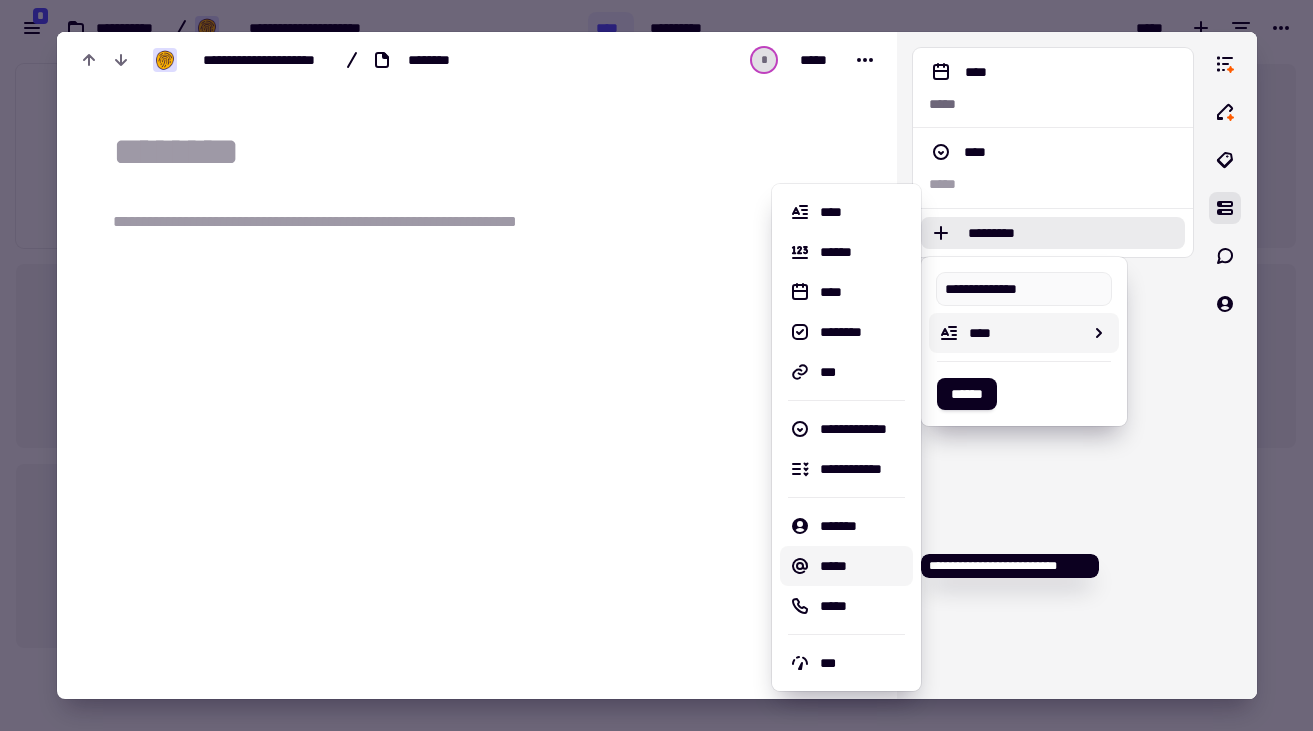 click on "*****" at bounding box center (862, 566) 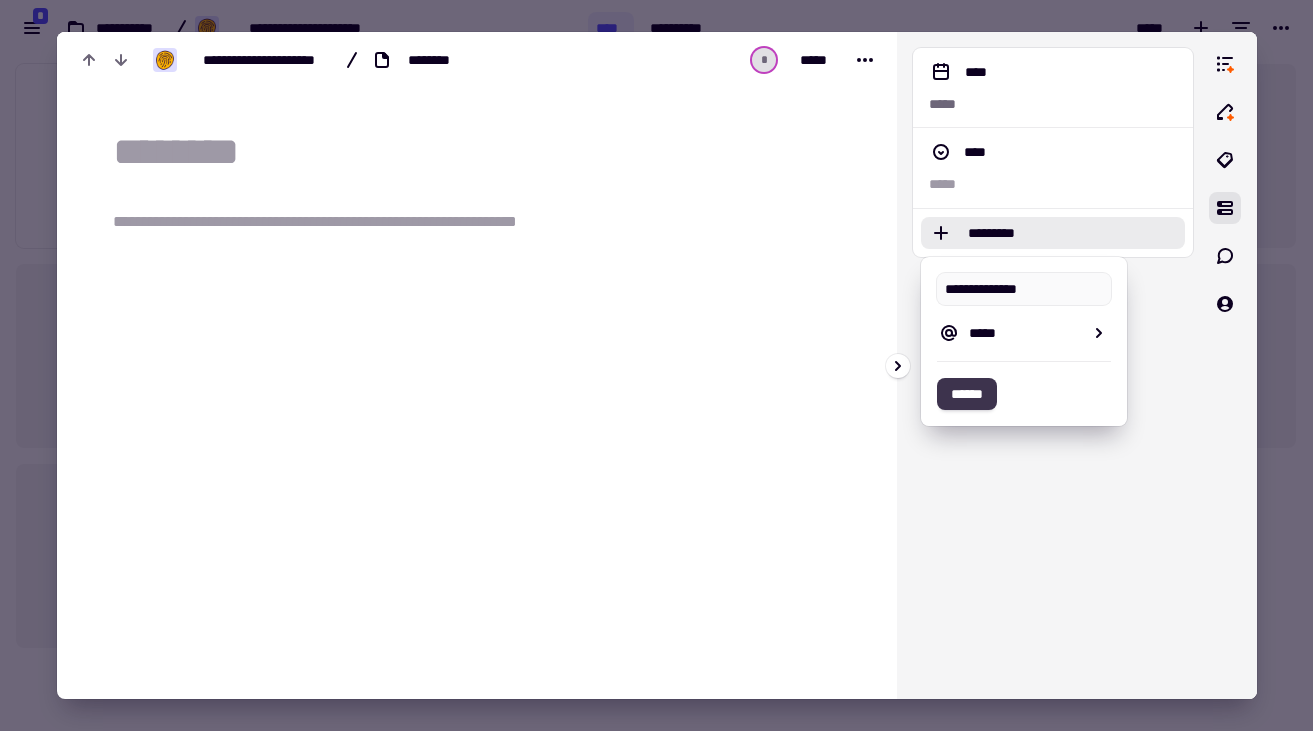 click on "******" 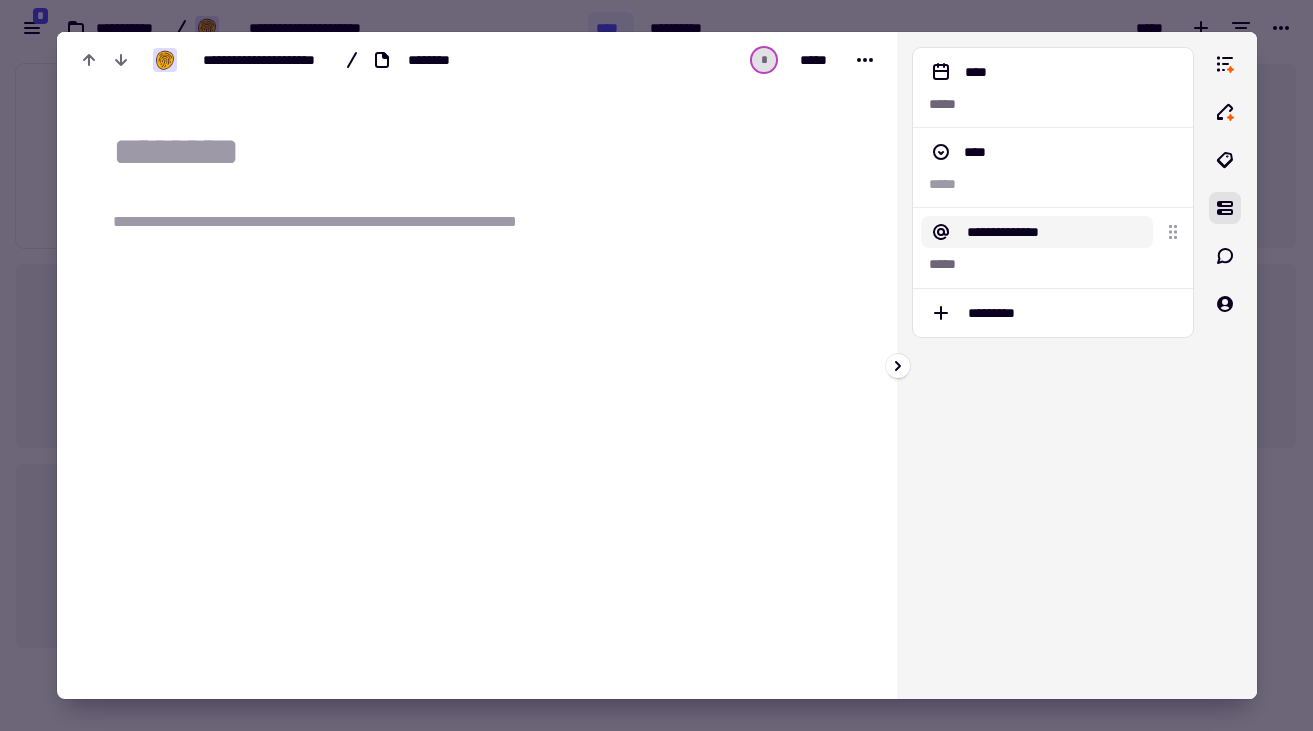 click on "**********" 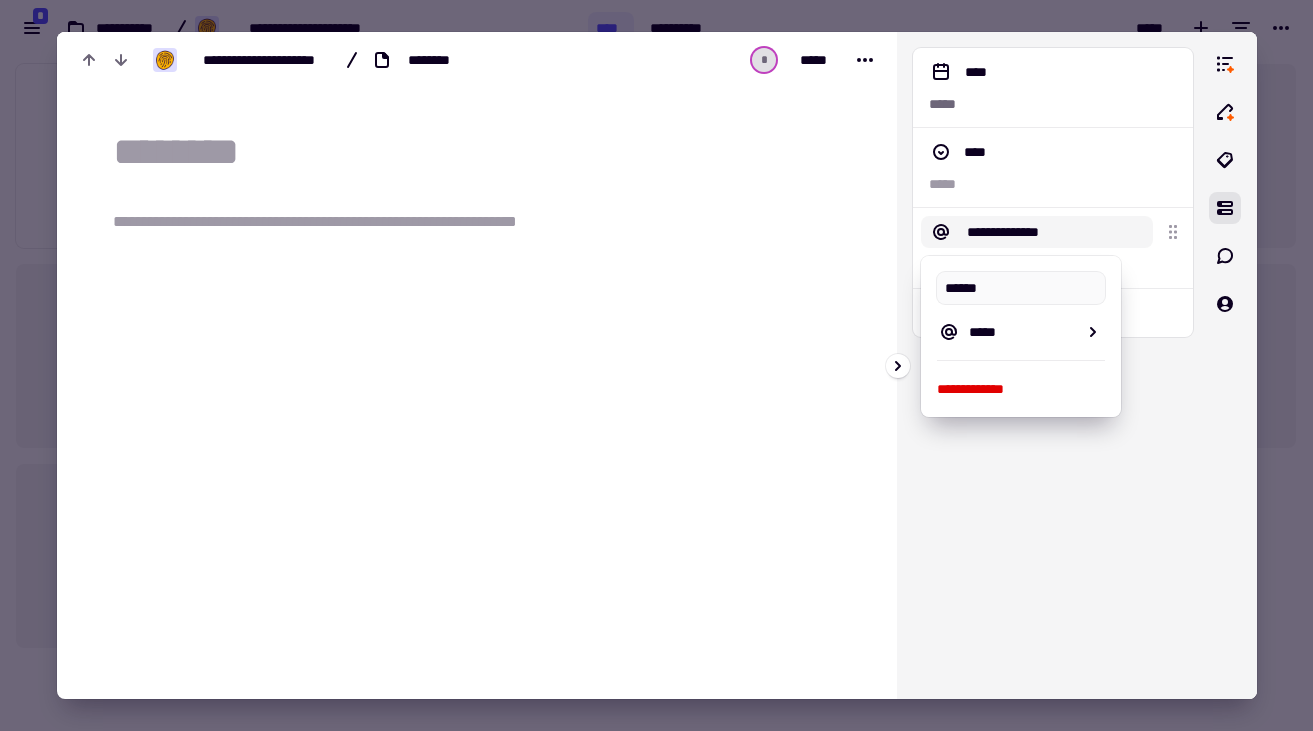 type on "*******" 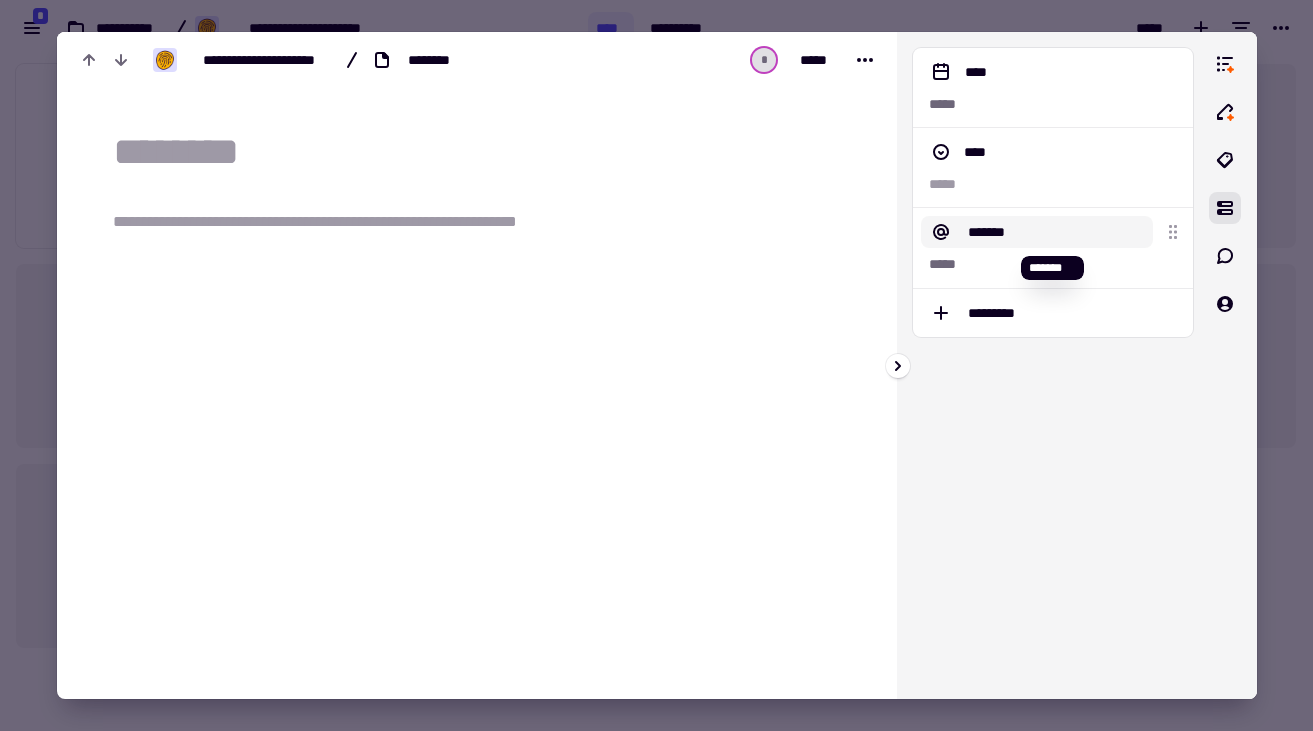 click on "*******" 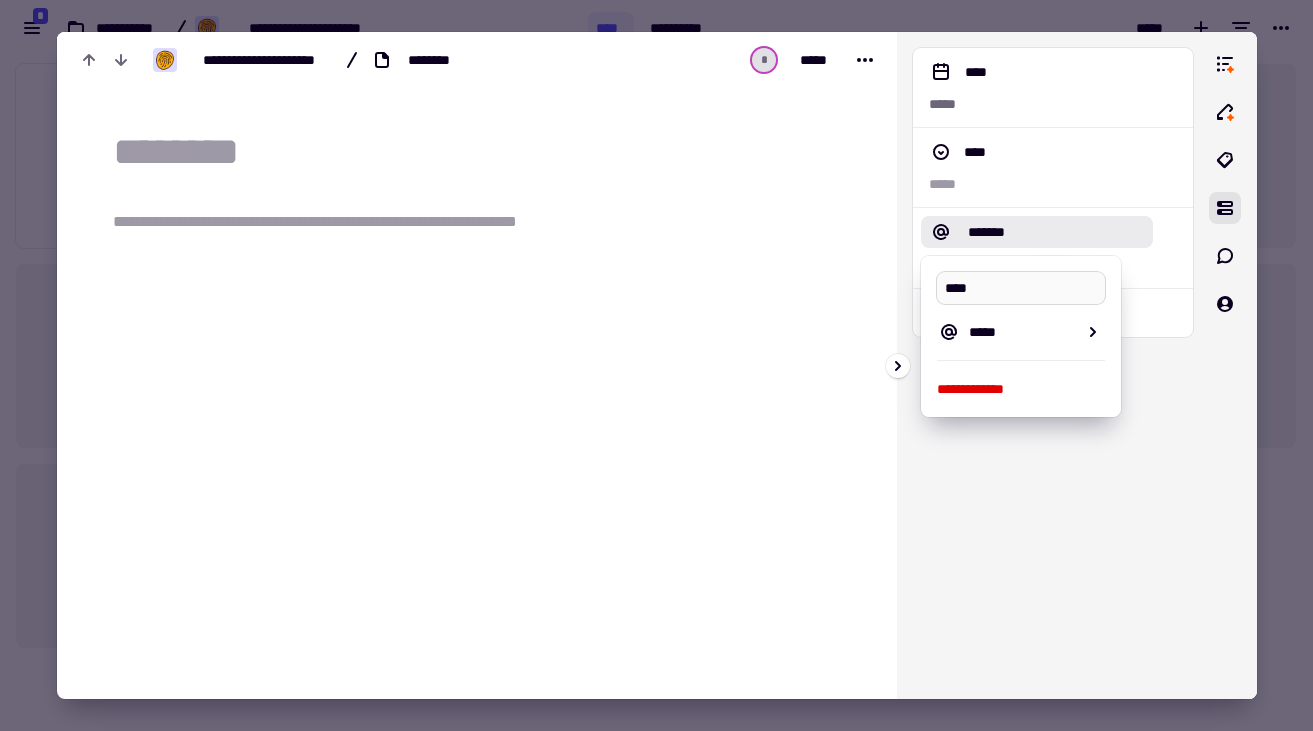 type on "*****" 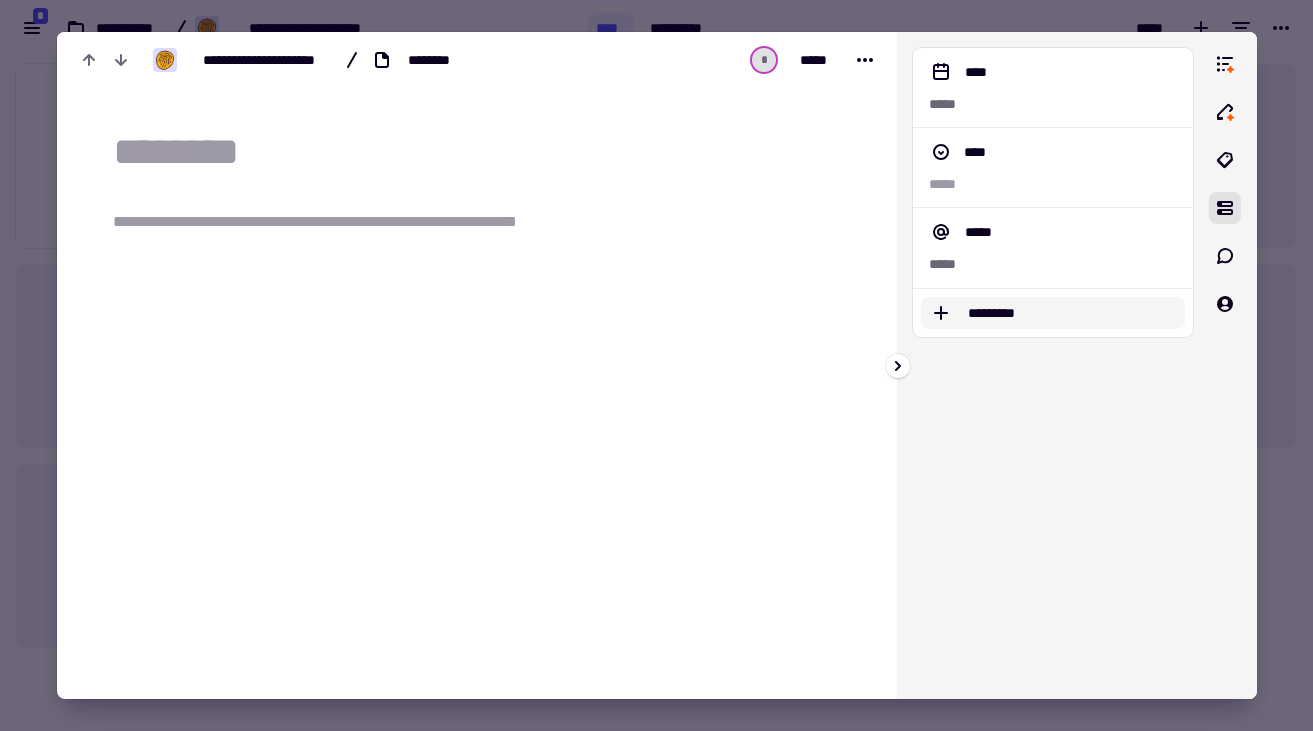 click on "*********" 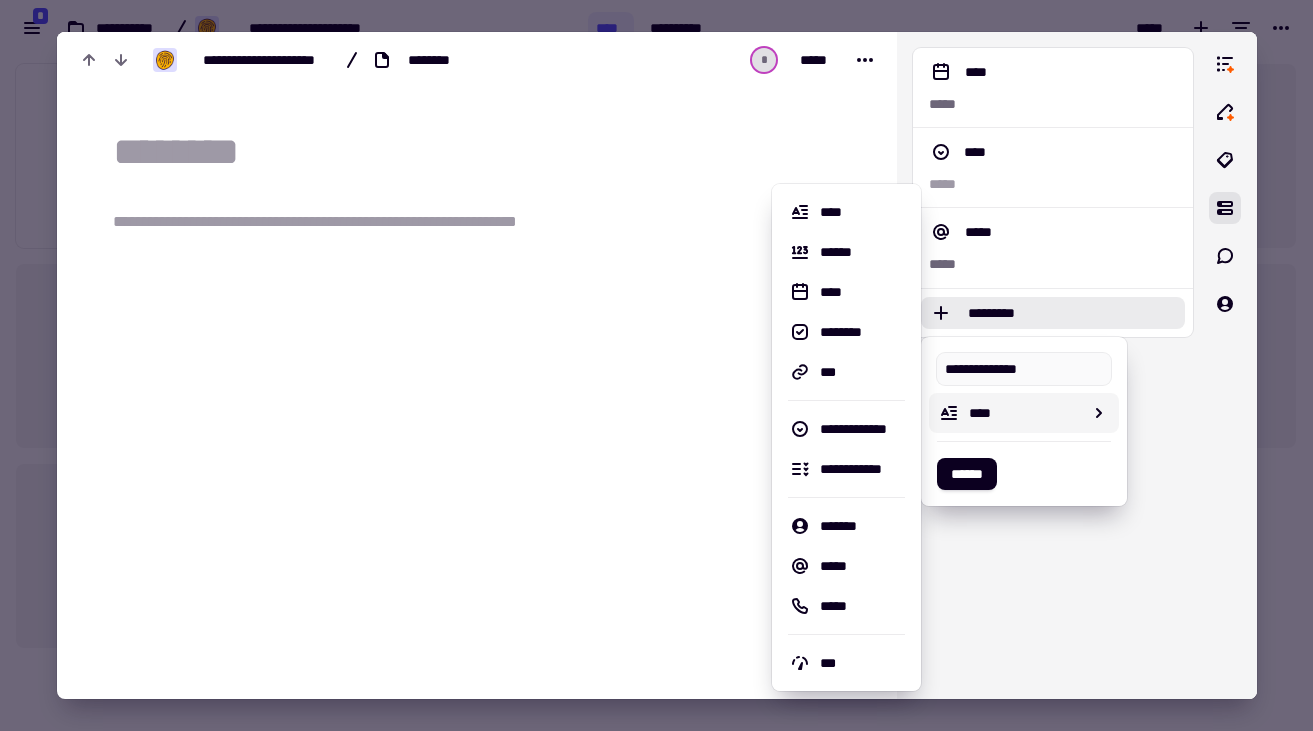 click on "****" at bounding box center (1026, 413) 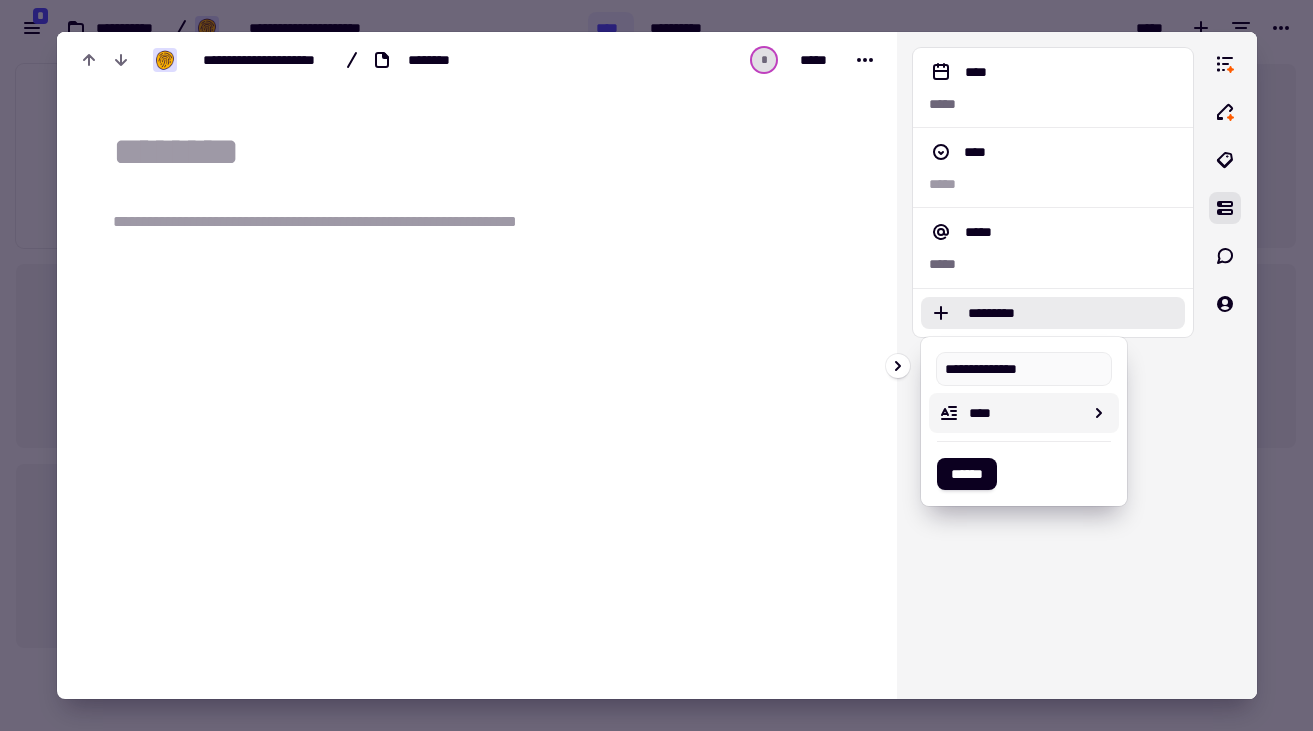 click on "****" at bounding box center (1026, 413) 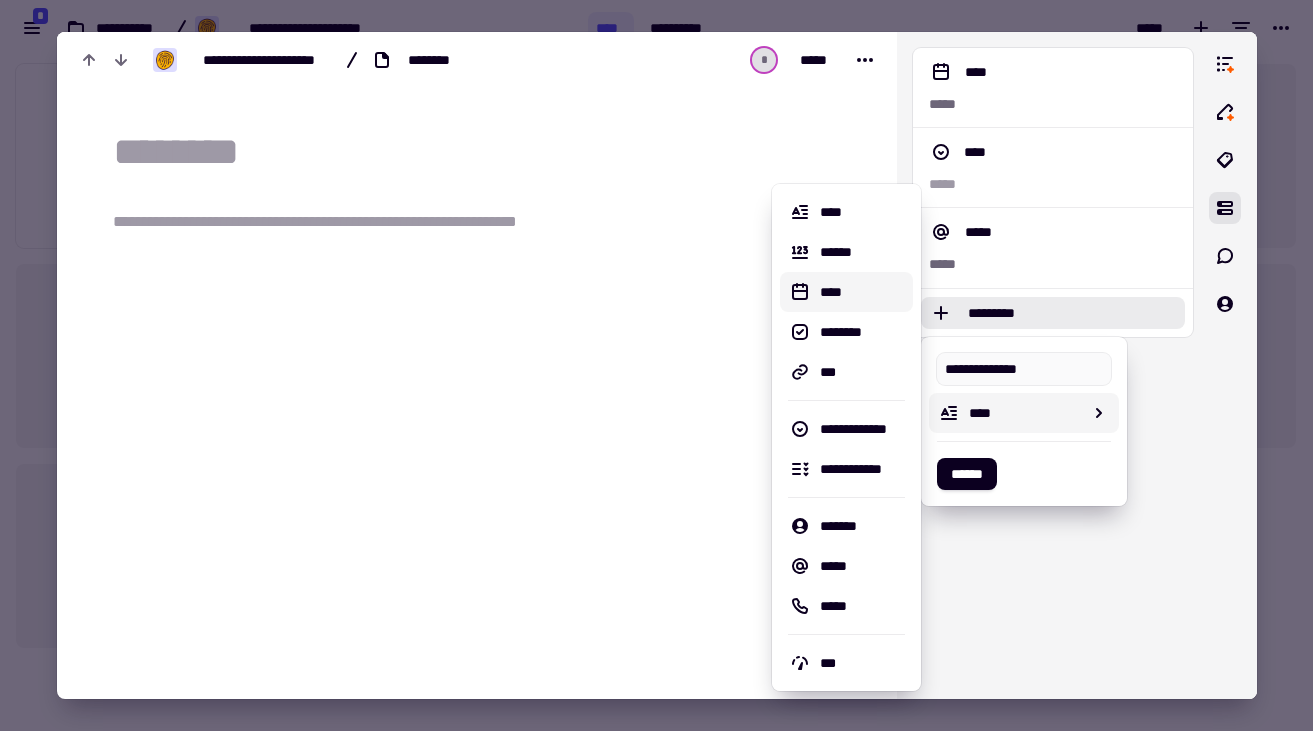 click on "[FIRST] [LAST] [PHONE] [EMAIL]" at bounding box center [1053, 365] 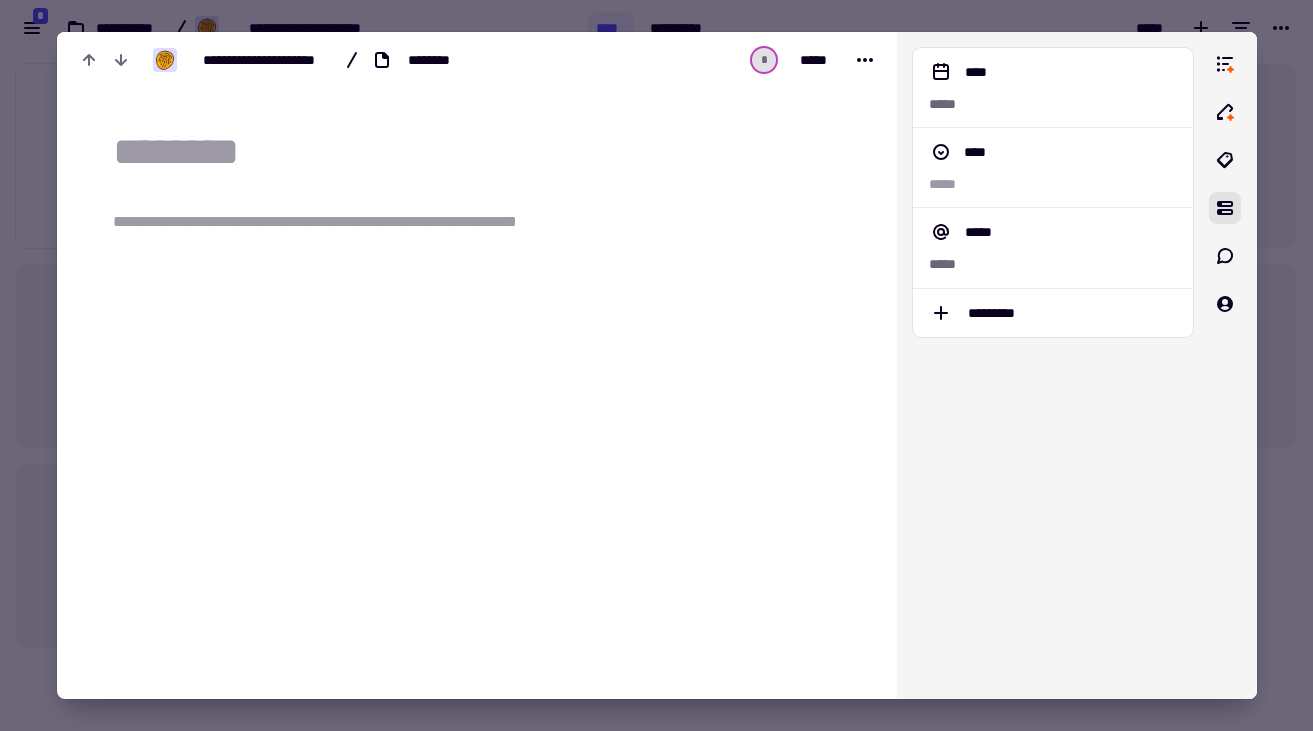 click at bounding box center [489, 152] 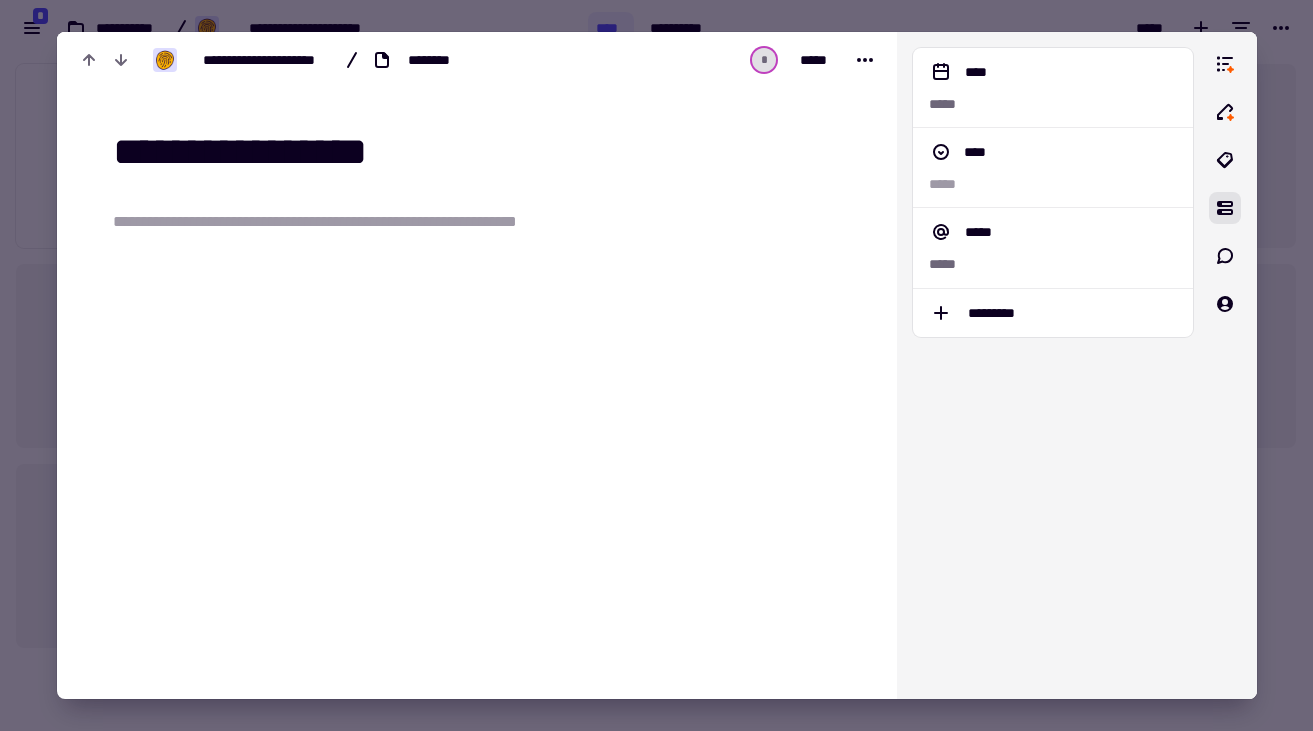 type on "**********" 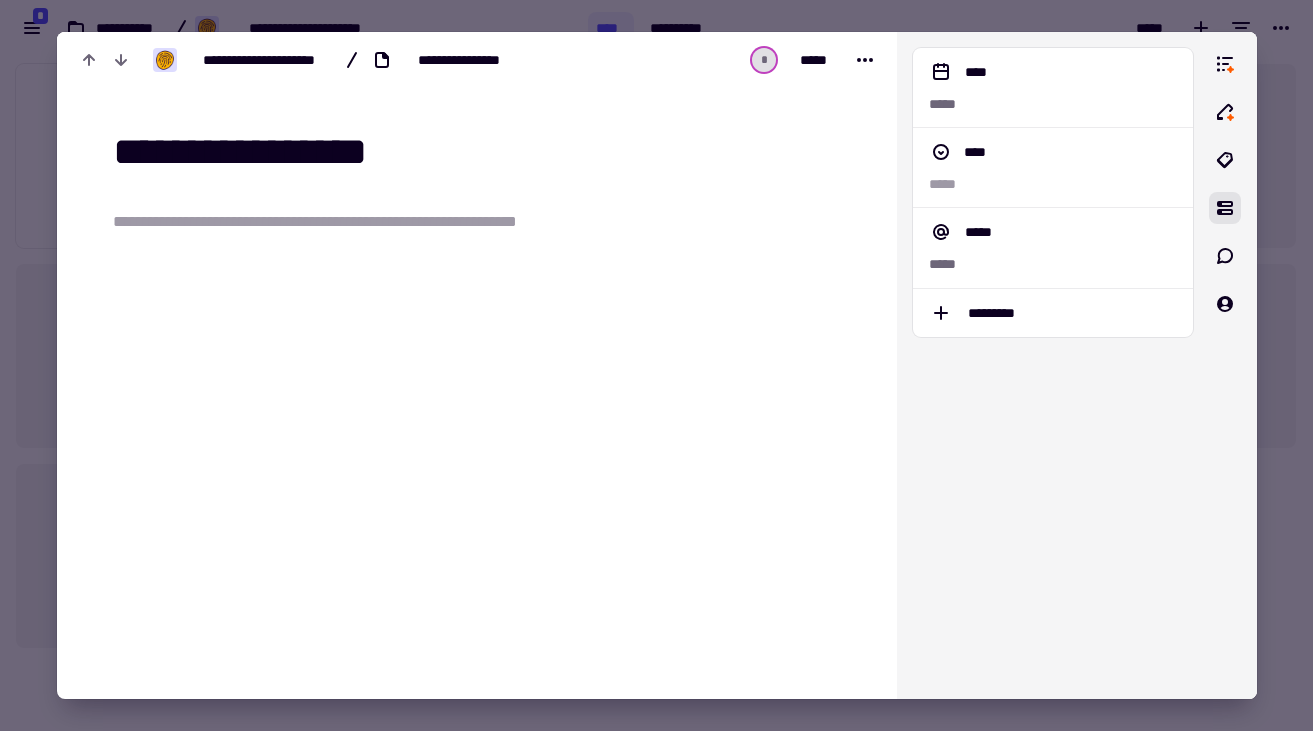 click at bounding box center (656, 365) 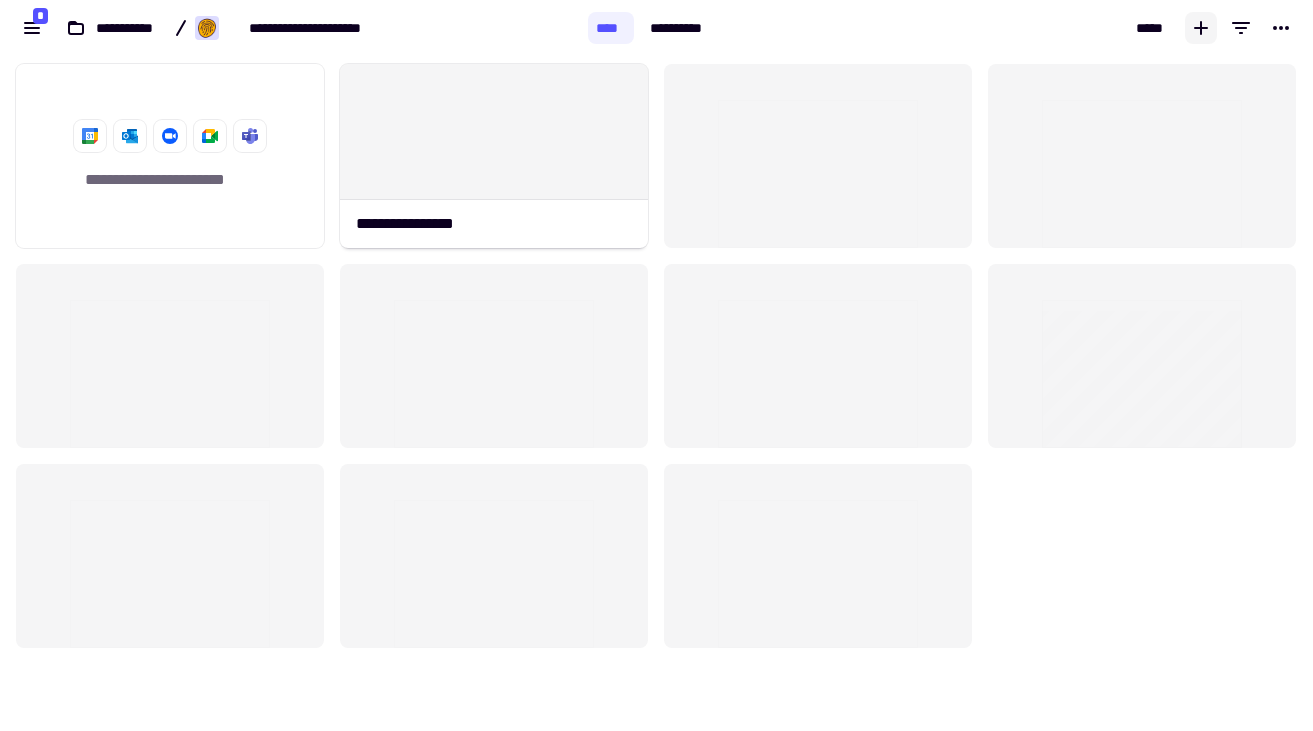 click 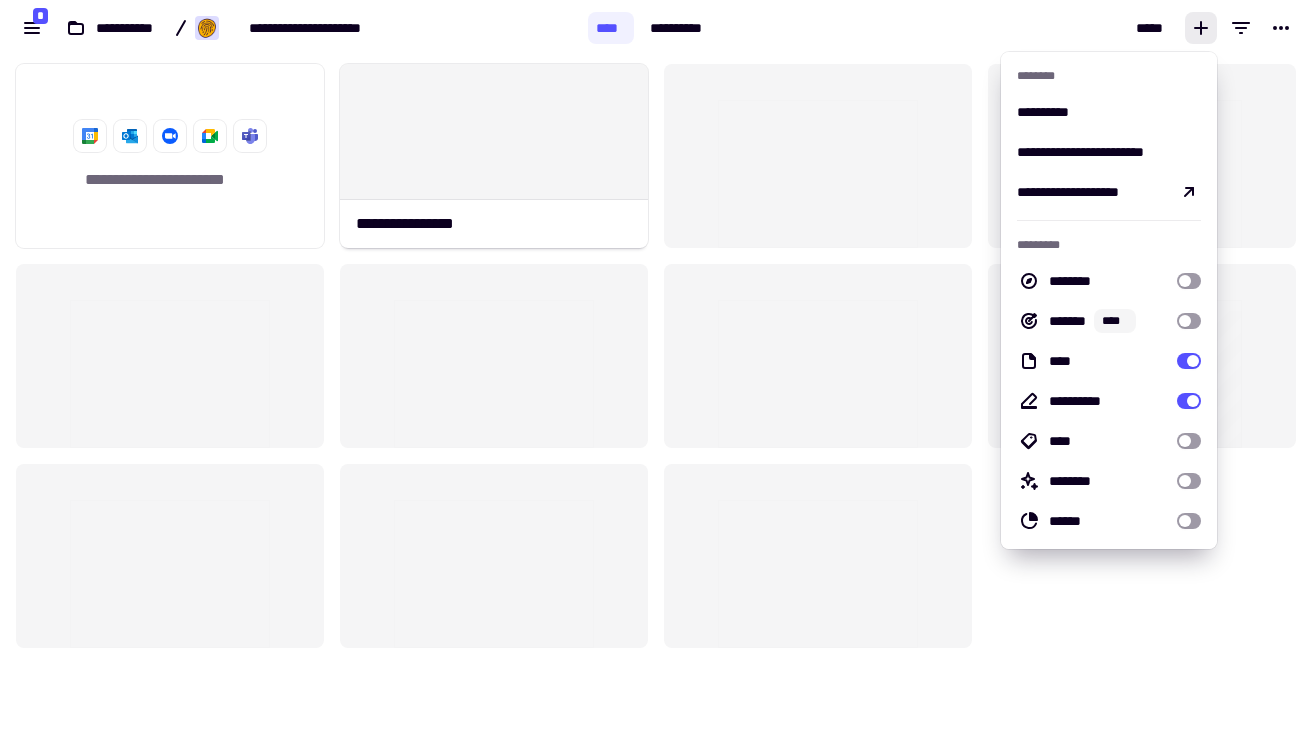 click on "*****" at bounding box center (1019, 28) 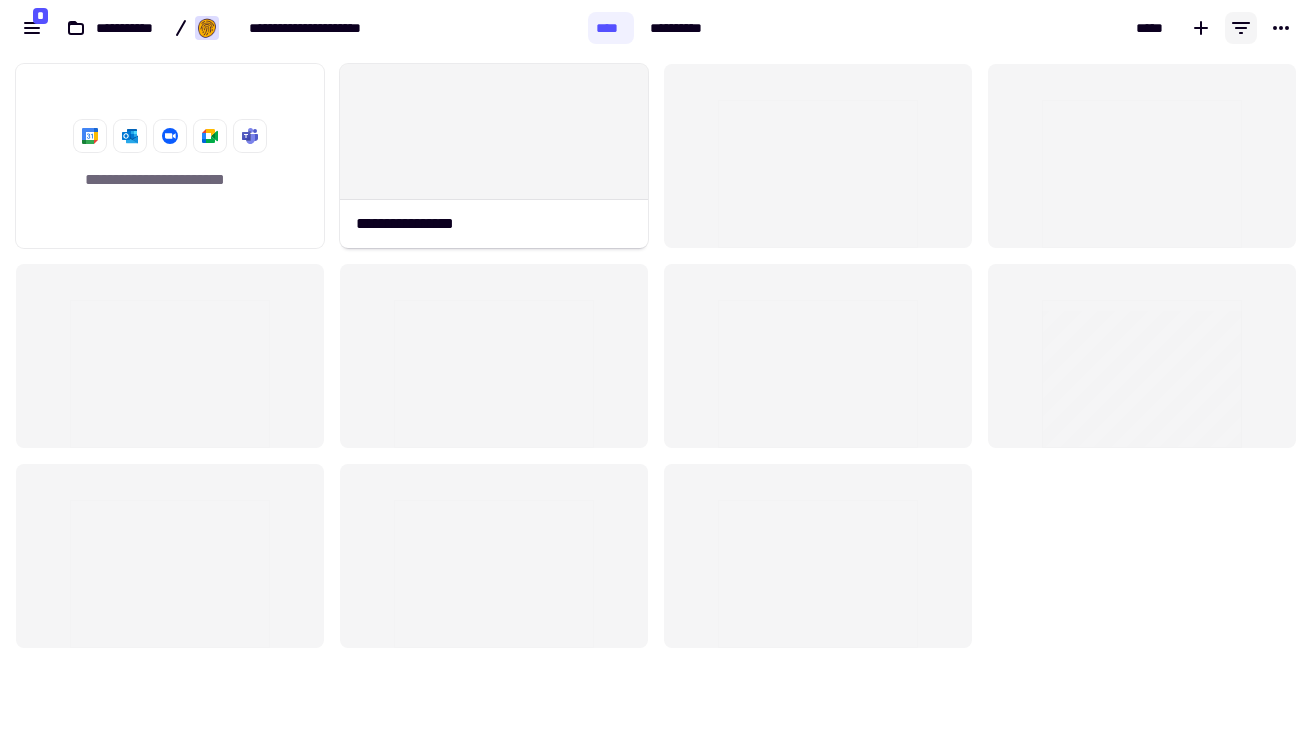 click 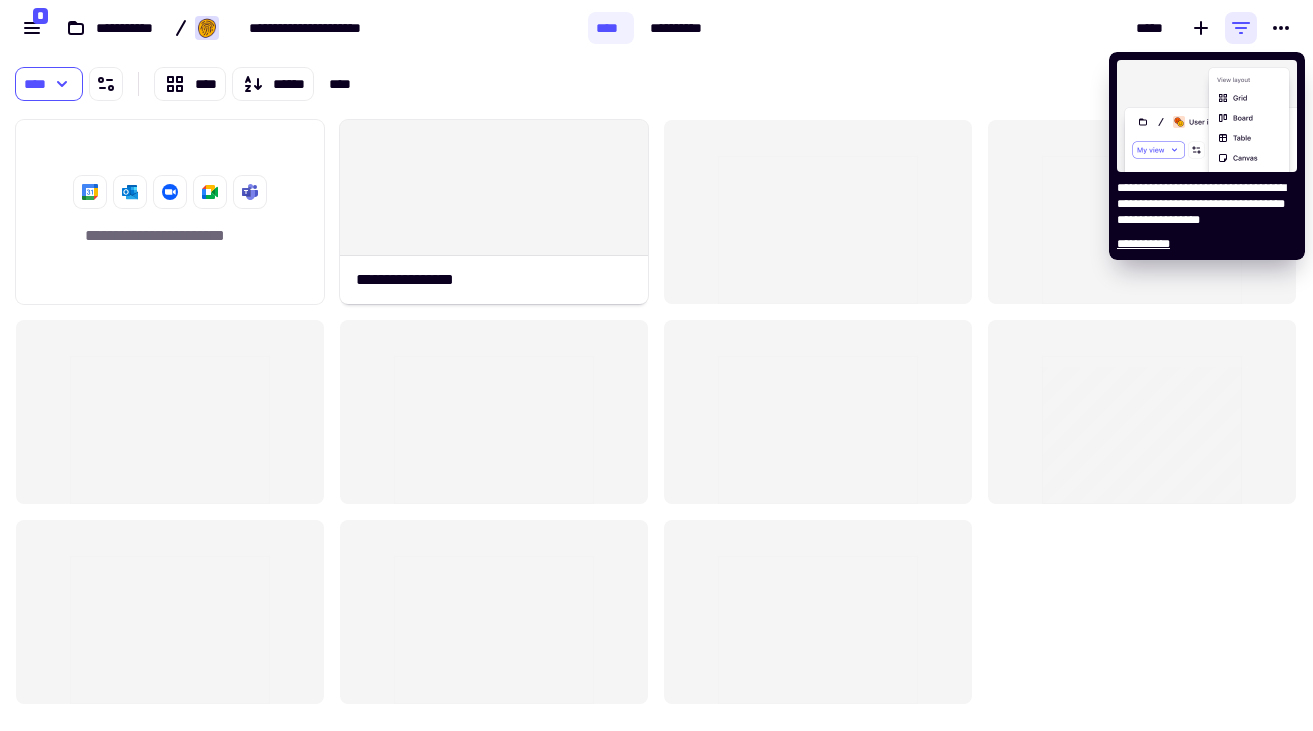 scroll, scrollTop: 619, scrollLeft: 1313, axis: both 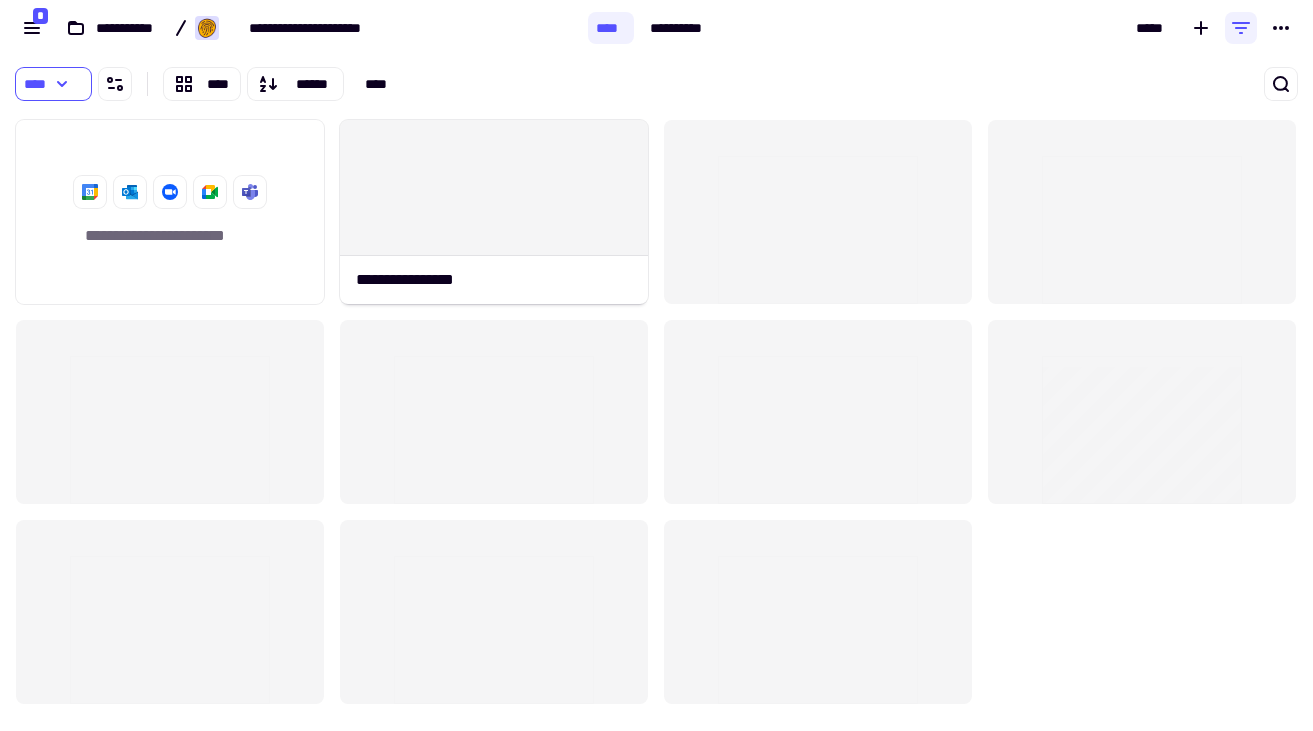 click at bounding box center (1069, 84) 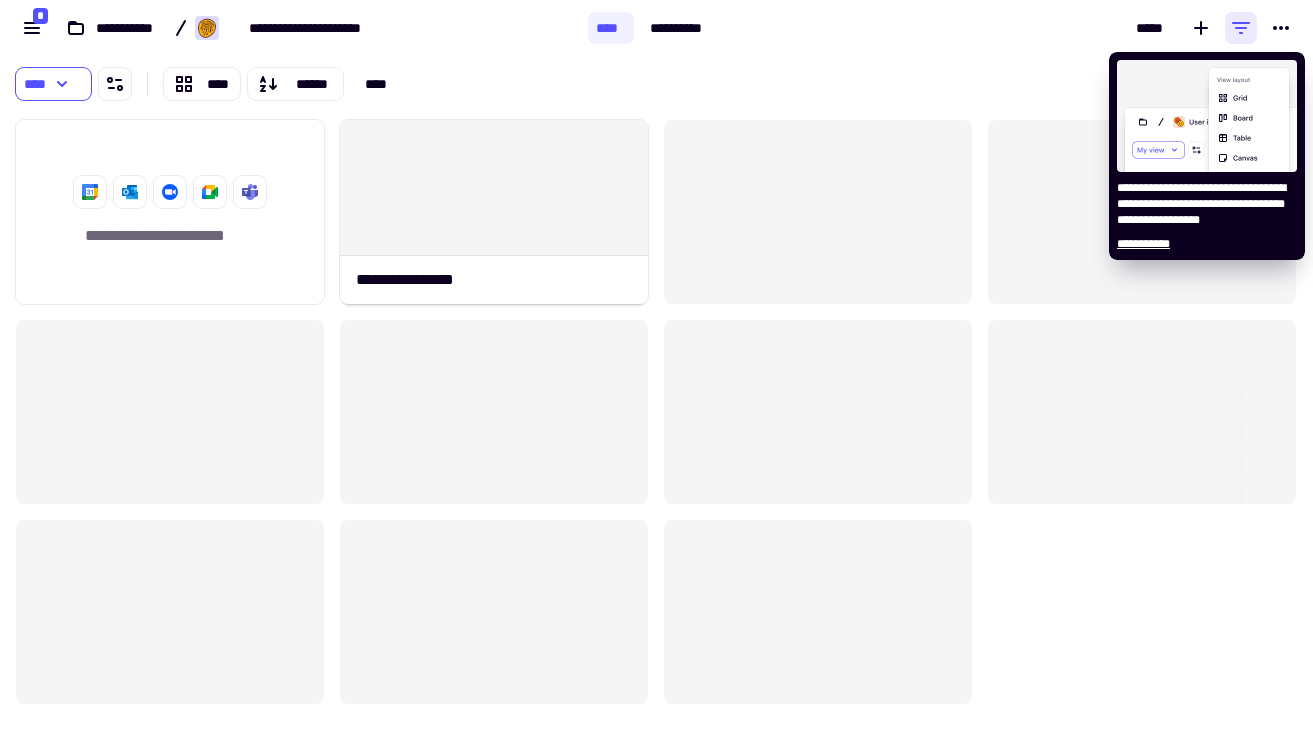 click 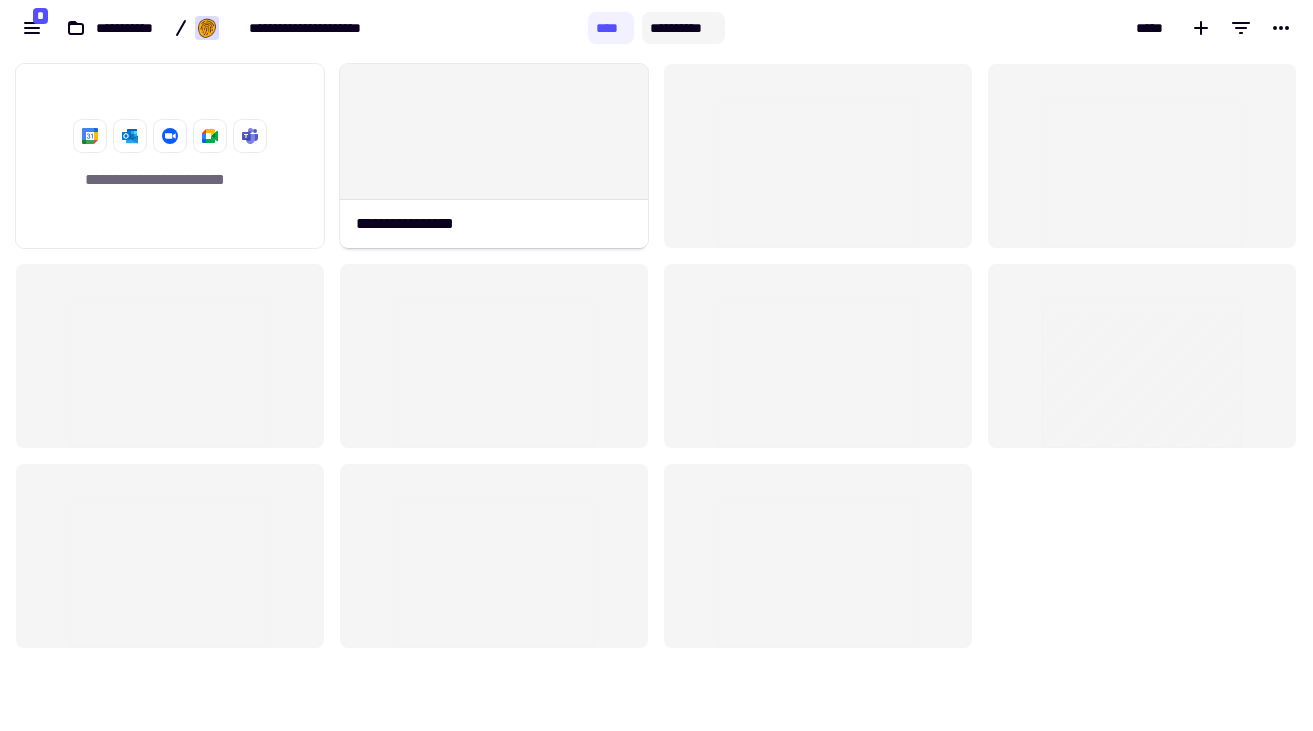 click on "**********" 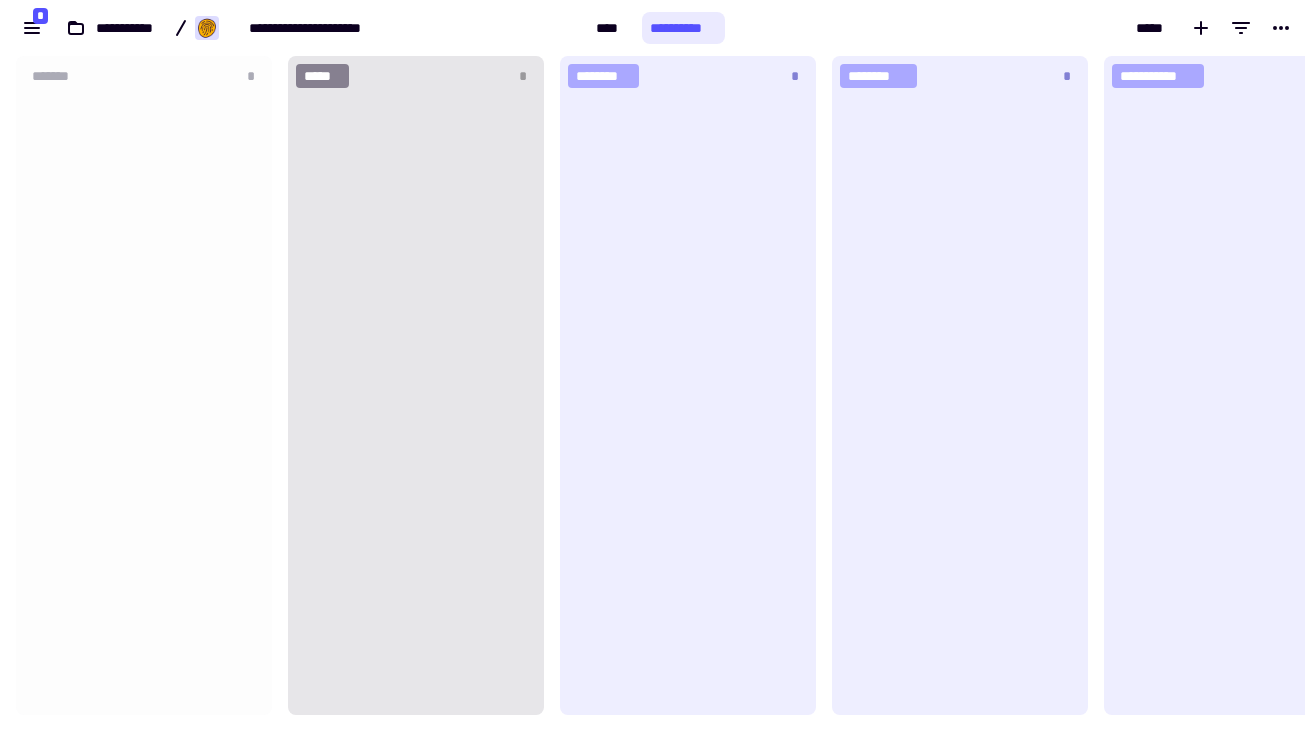 scroll, scrollTop: 1, scrollLeft: 1, axis: both 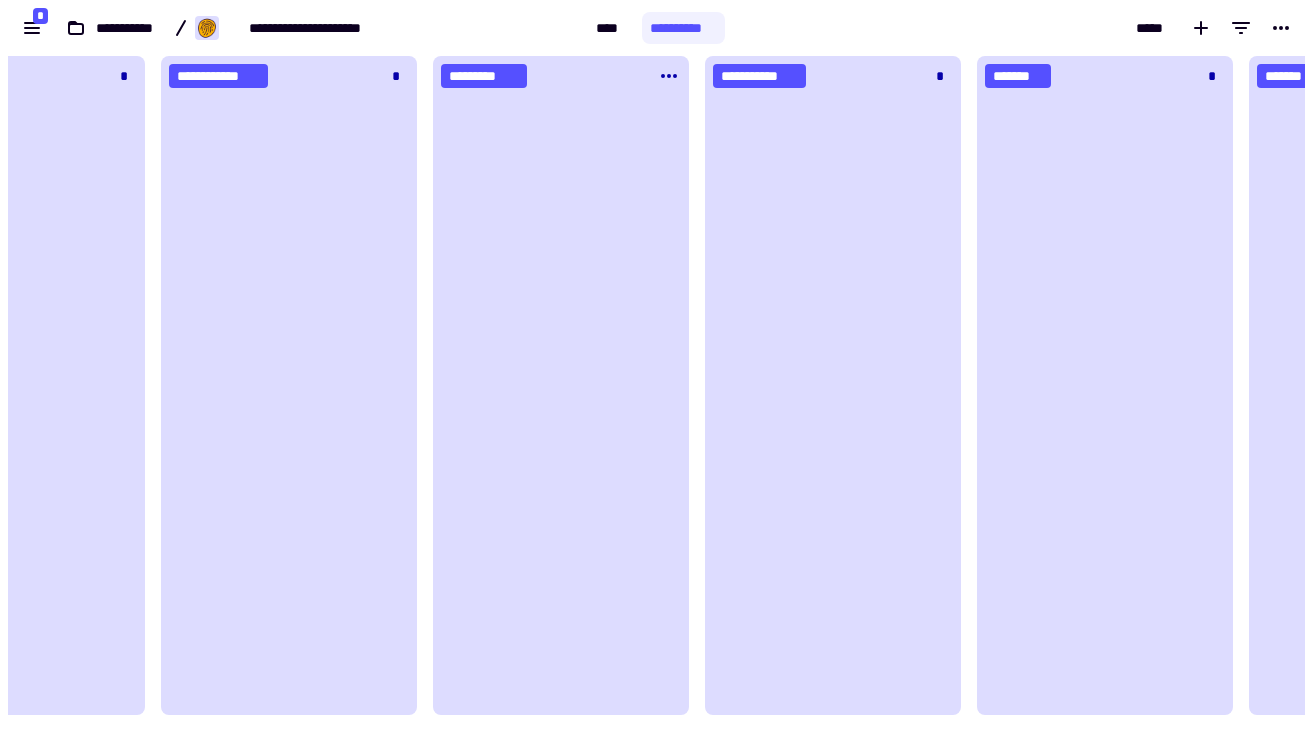 click on "*********" 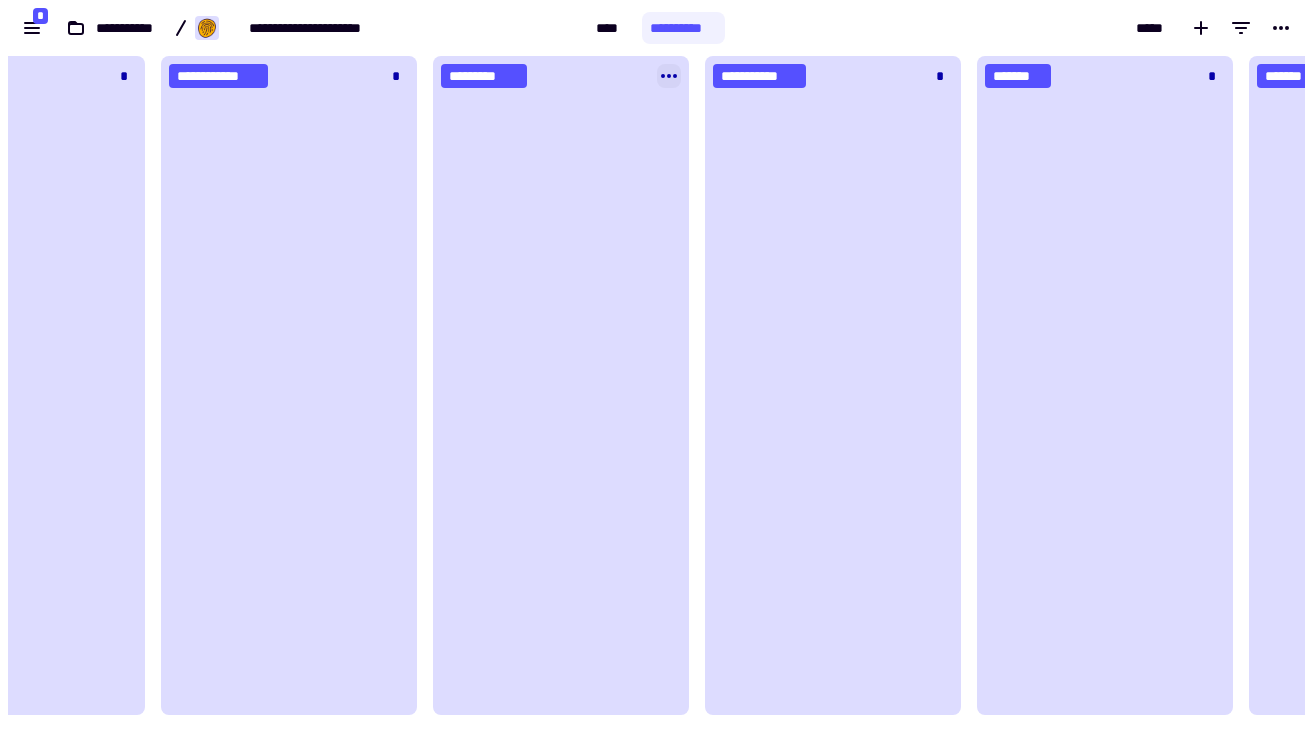 click 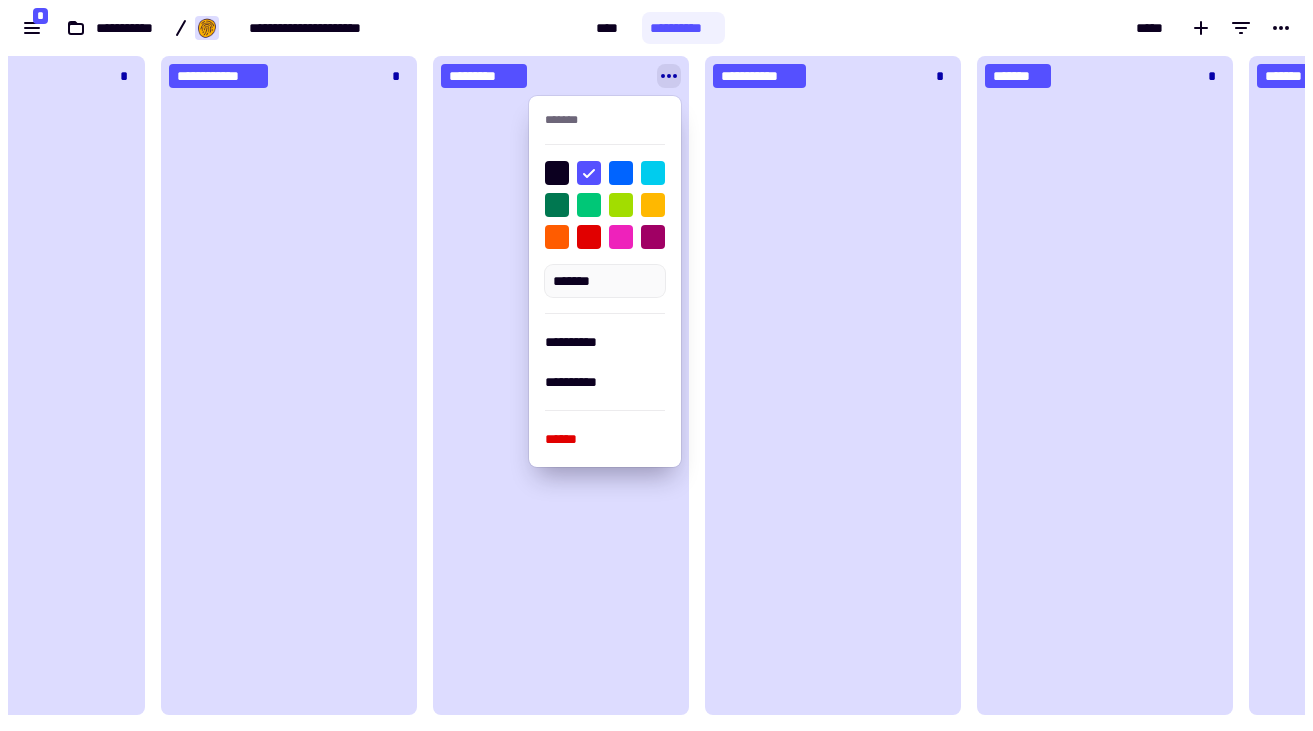click 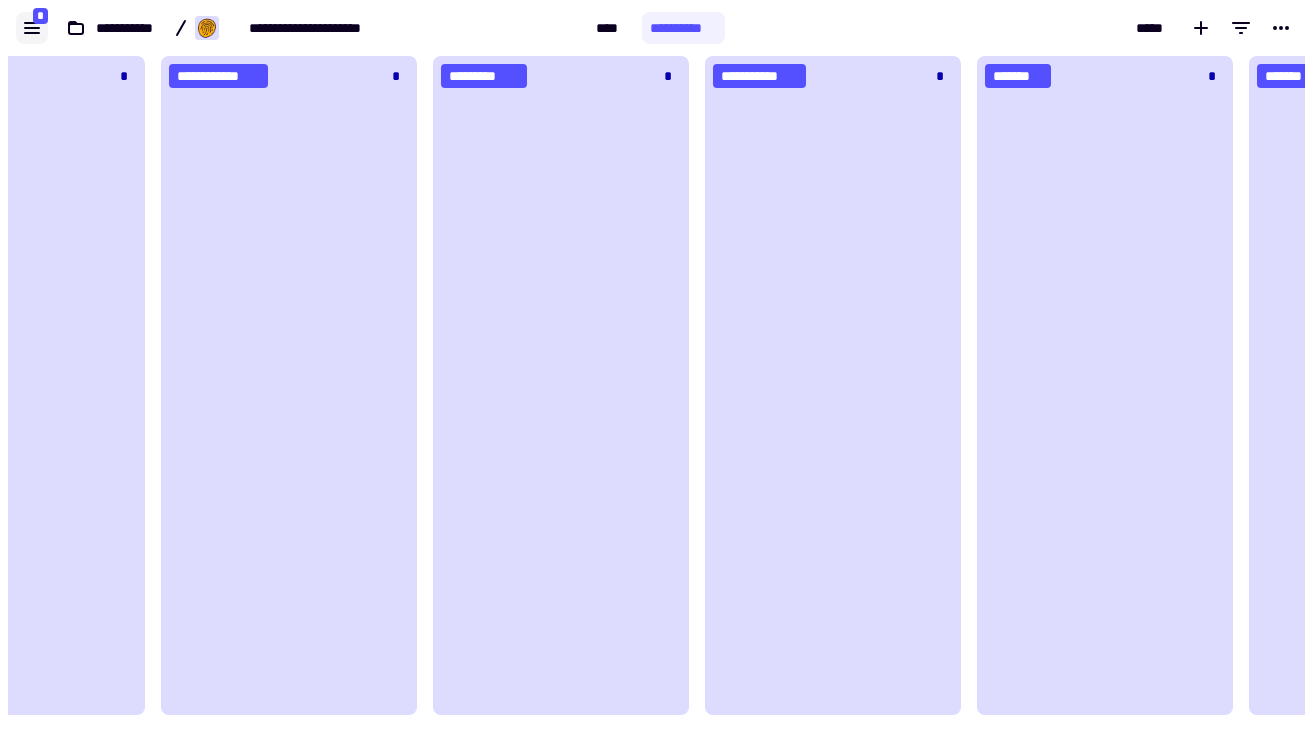 click 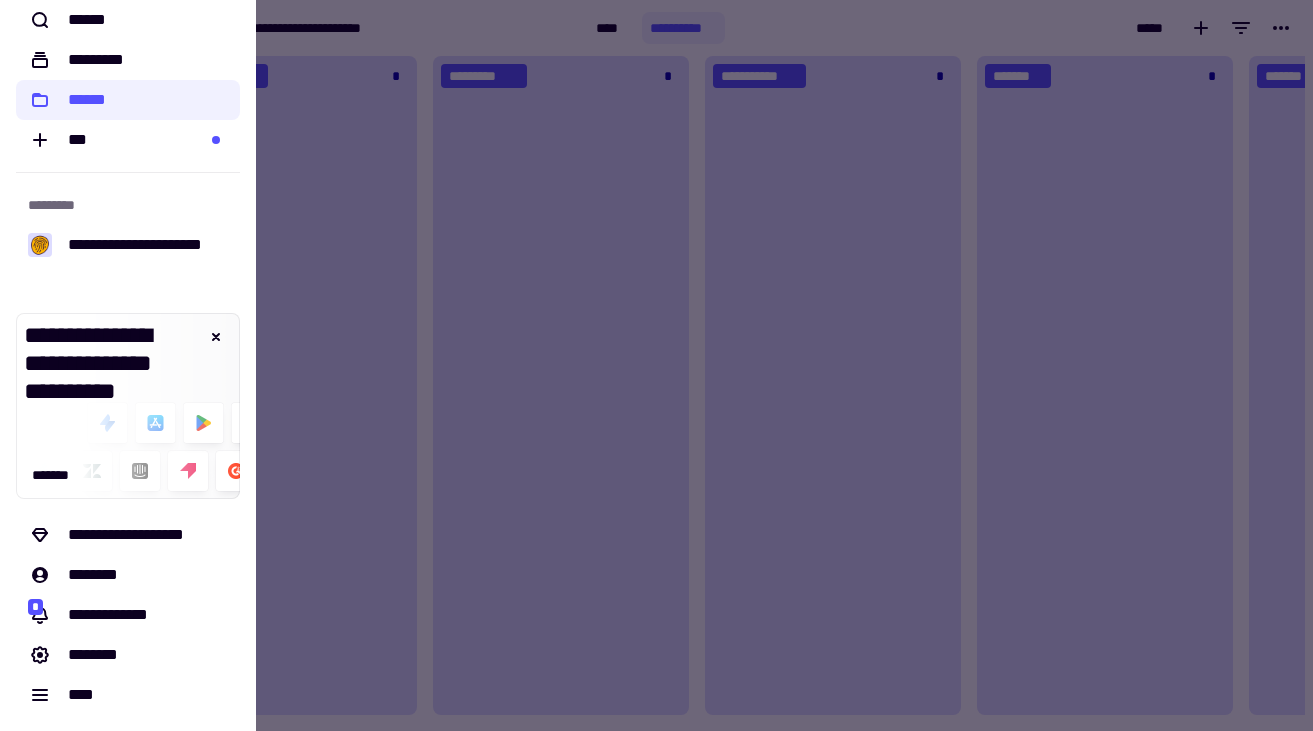 click at bounding box center (656, 365) 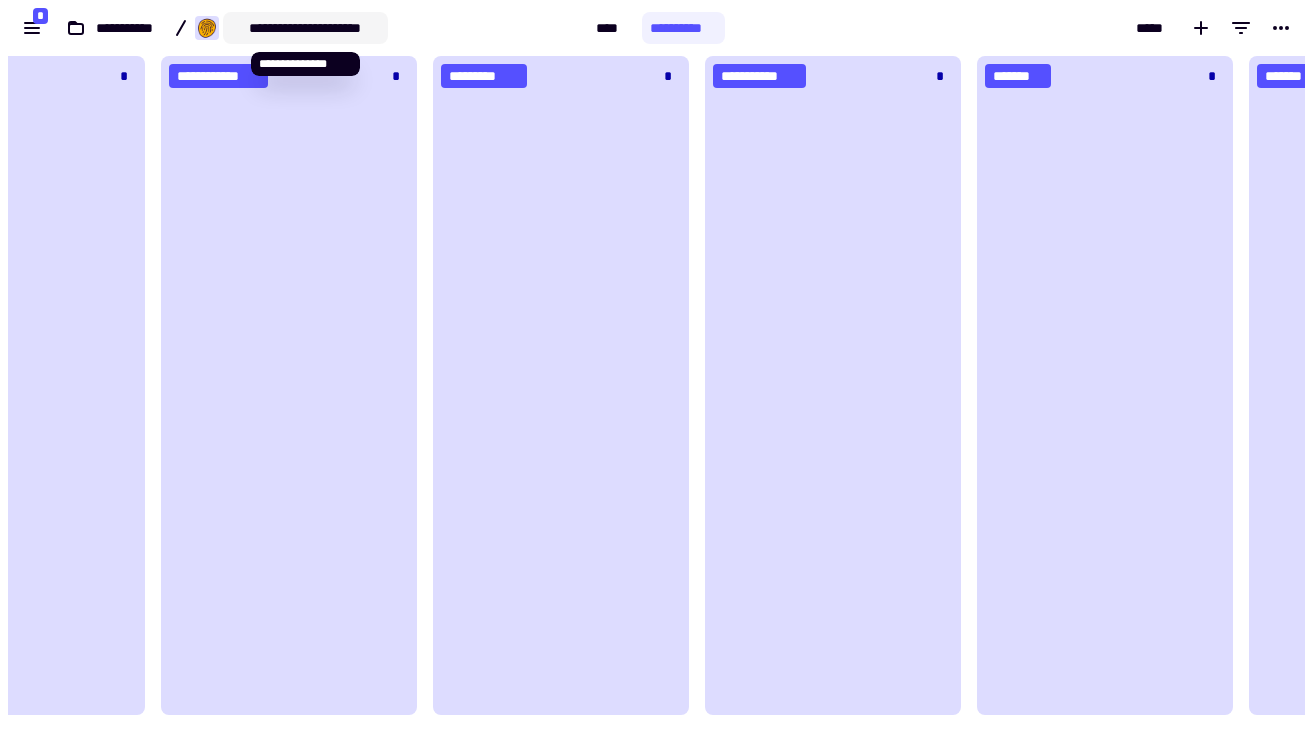 click on "**********" 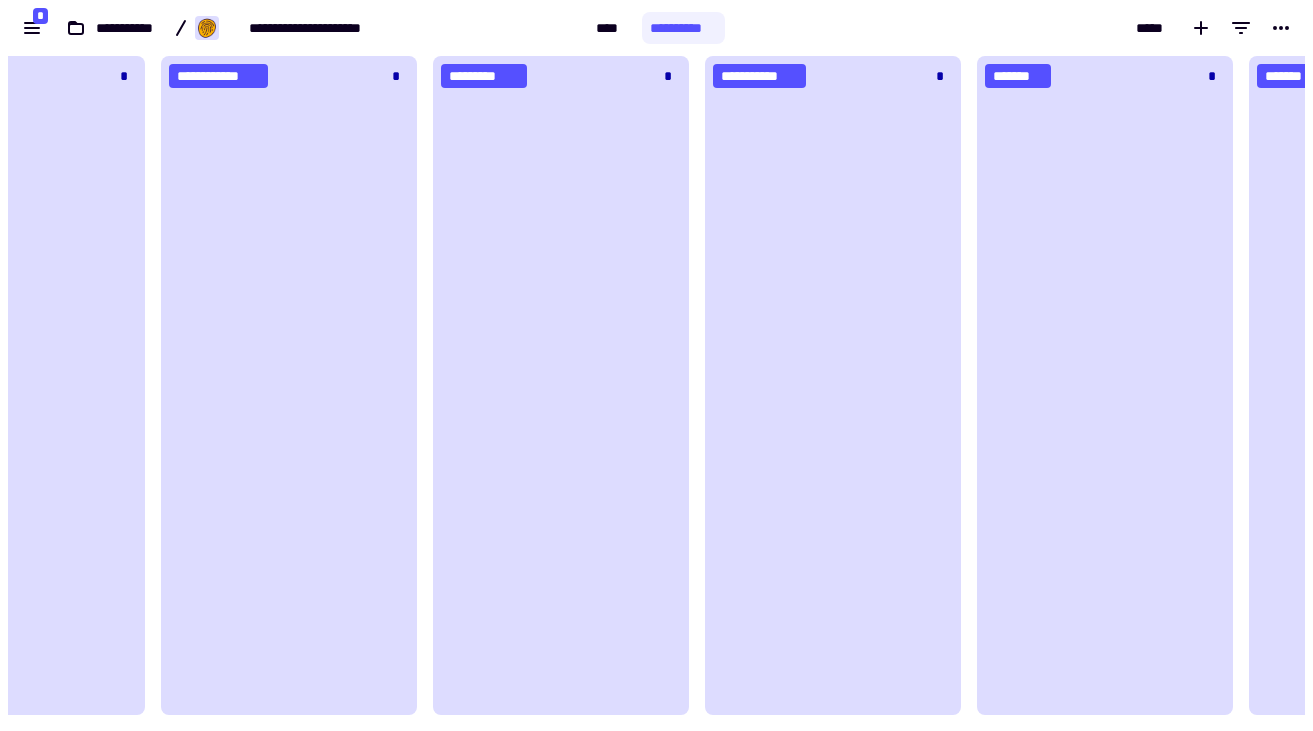 click on "[NUMBER] [STREET] [CITY], [STATE] [ZIP] [COUNTRY] [COORDINATES] [COORDINATES] [DATE] [TIME] [PHONE] [EMAIL]" at bounding box center [294, 28] 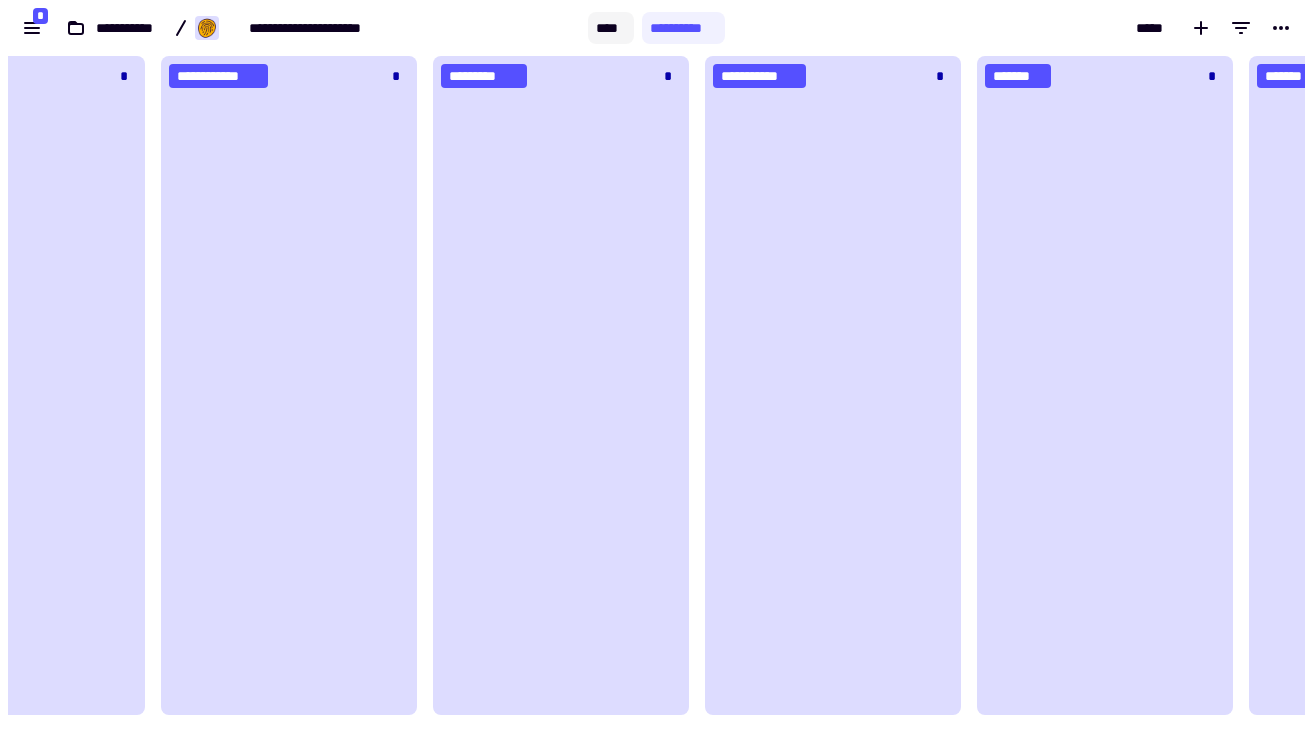 click on "****" 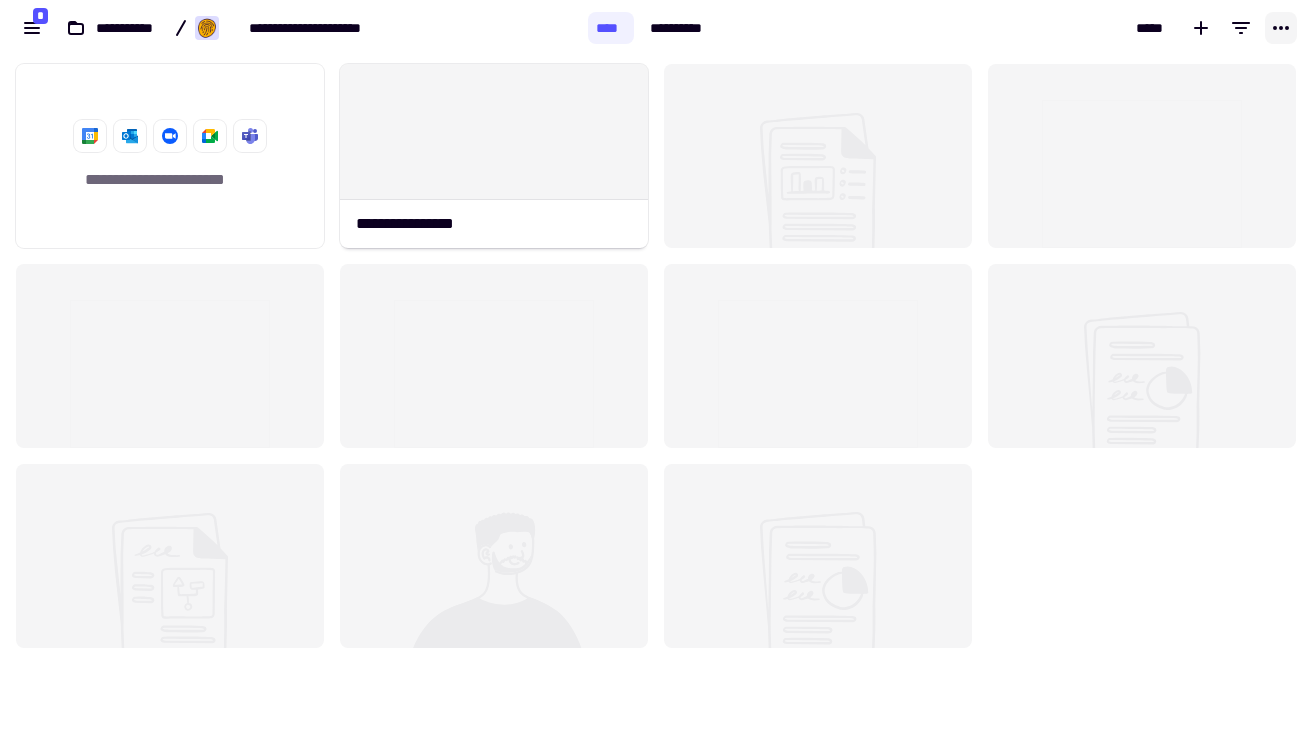 click 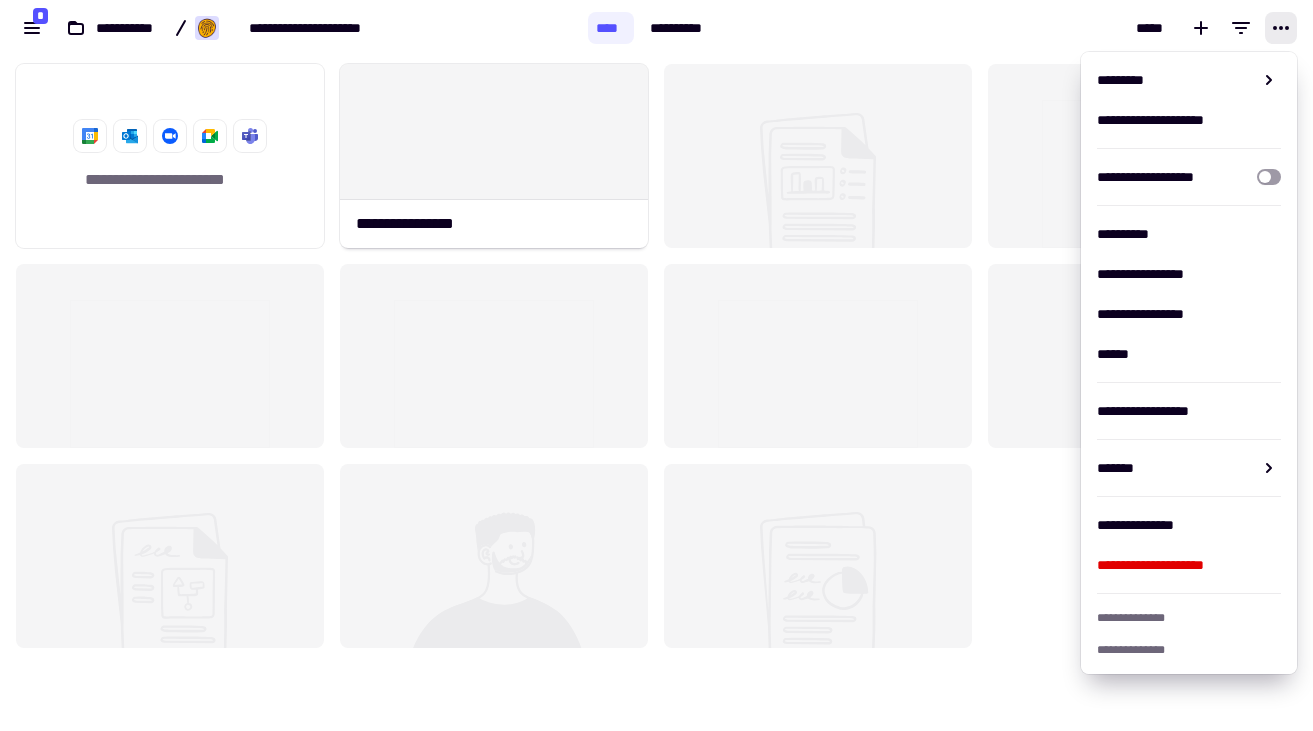 click on "*****" at bounding box center (1019, 28) 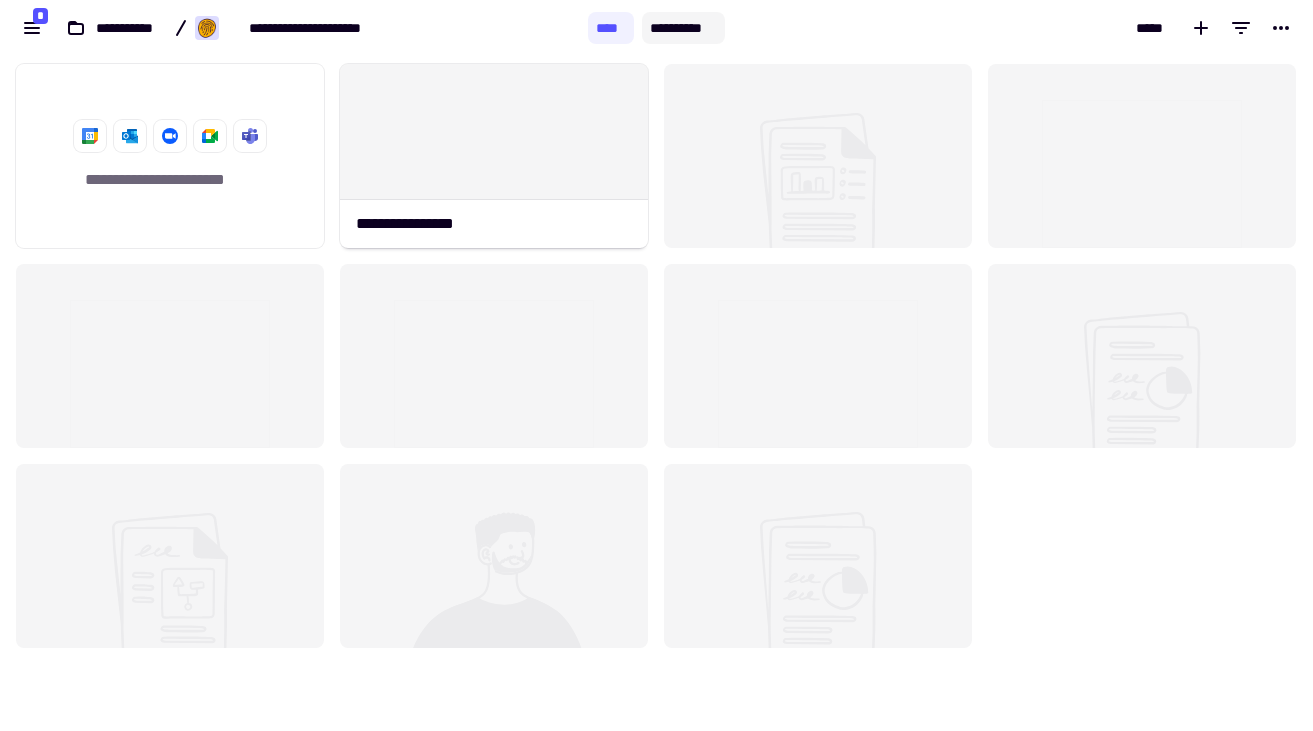 click on "**********" 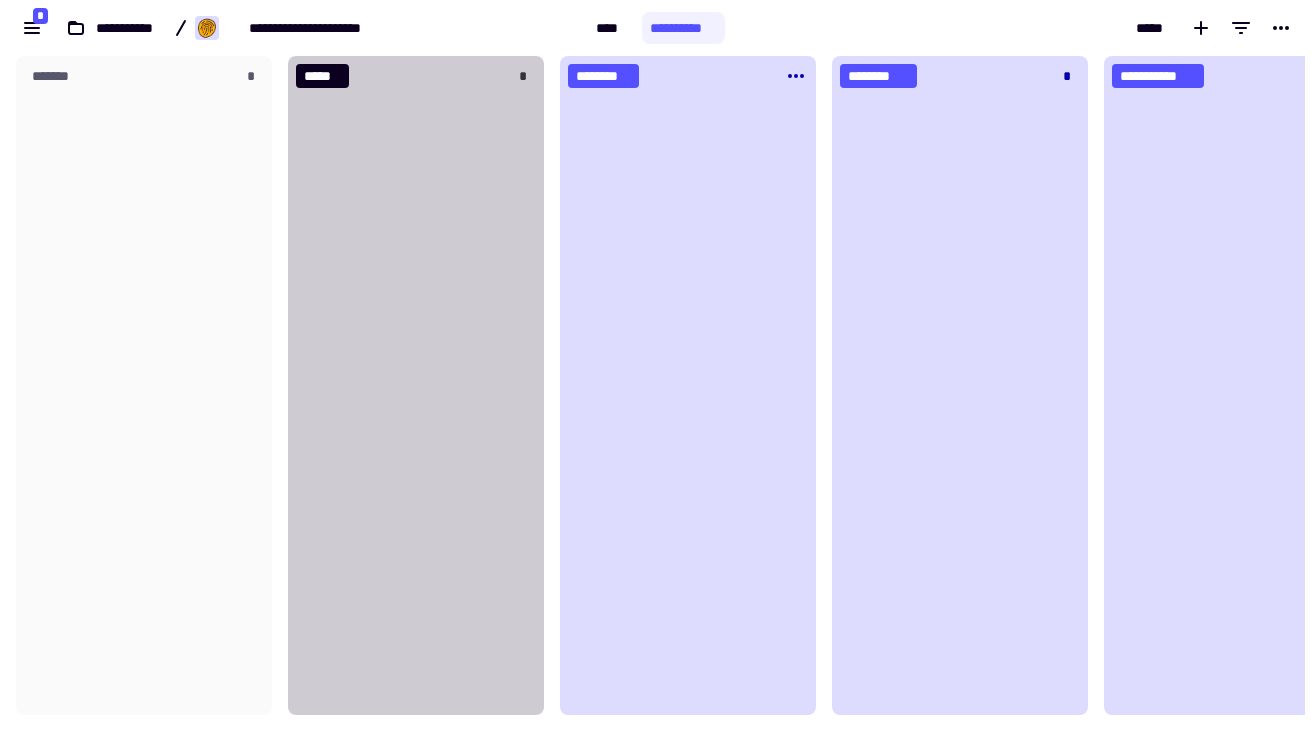 click 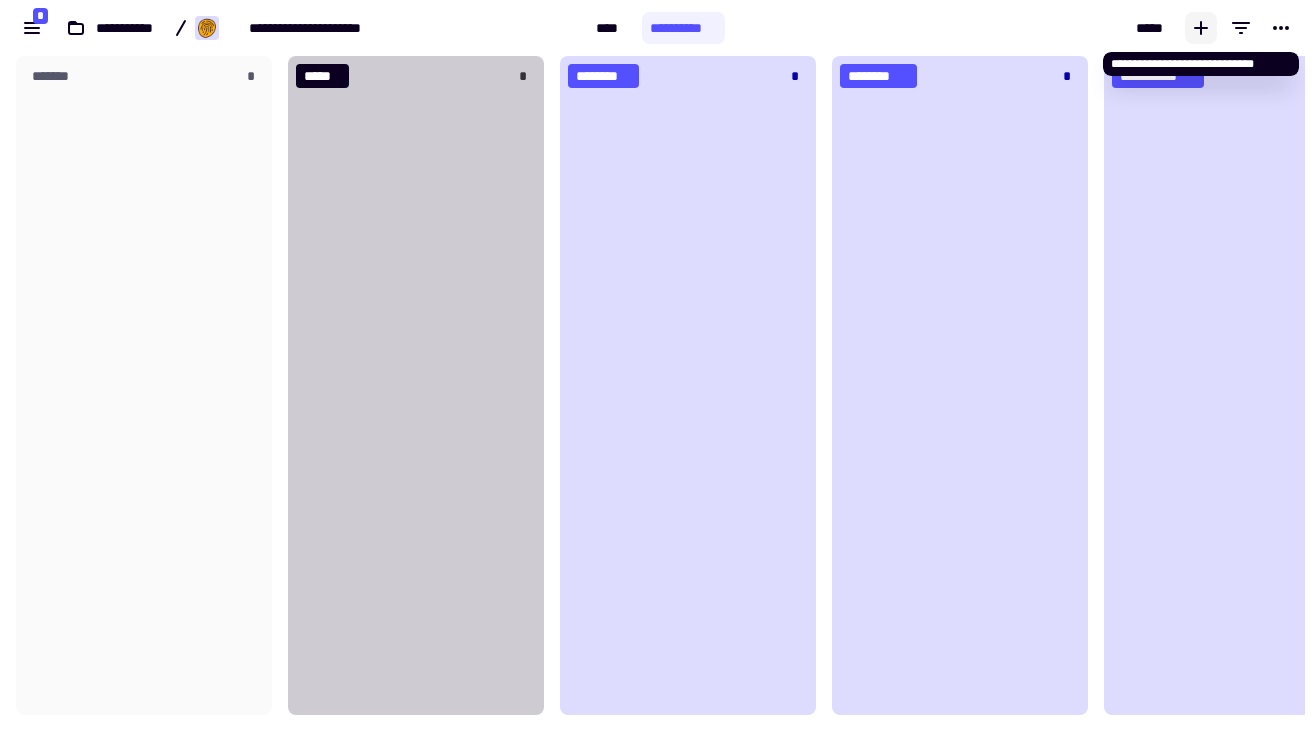 click 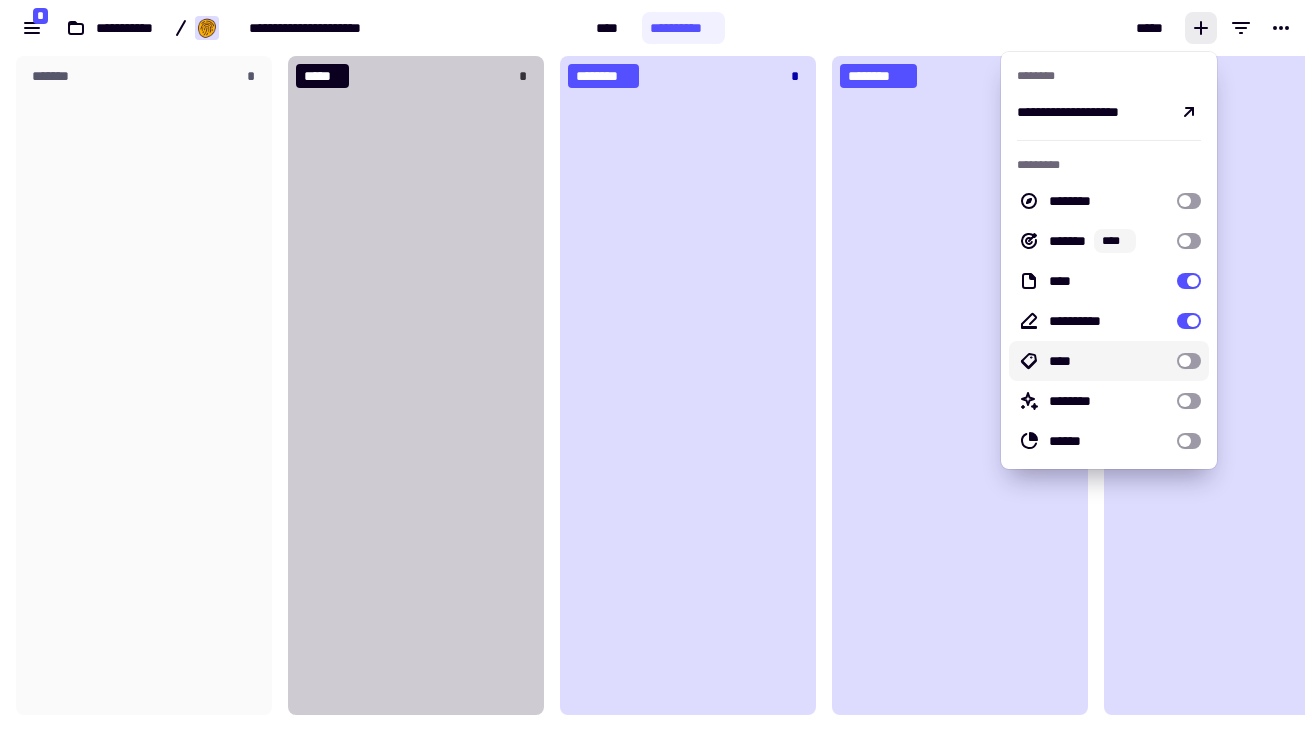 click at bounding box center [1189, 361] 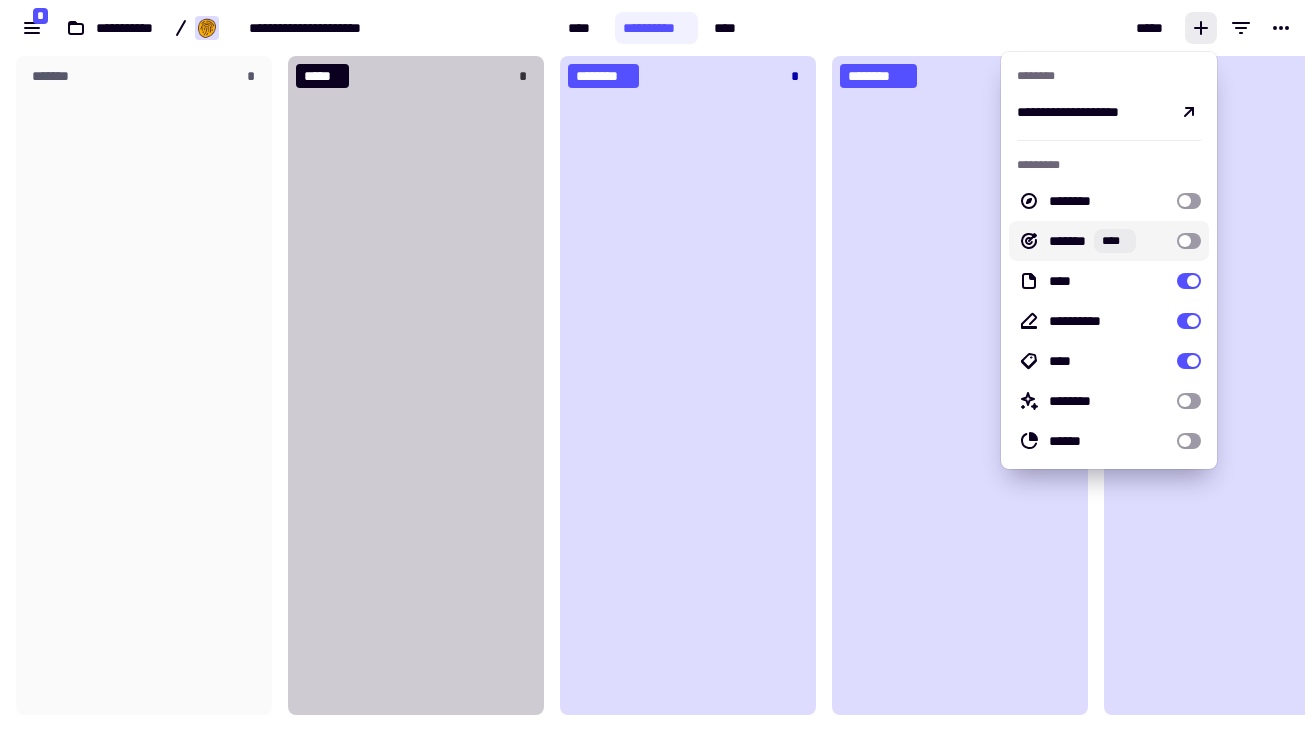 click on "*****" at bounding box center [1033, 28] 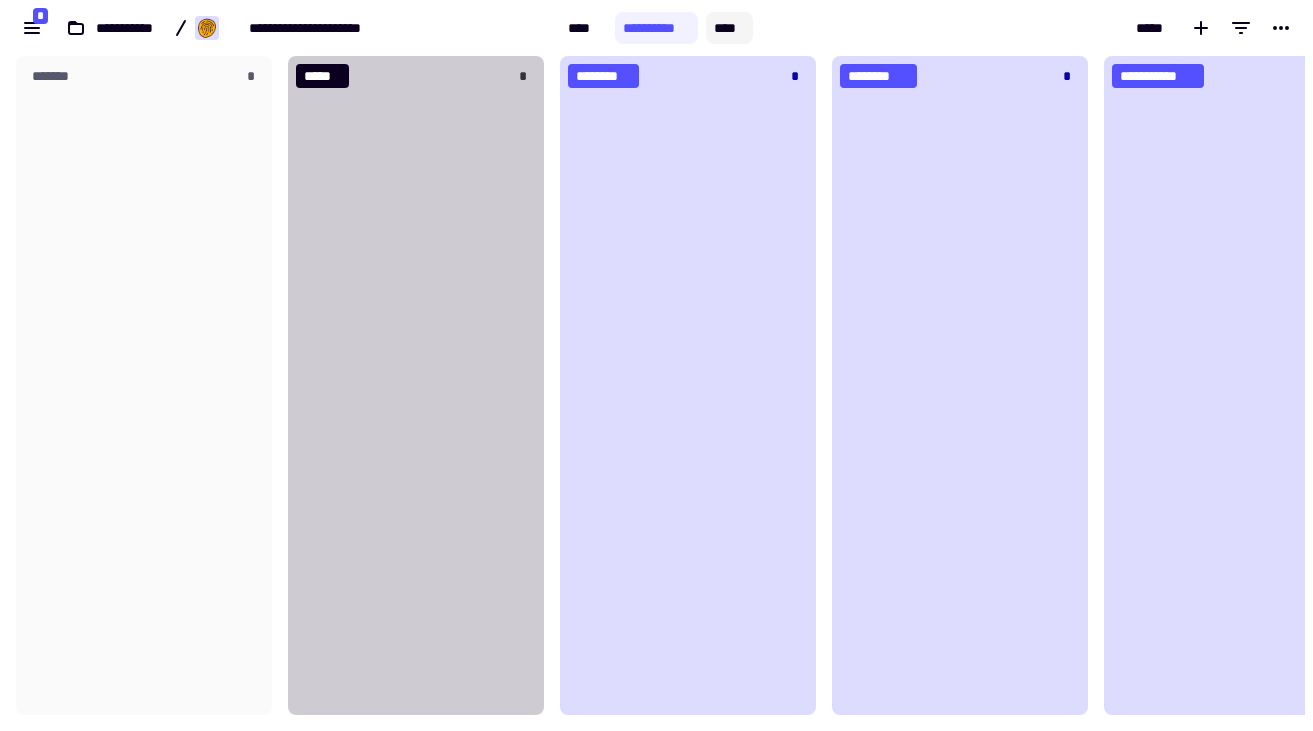 click on "****" 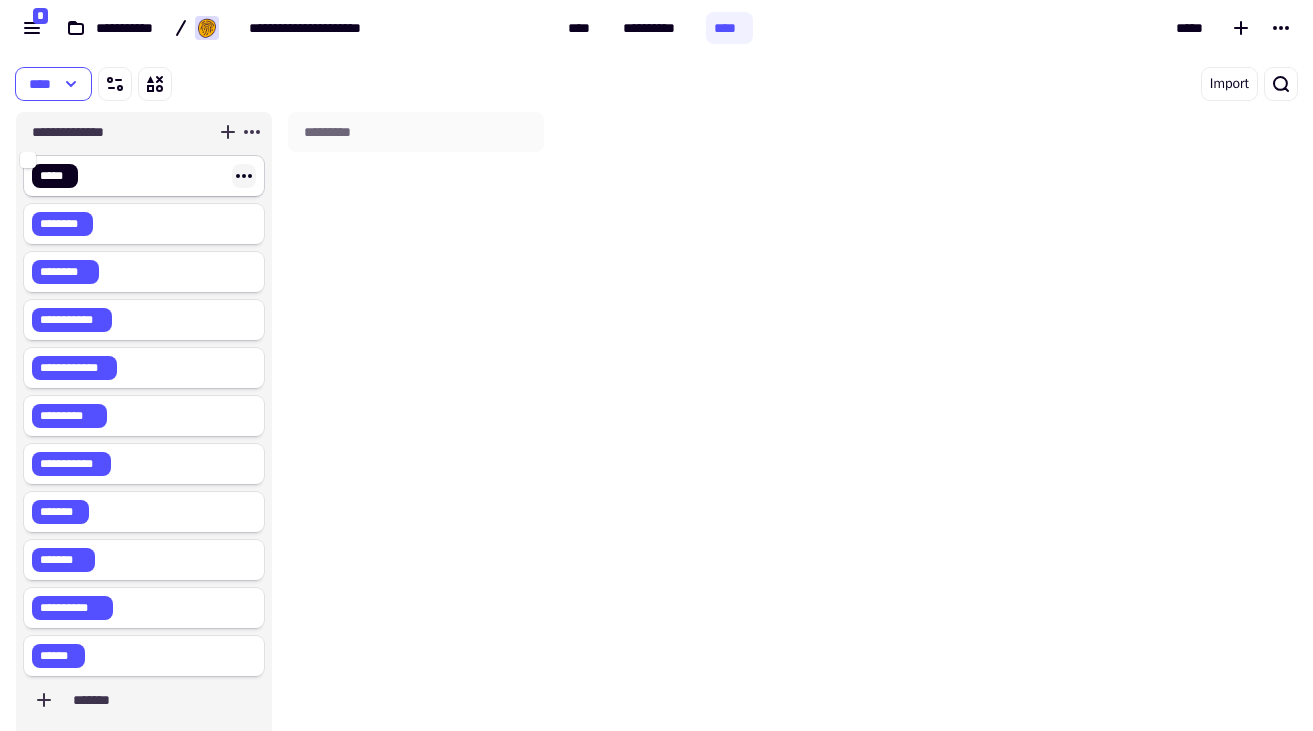 click 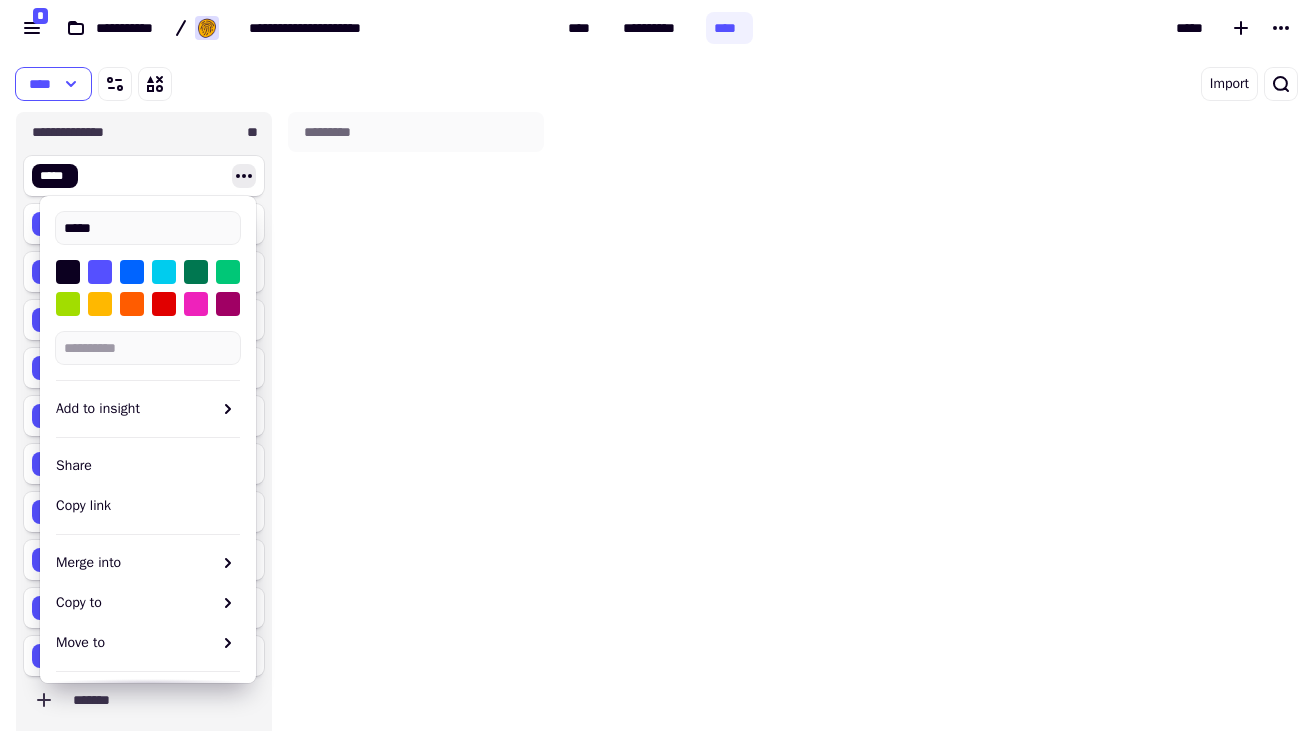click on "*********" at bounding box center [416, 441] 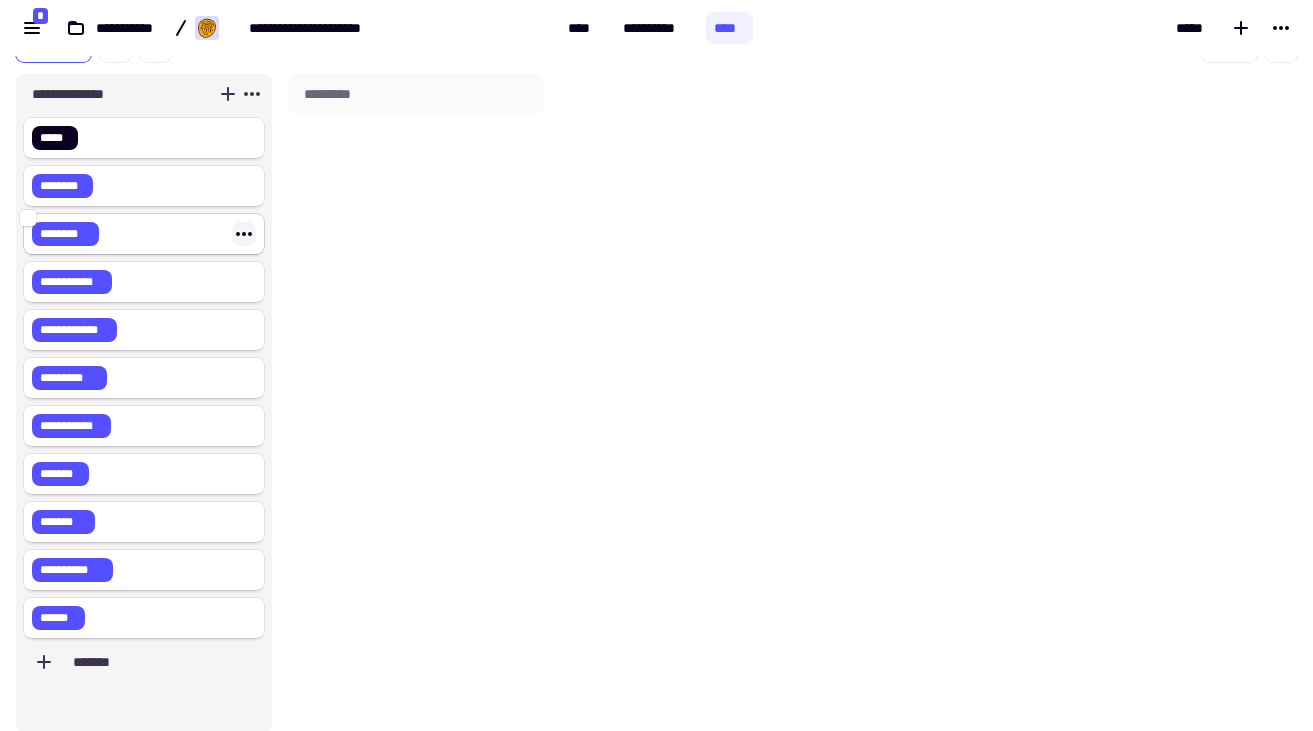 click 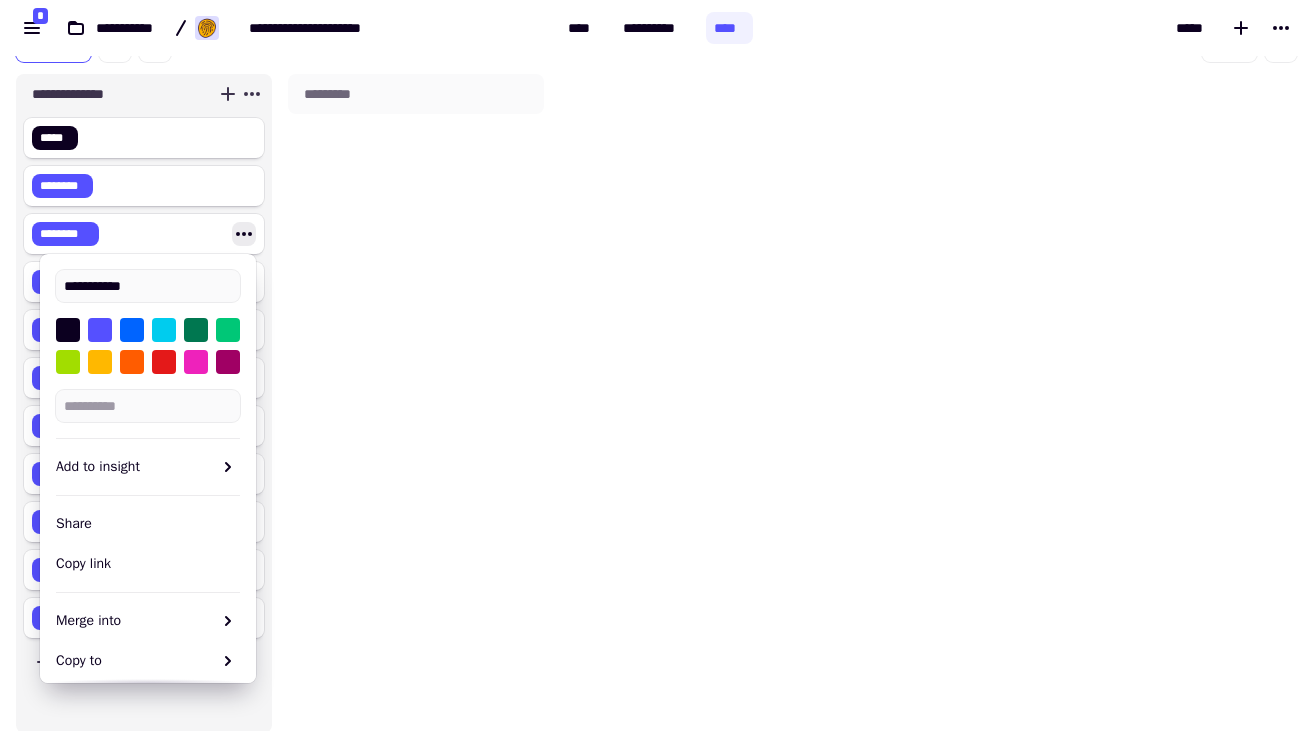 type on "**********" 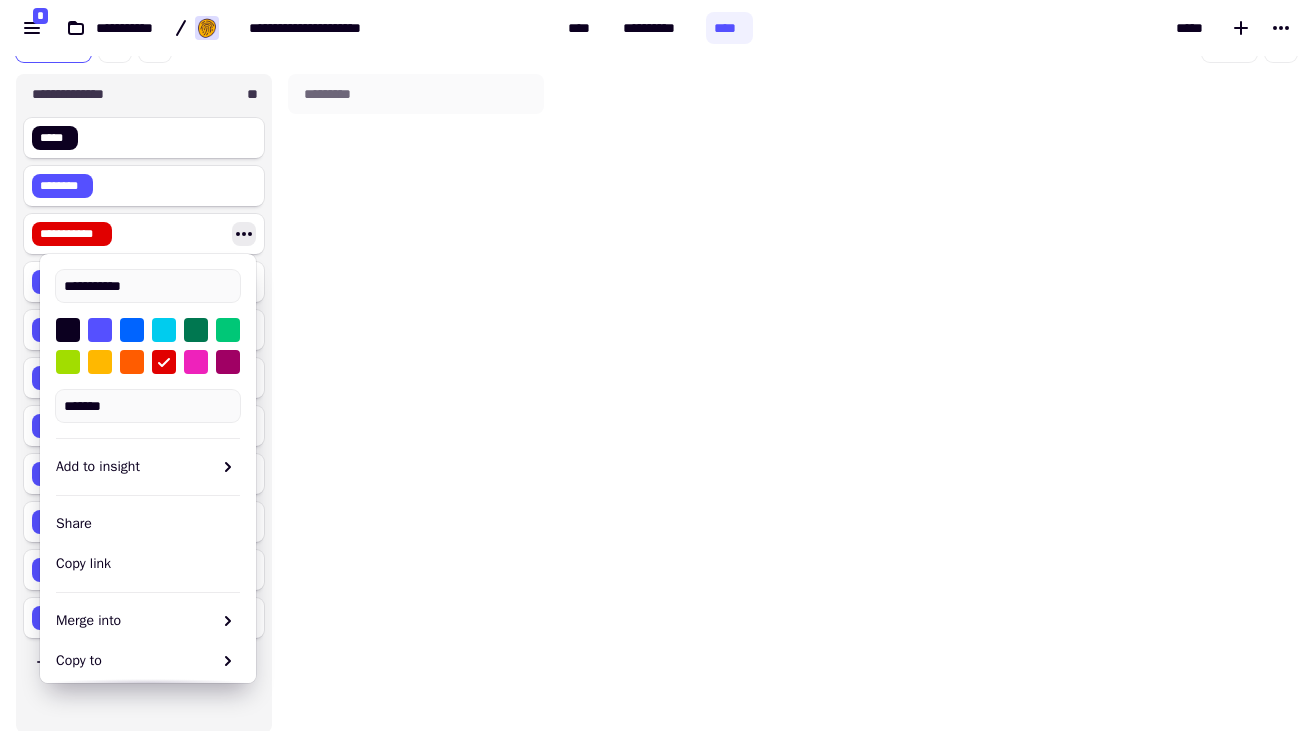 click on "*********" at bounding box center [416, 403] 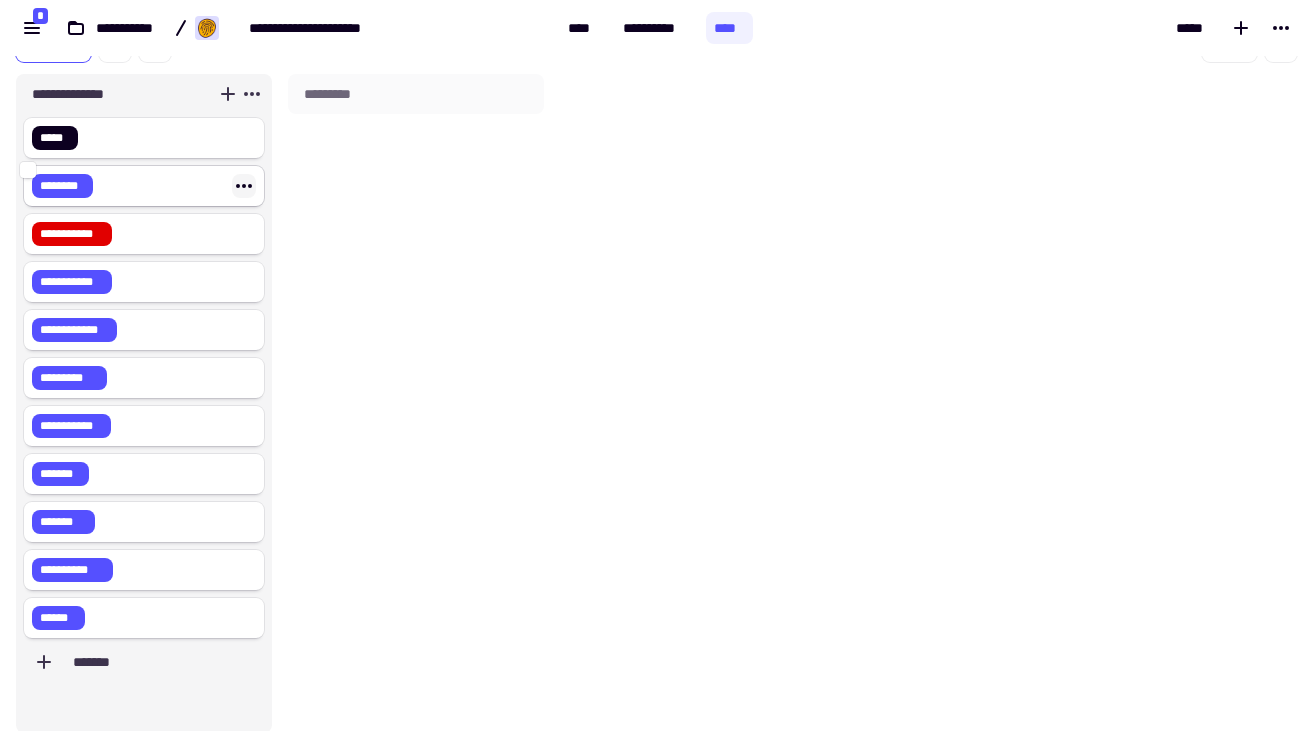 click 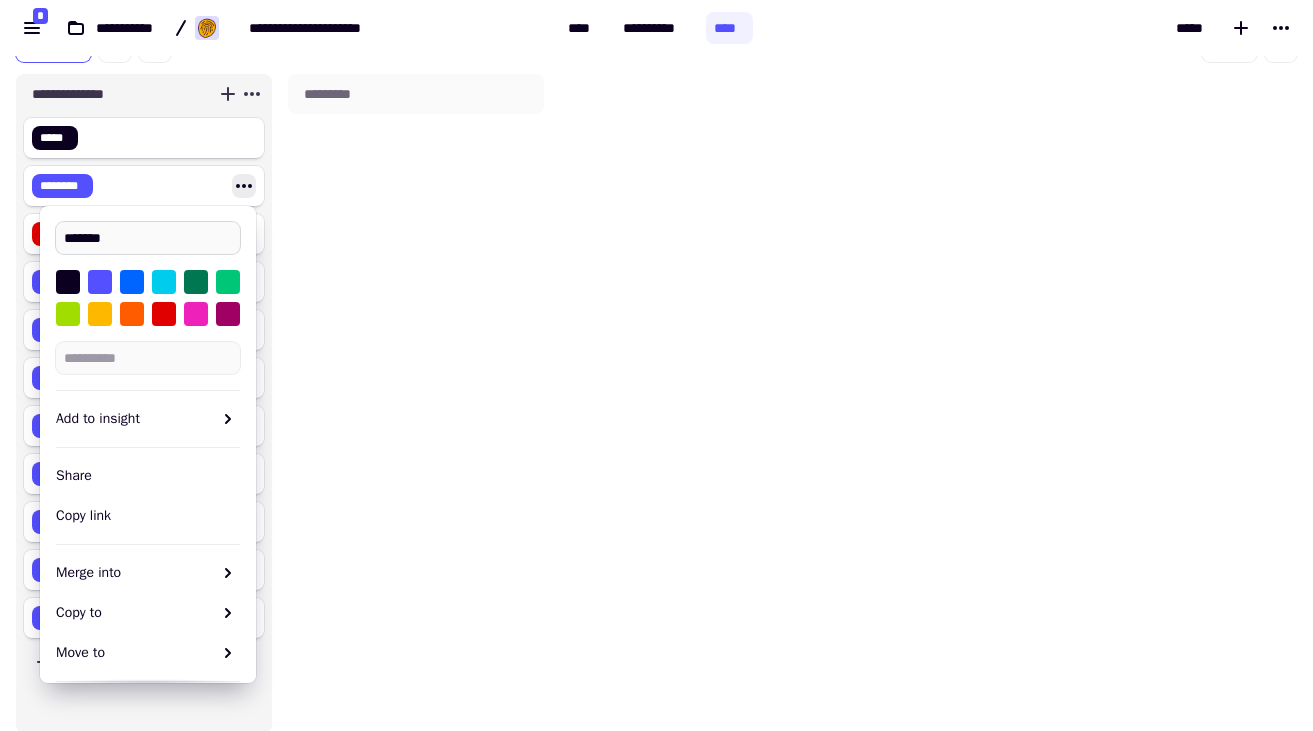 type on "********" 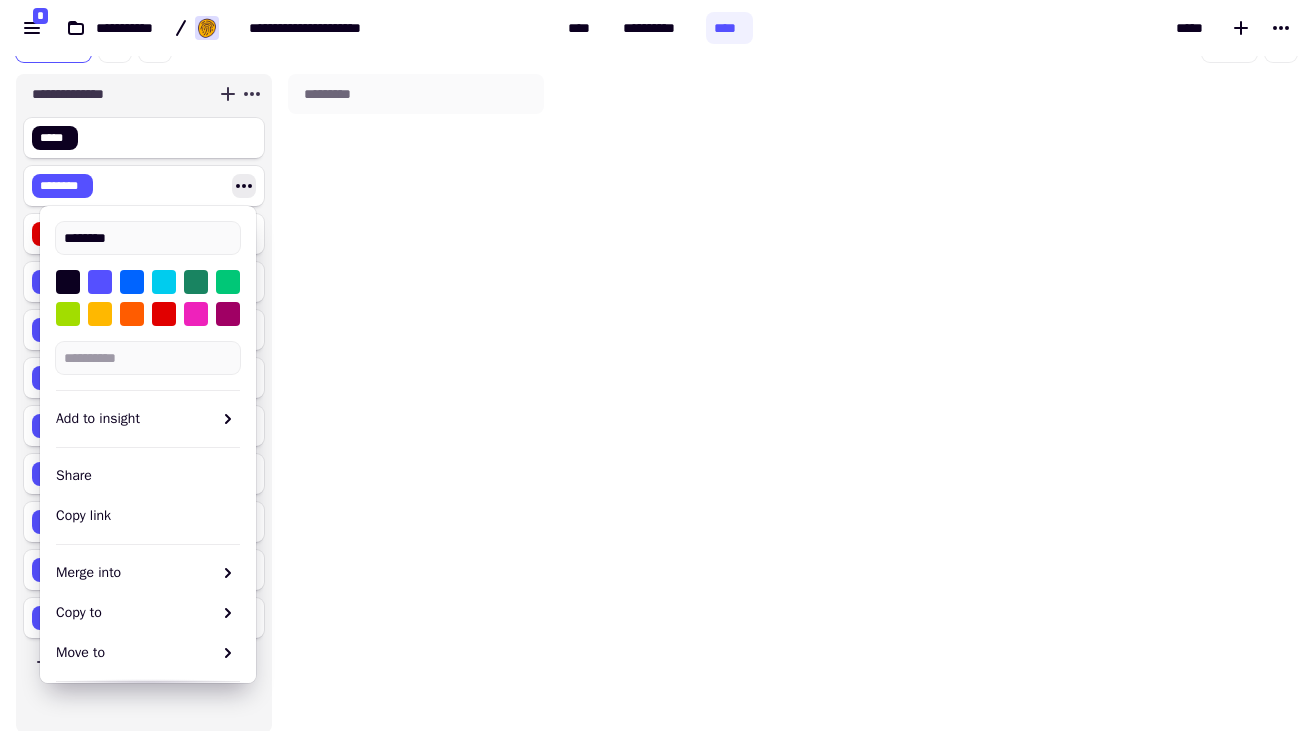 click at bounding box center (196, 282) 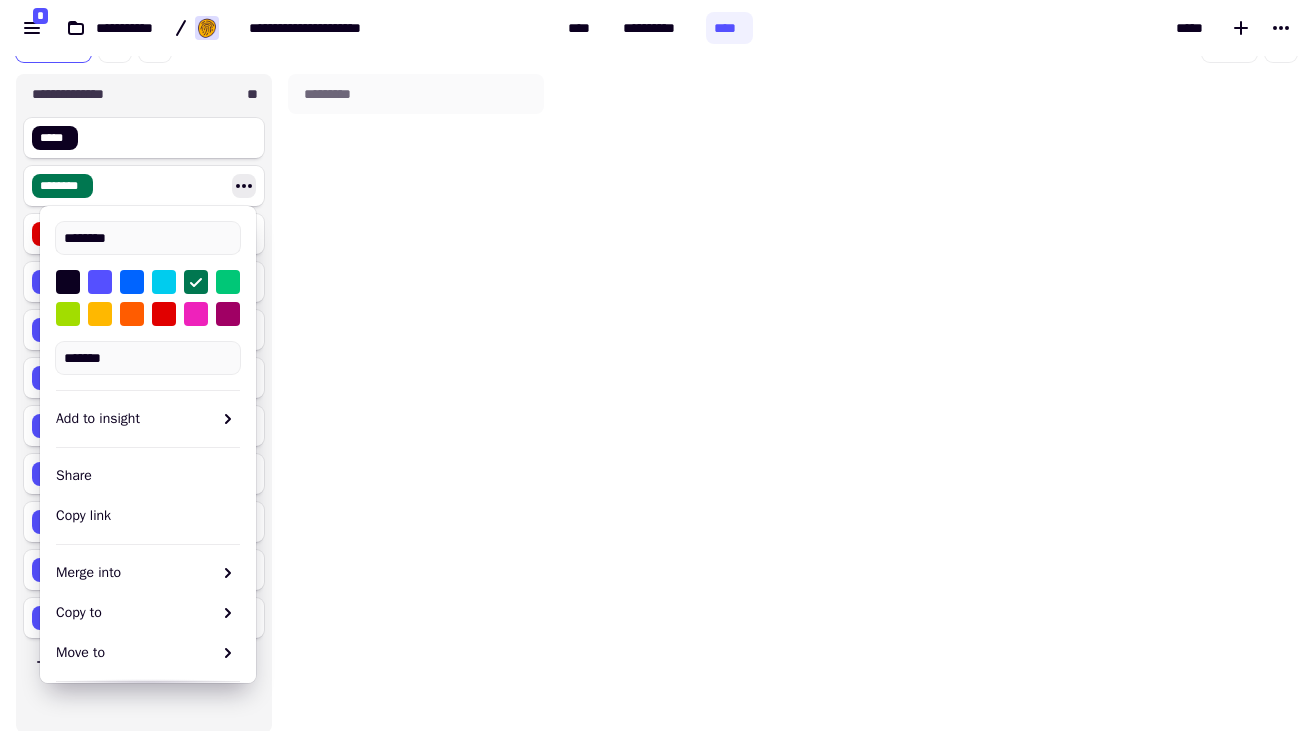 click on "*********" at bounding box center (416, 403) 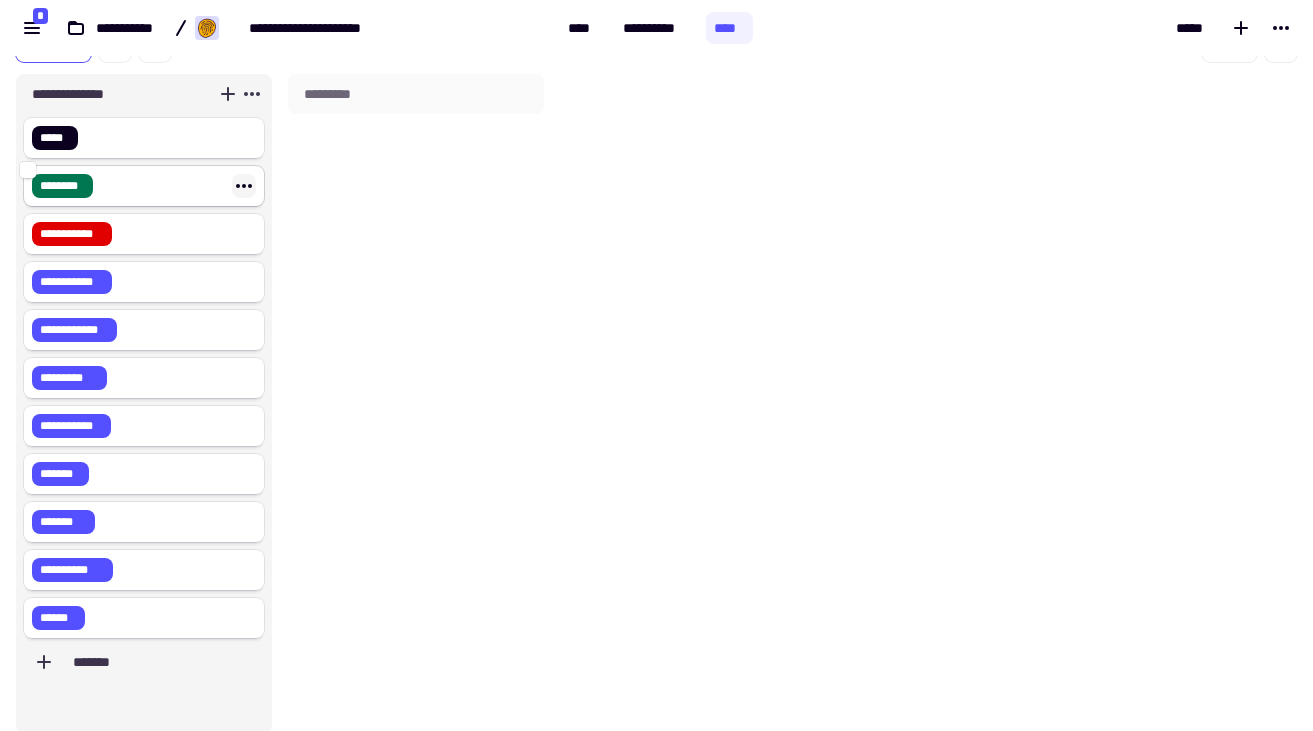 click 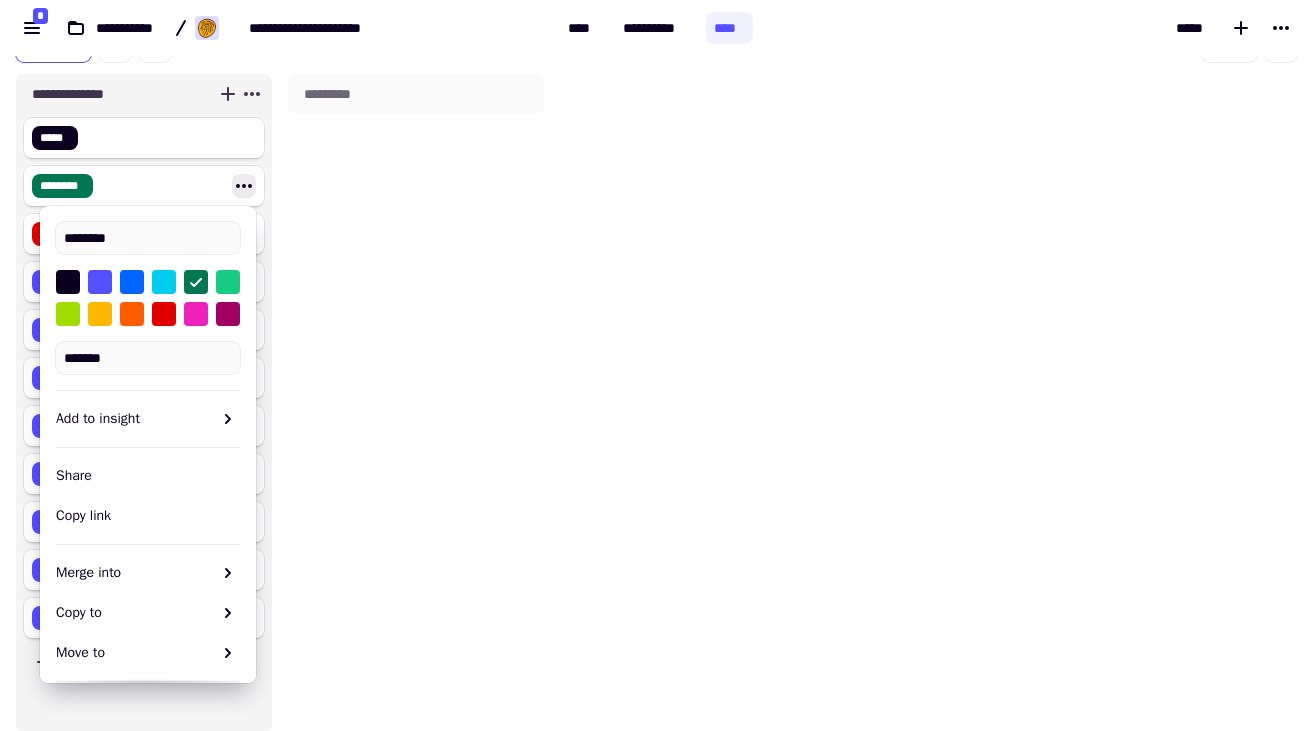click at bounding box center [228, 282] 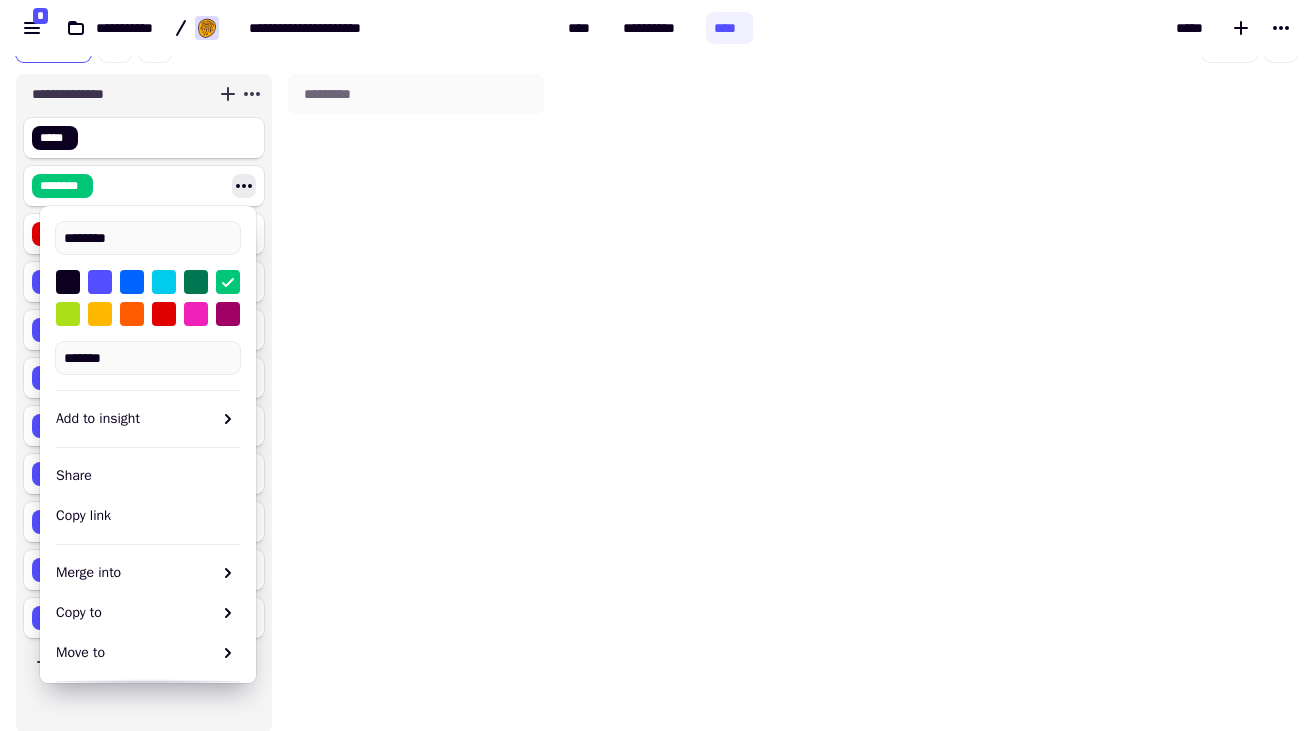 click at bounding box center [68, 314] 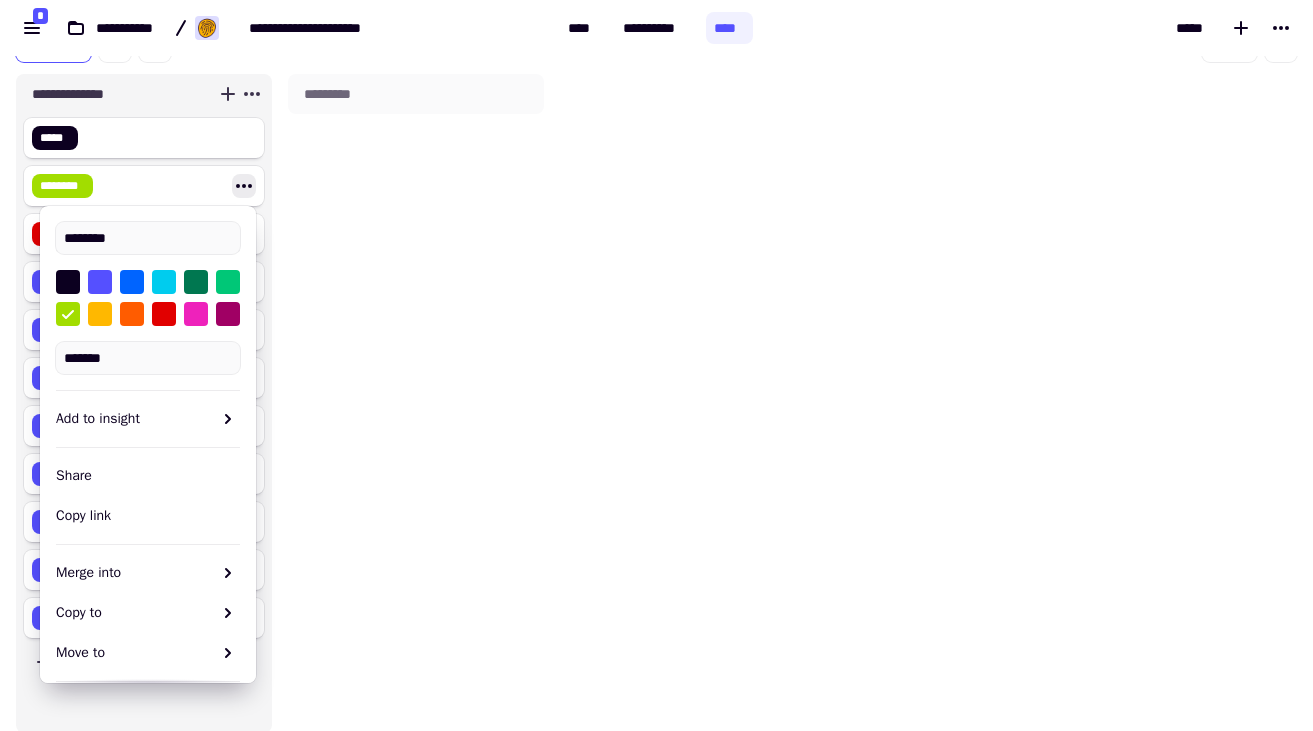click on "*********" at bounding box center [416, 403] 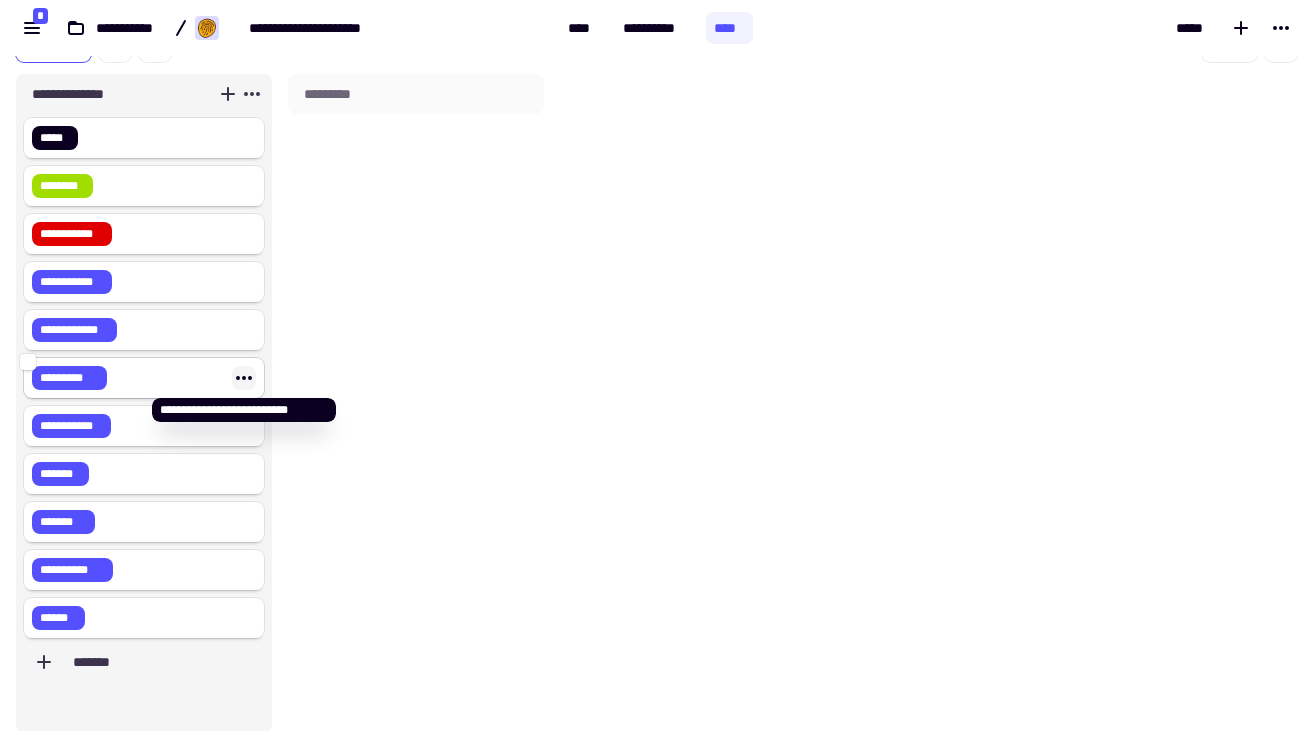 click 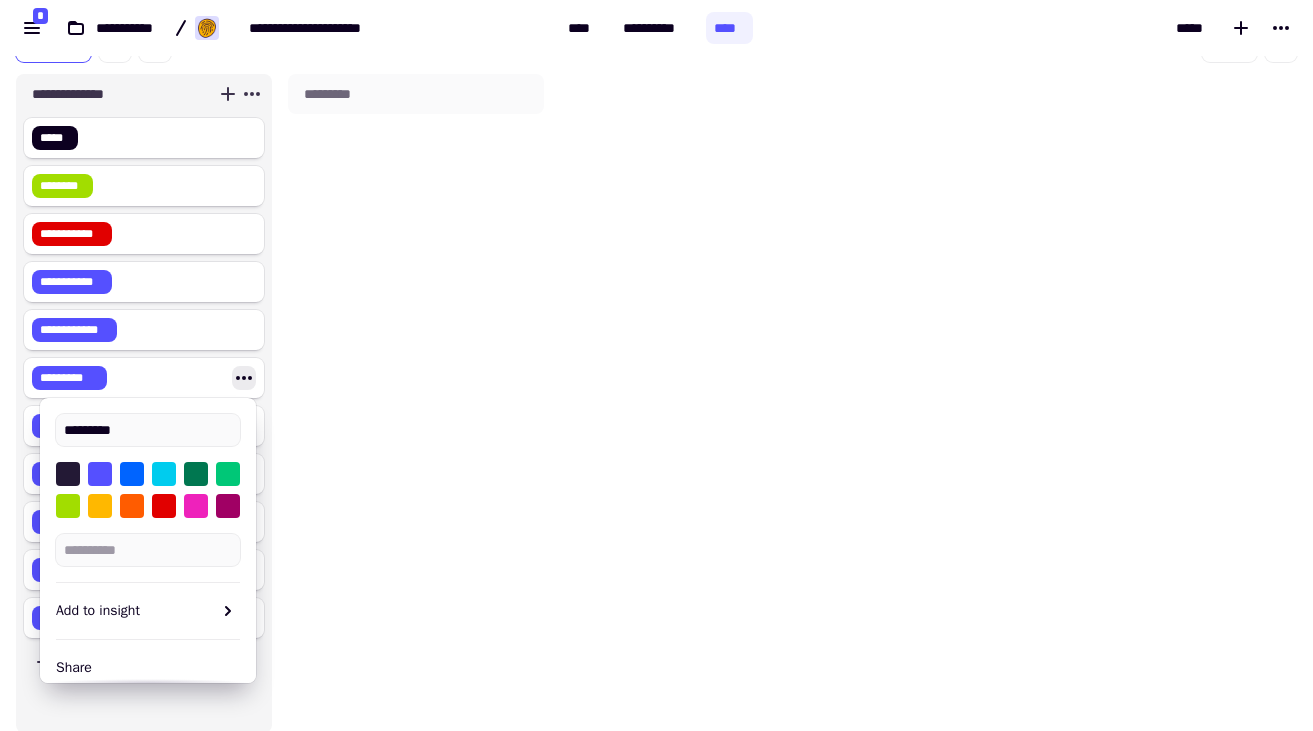 click at bounding box center [68, 474] 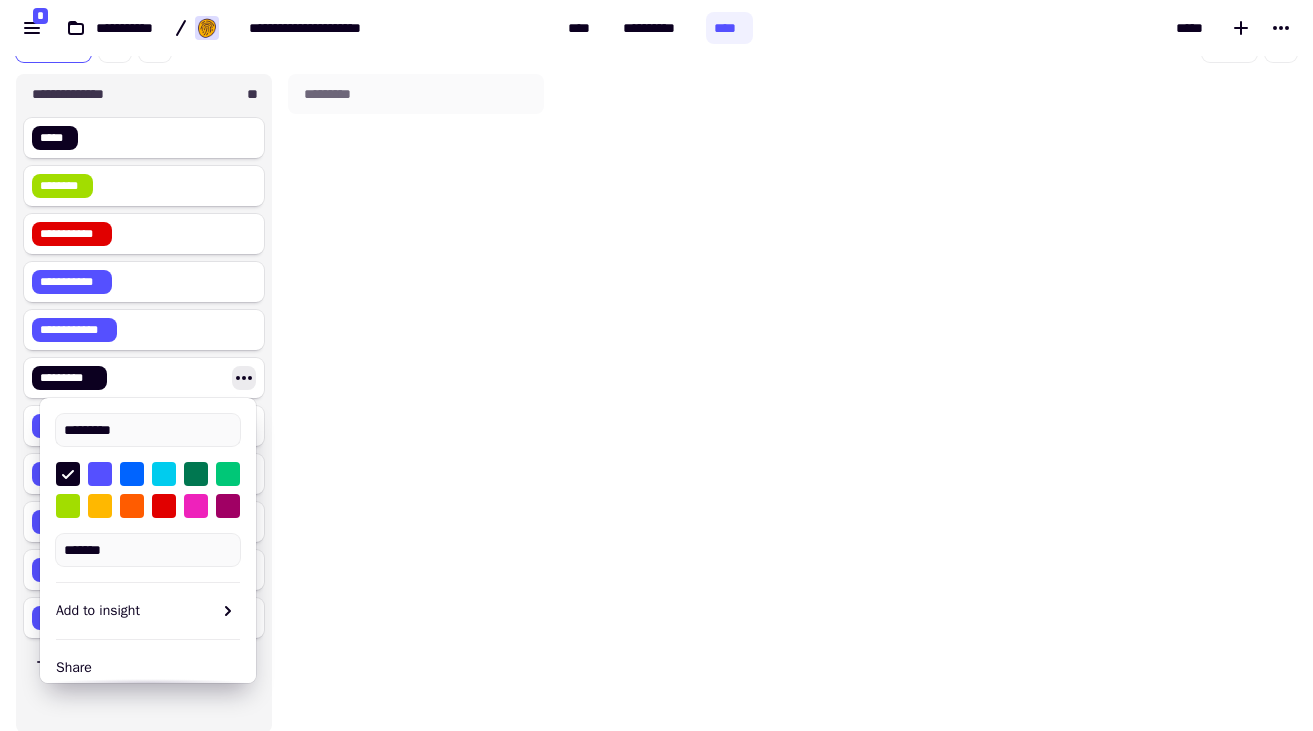 click on "*********" at bounding box center (416, 403) 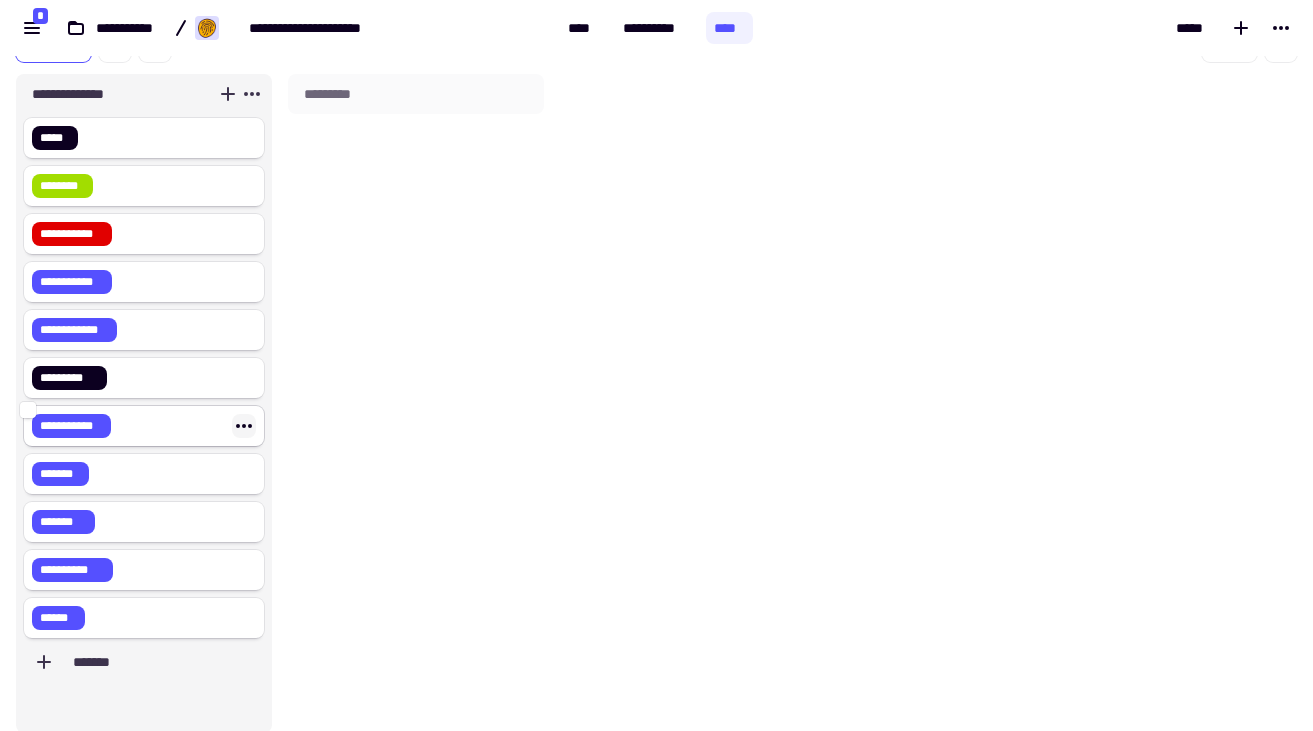 click 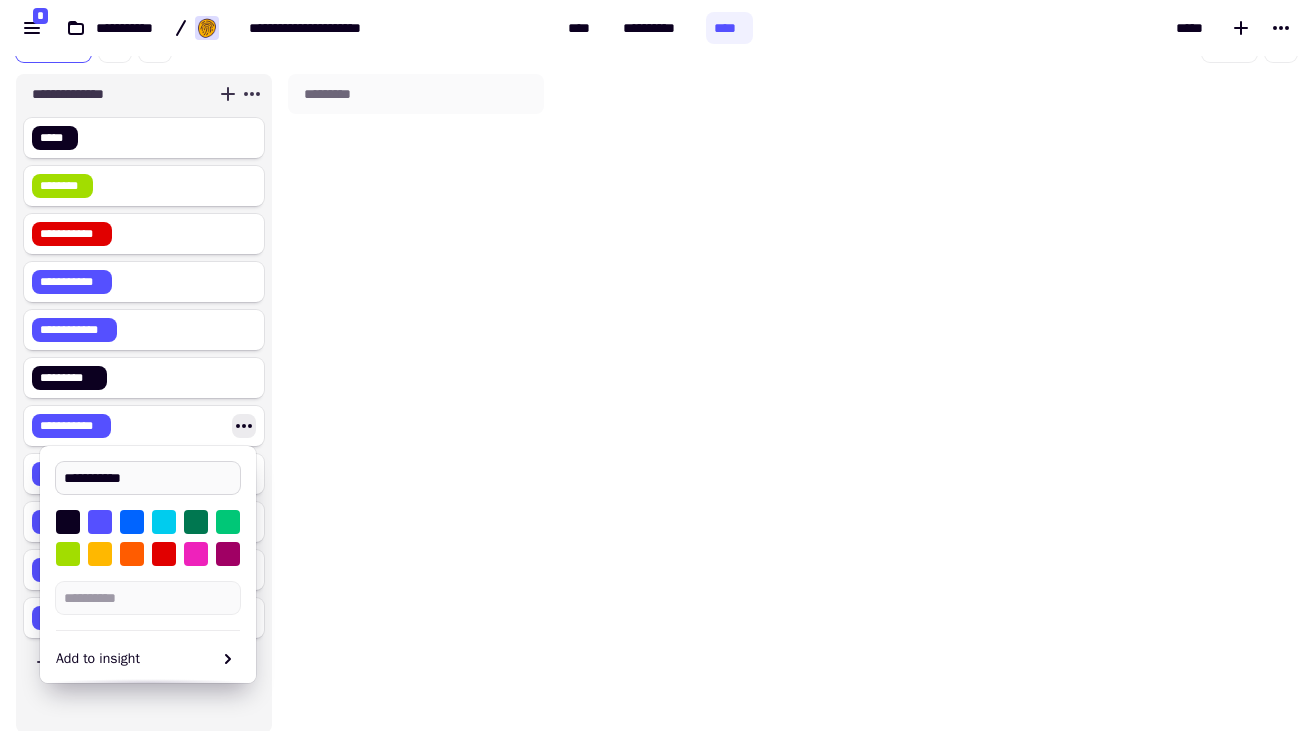 click on "**********" at bounding box center [148, 478] 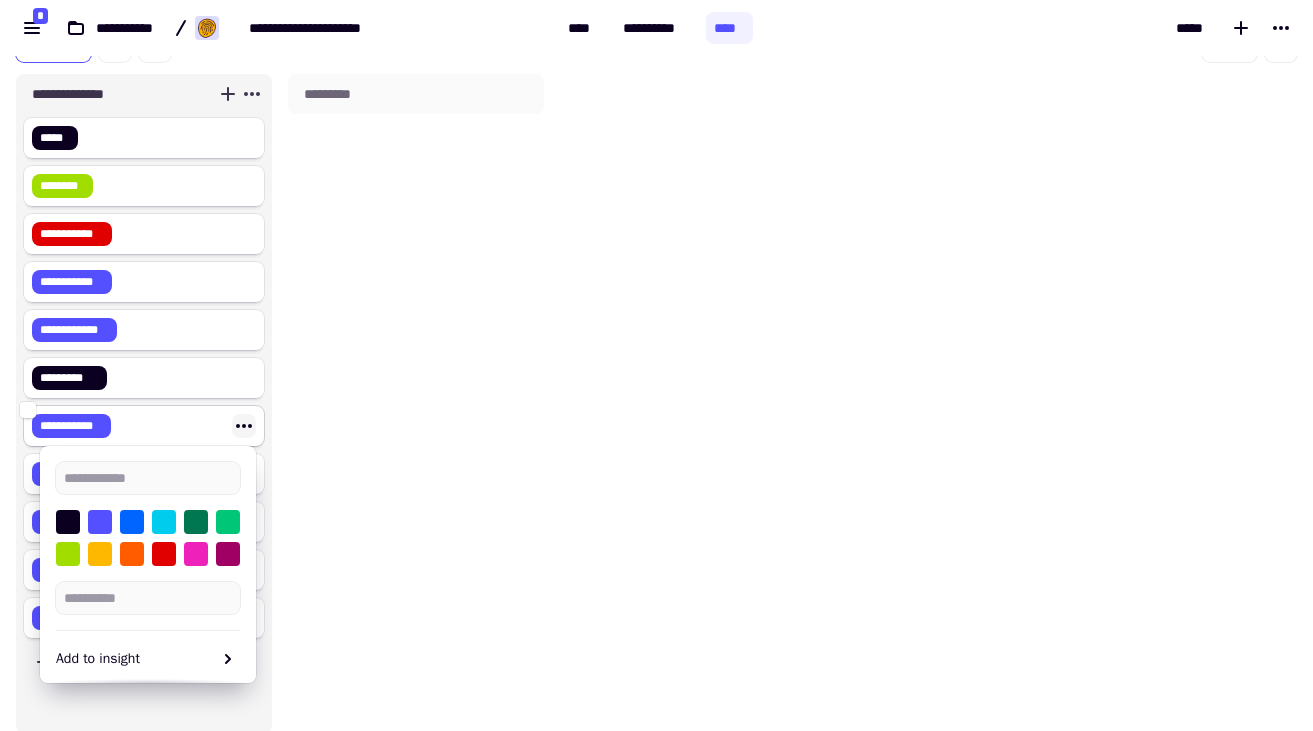 click 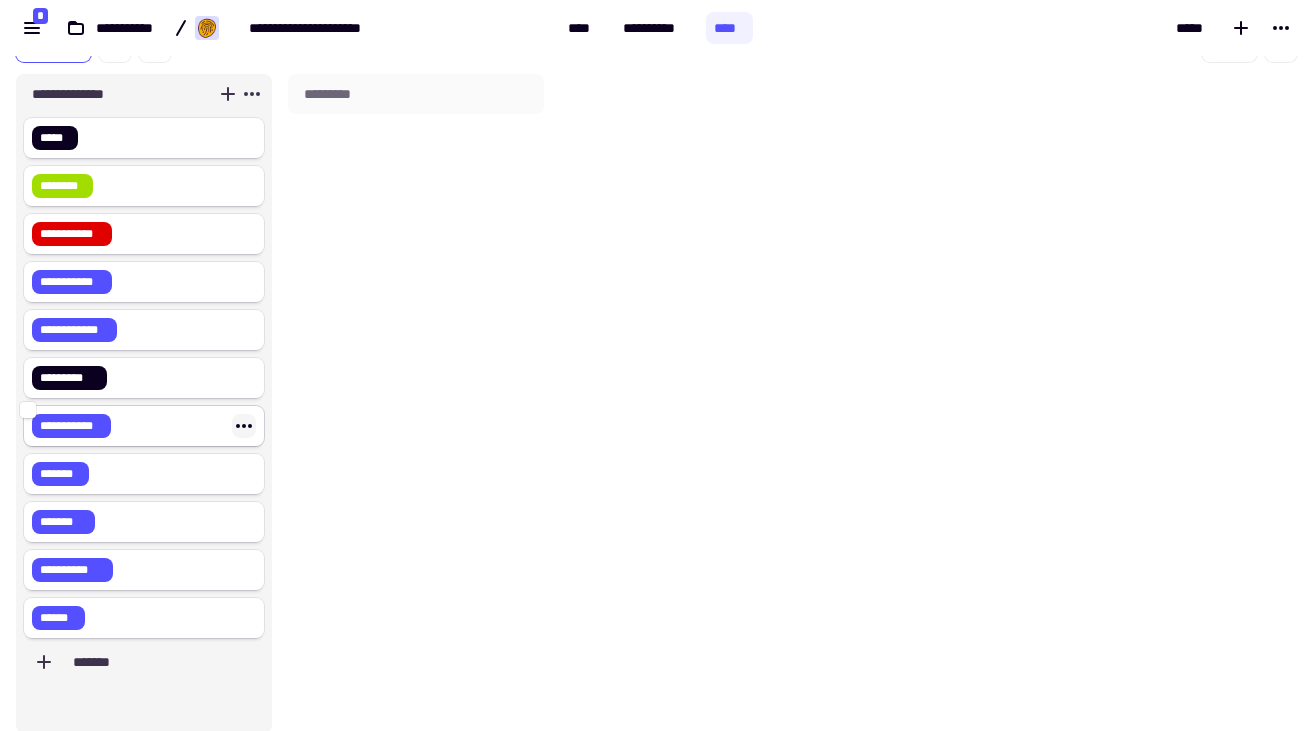 click 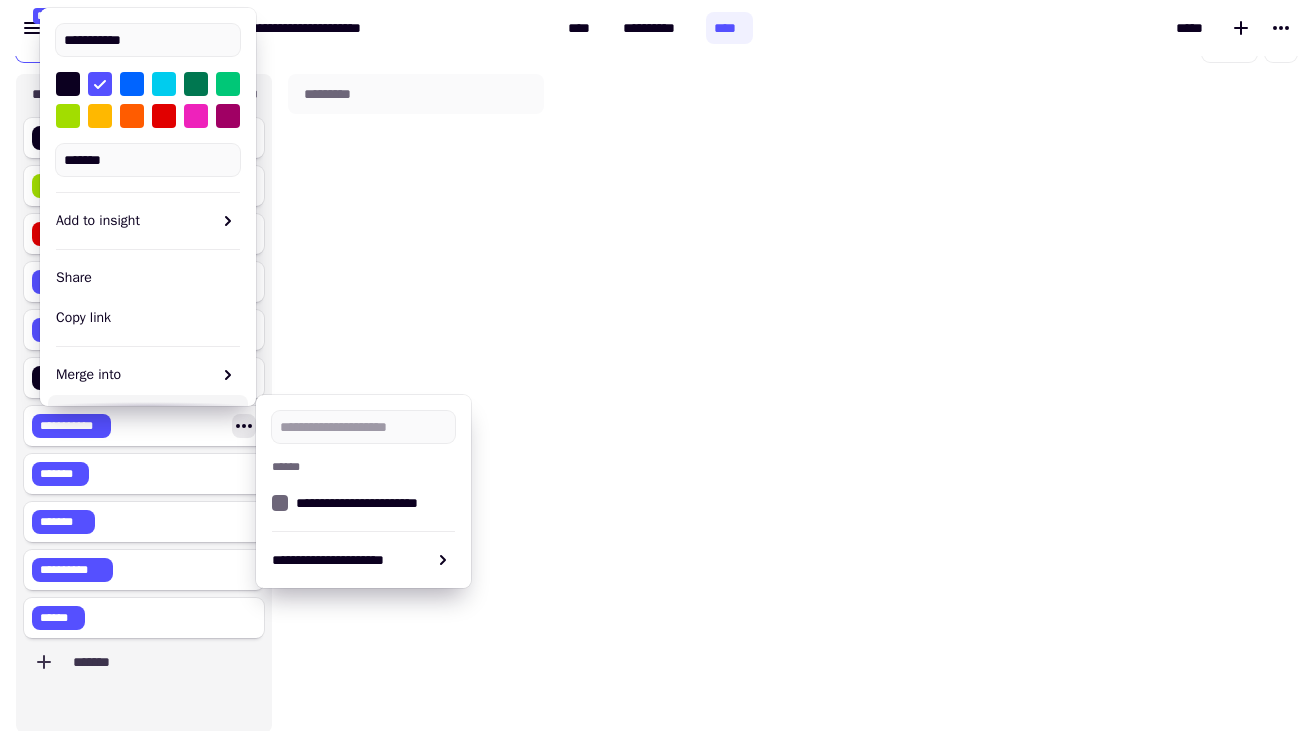 click on "*********" at bounding box center [416, 403] 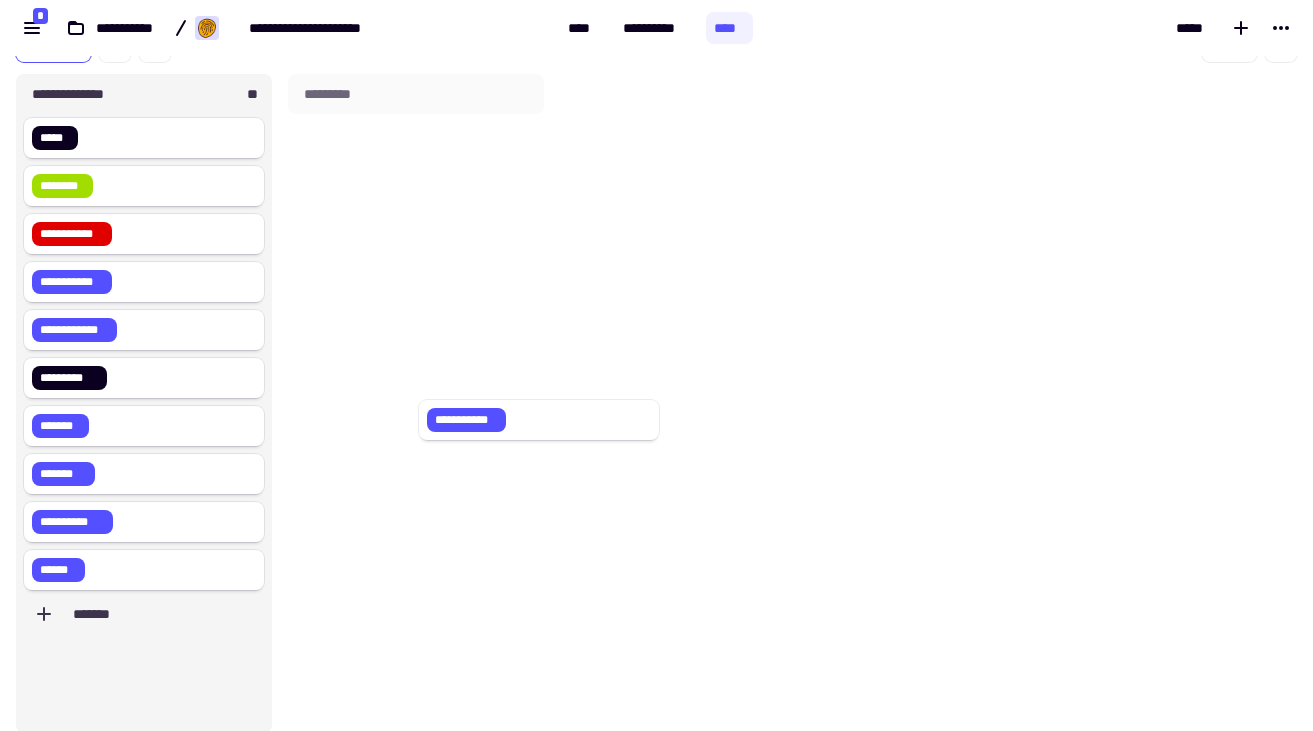 drag, startPoint x: 216, startPoint y: 423, endPoint x: 621, endPoint y: 417, distance: 405.04443 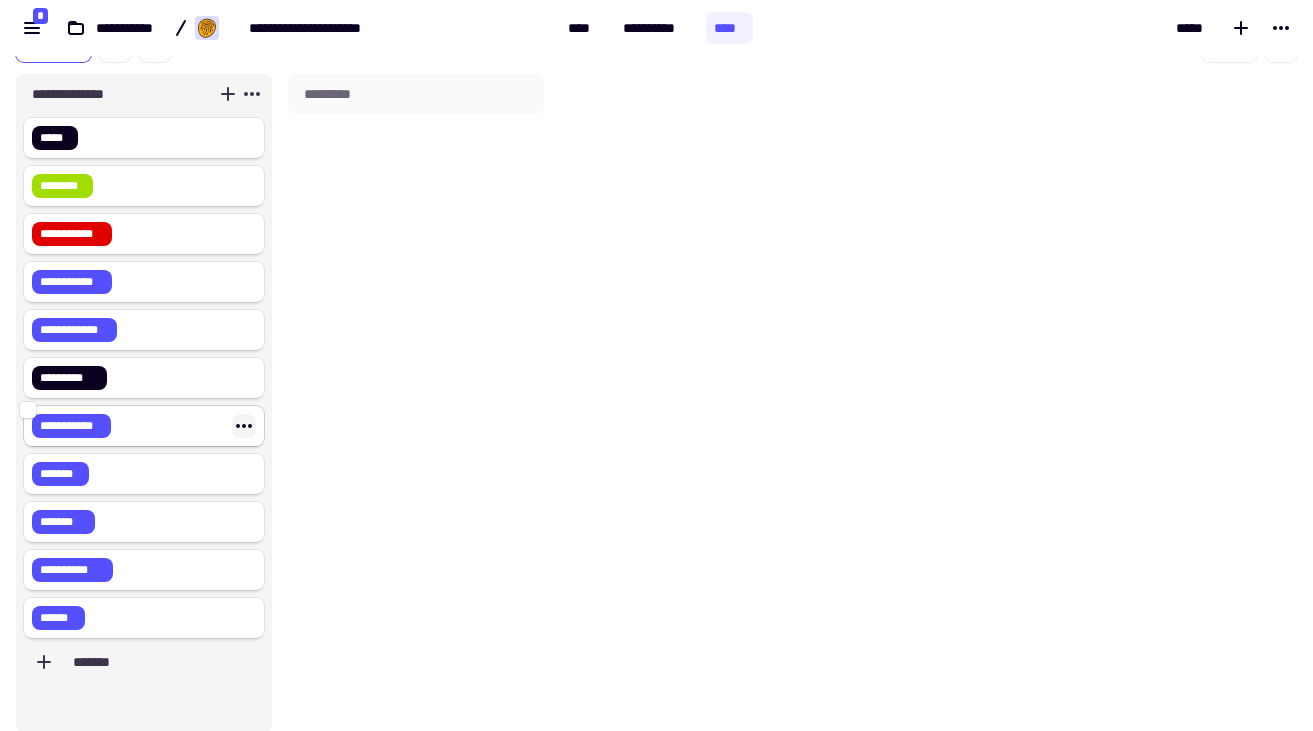 click 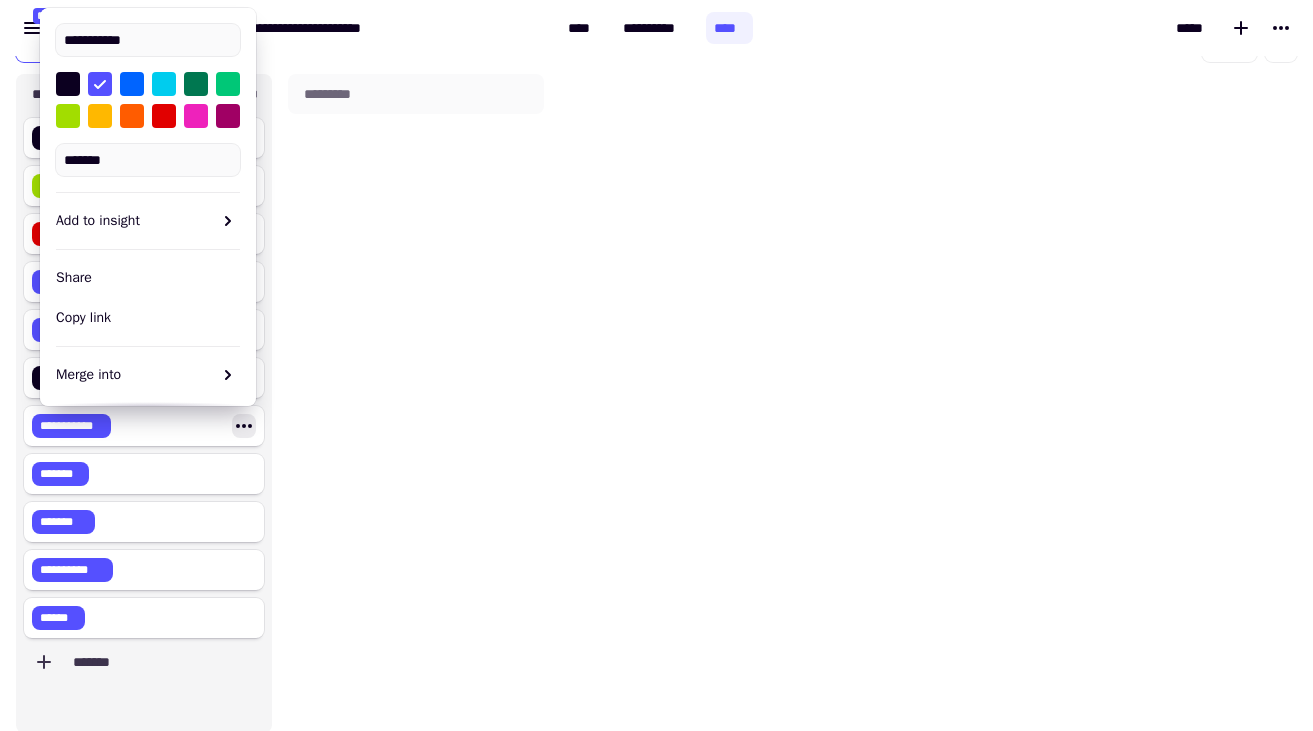 click on "*********" at bounding box center [416, 403] 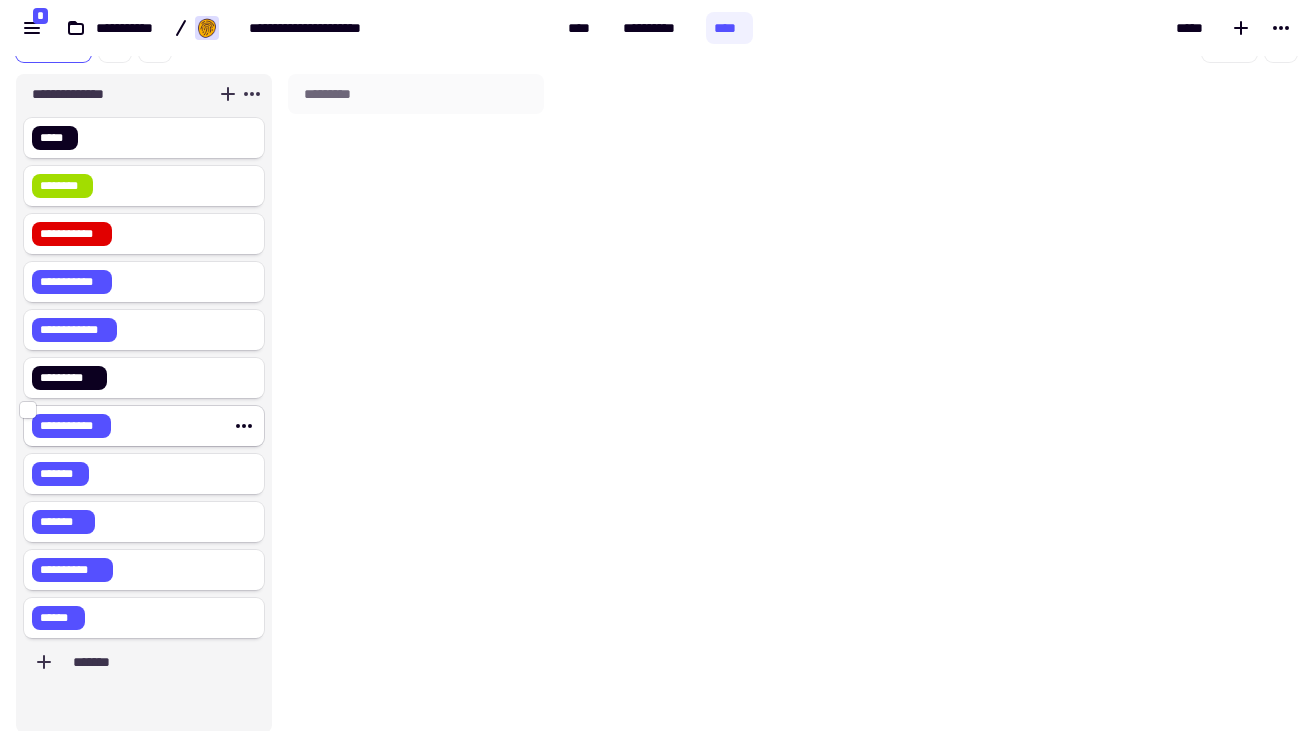 click 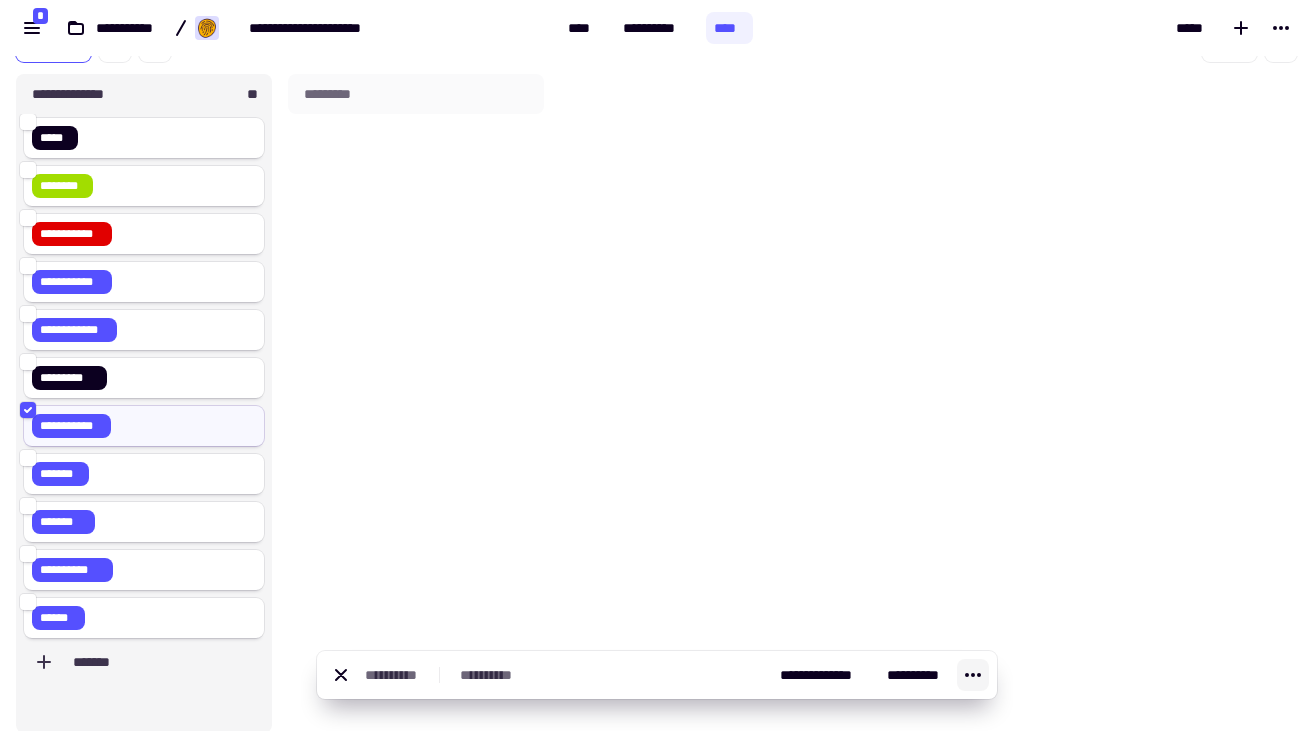 click 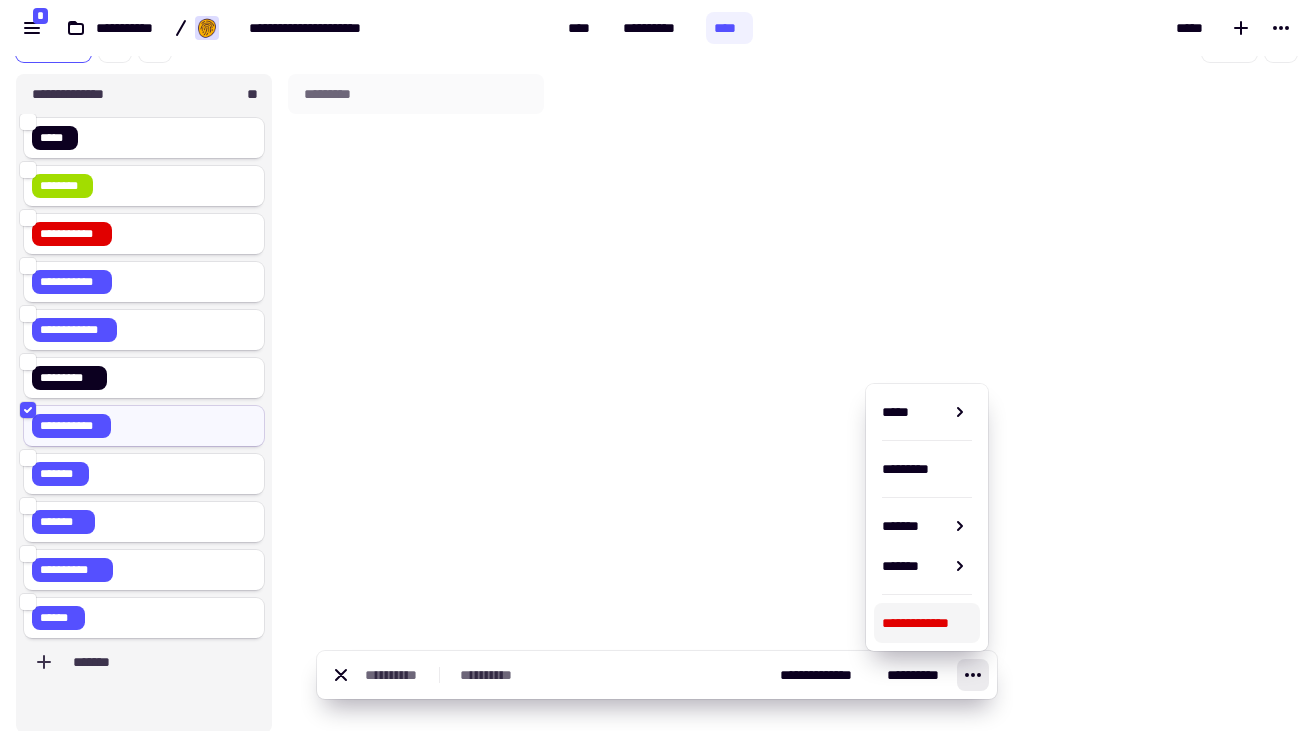 click on "**********" at bounding box center (927, 623) 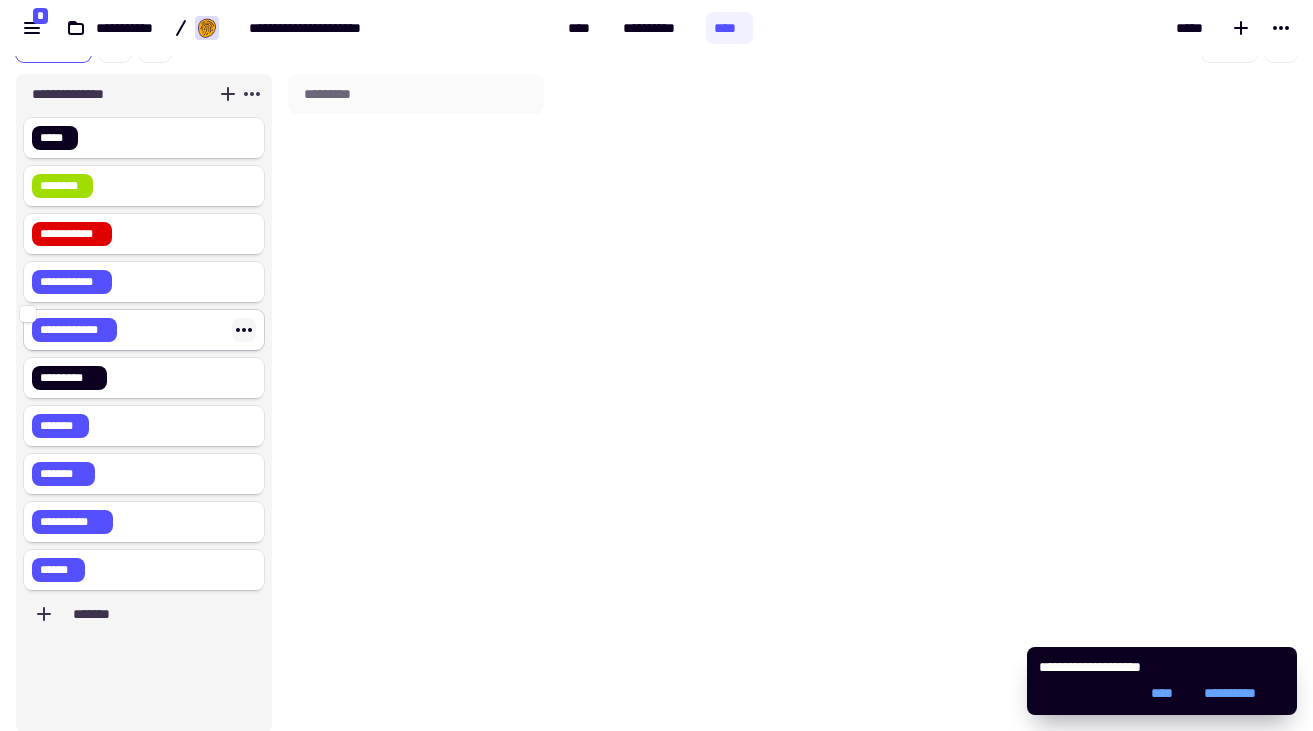 click 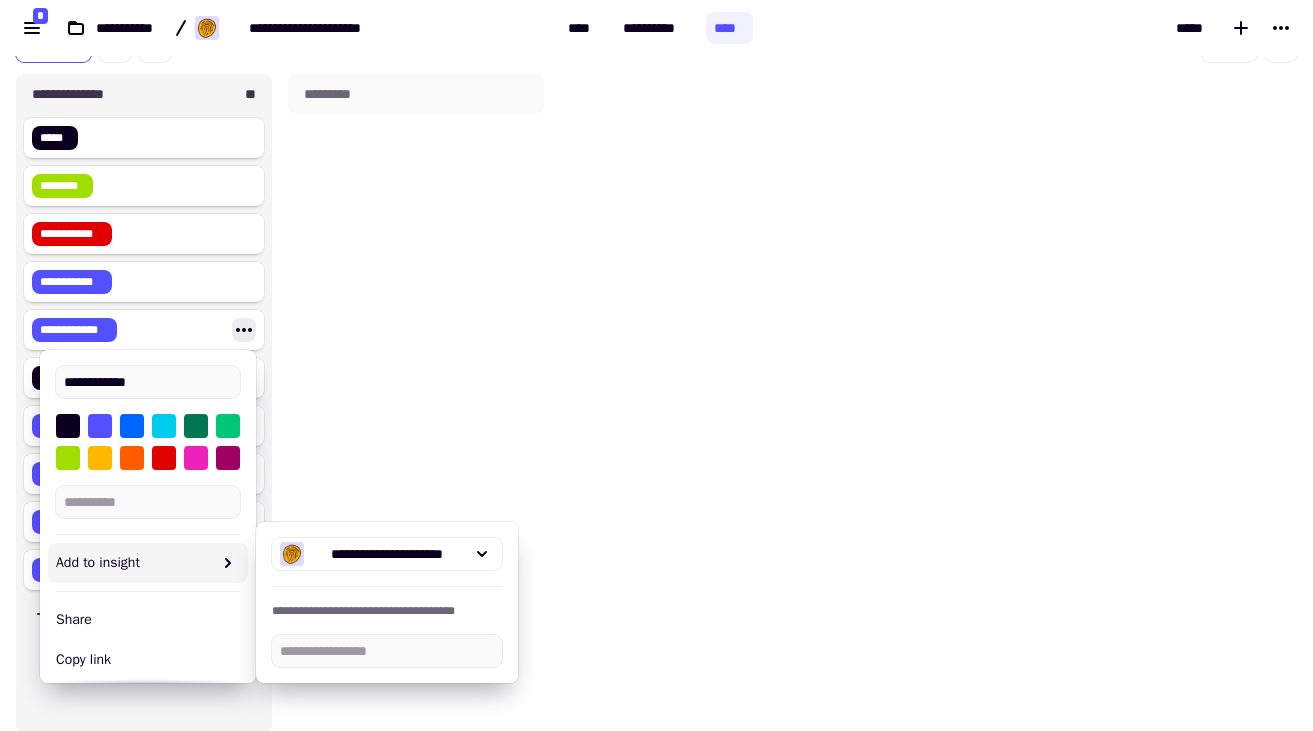 click on "*********" at bounding box center (416, 403) 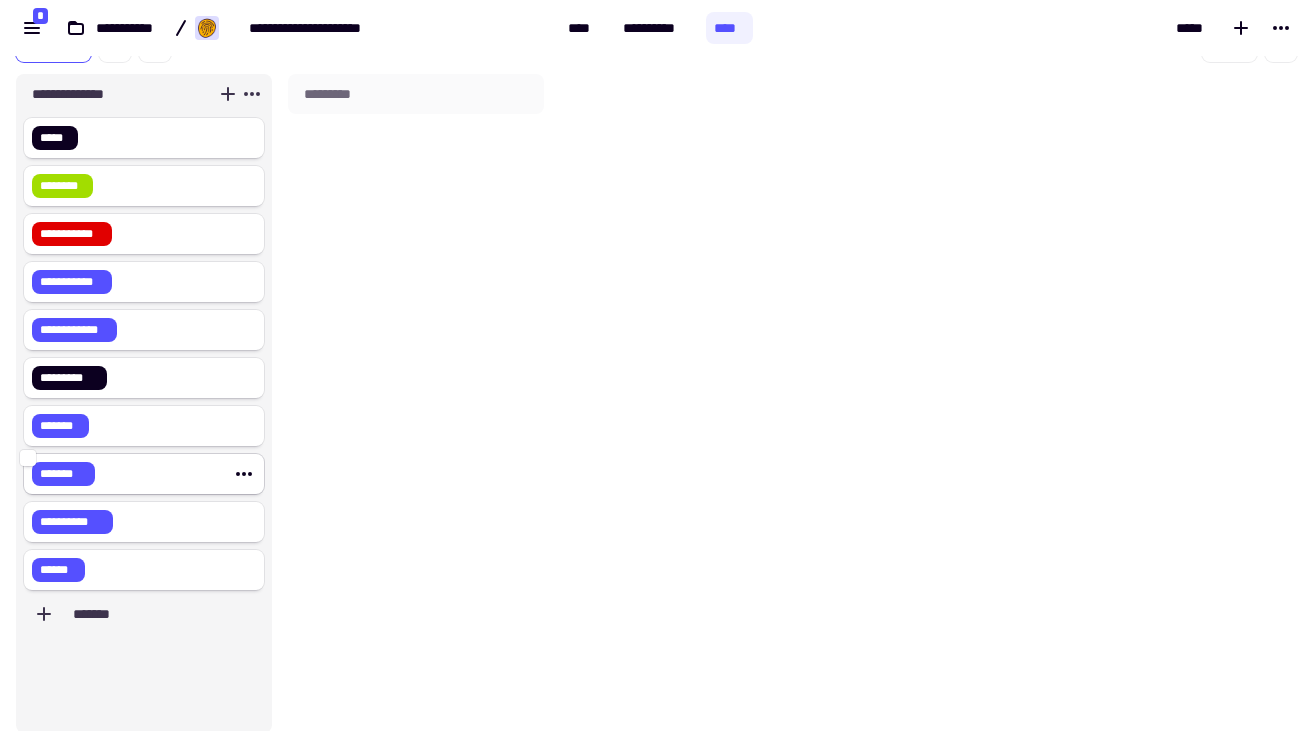 click on "*******" 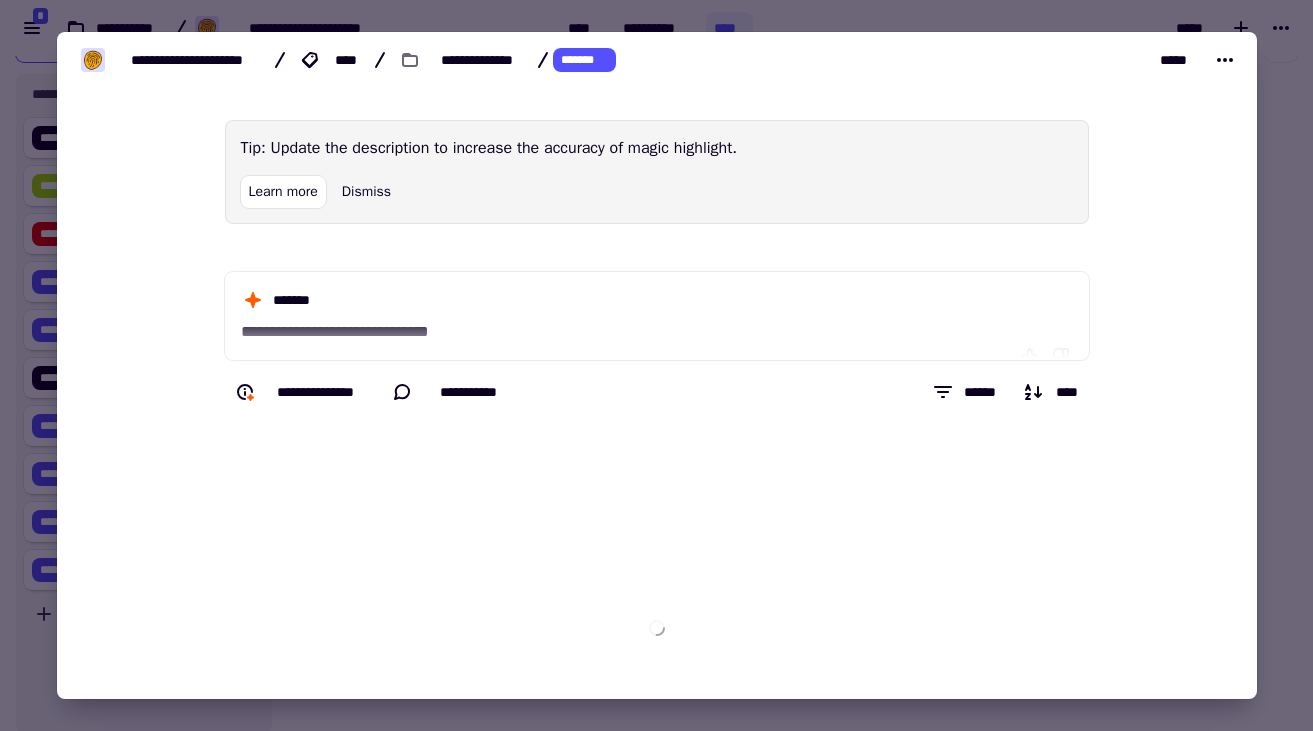 click at bounding box center [656, 365] 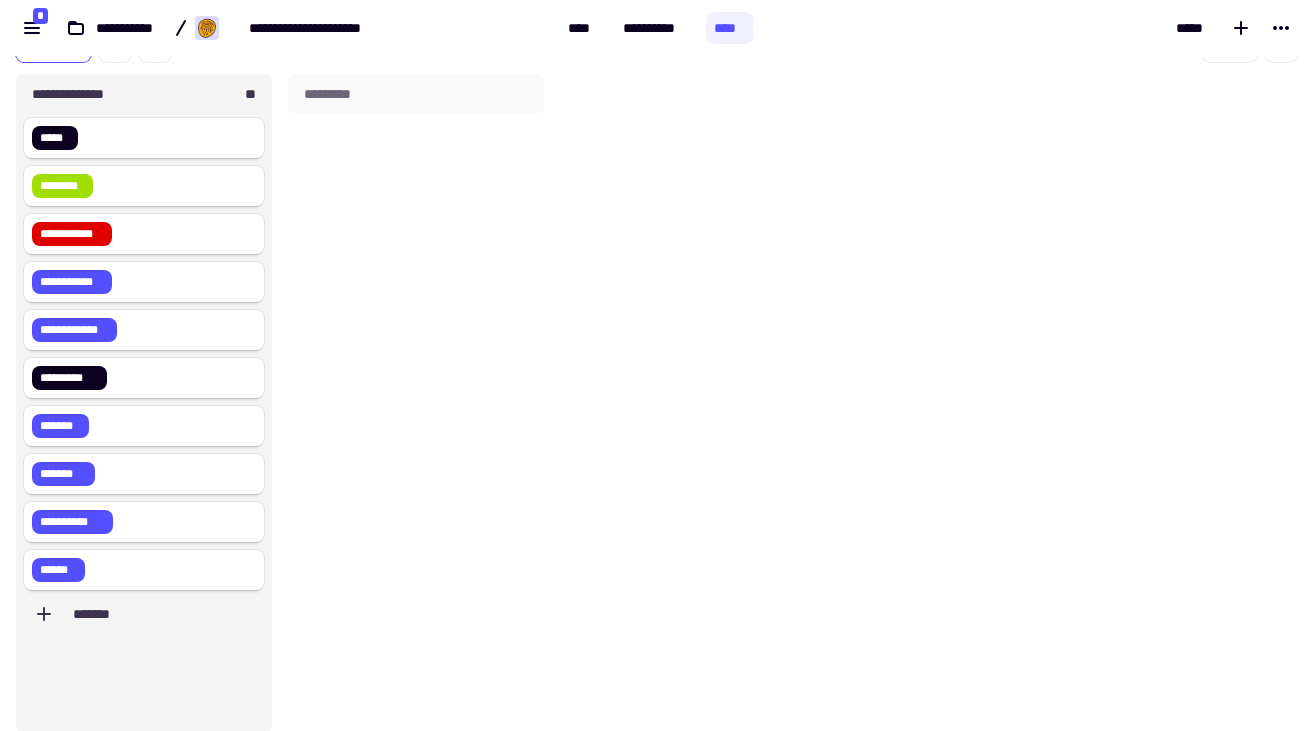 click on "*********" at bounding box center (416, 403) 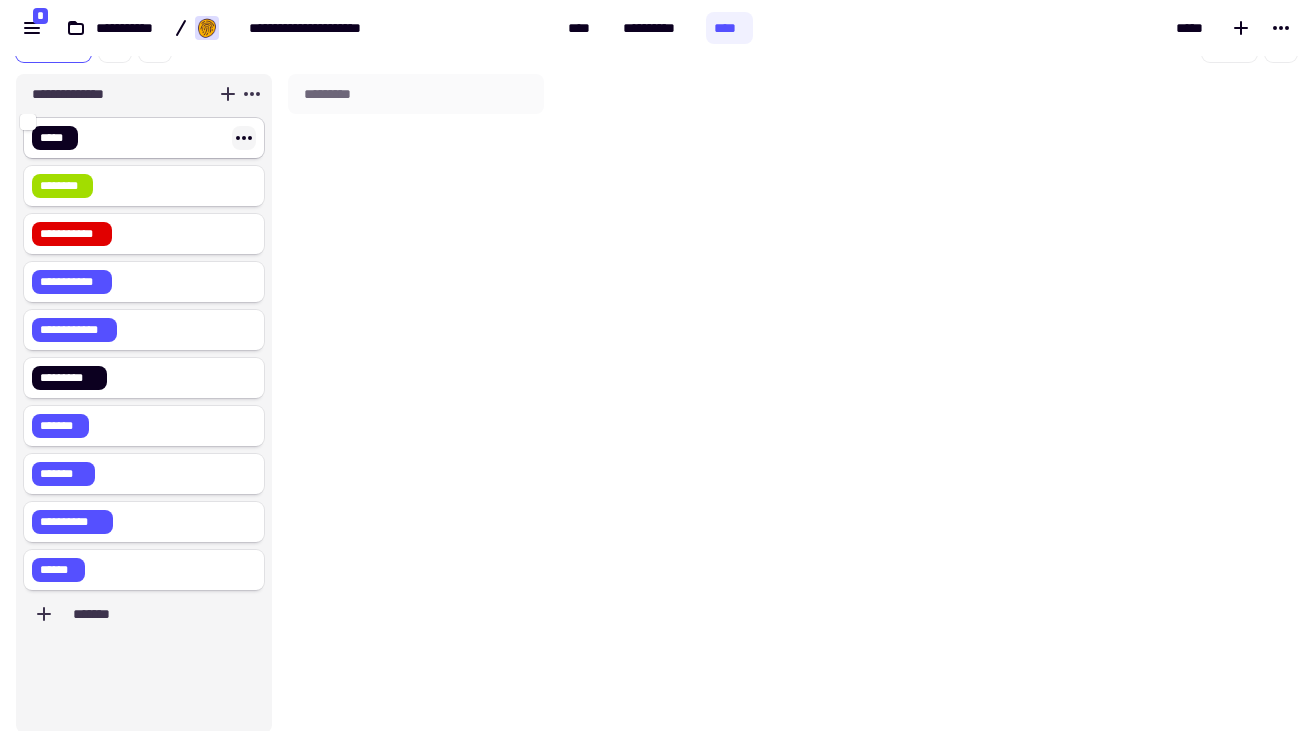 click 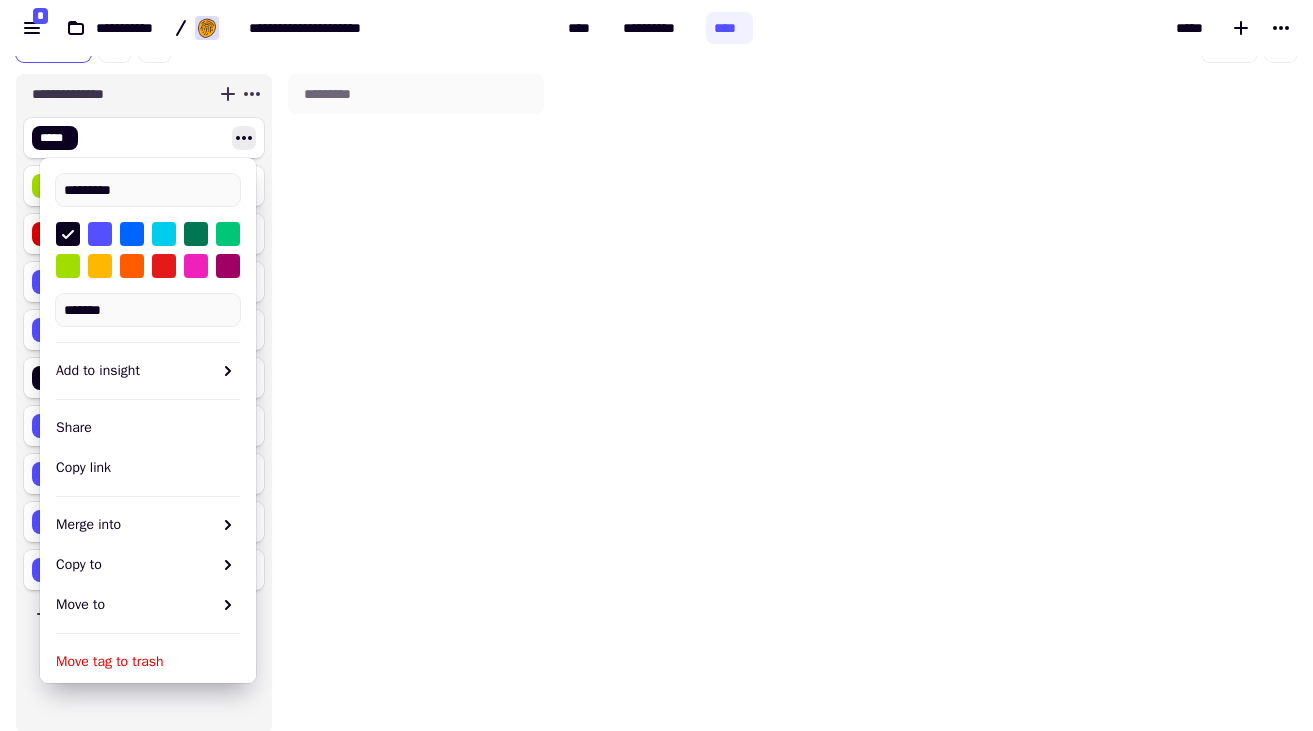 type on "*********" 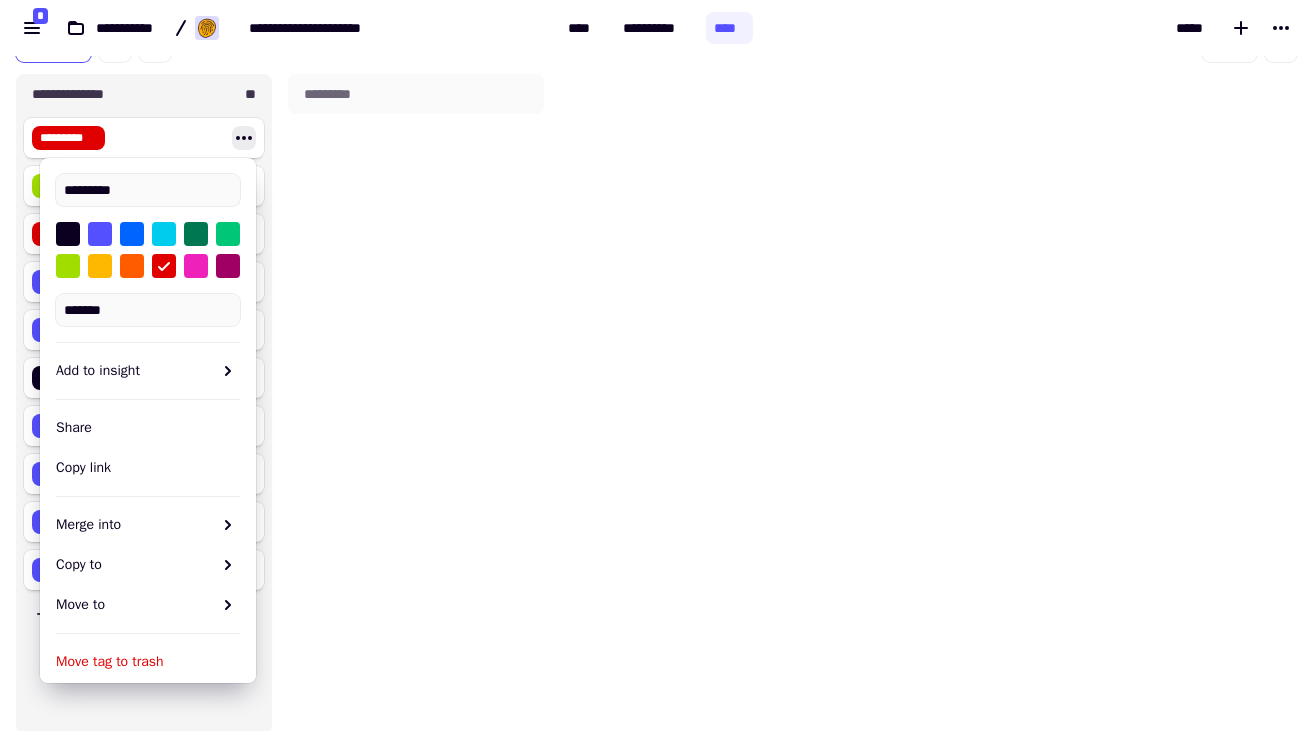 click on "*********" at bounding box center (416, 403) 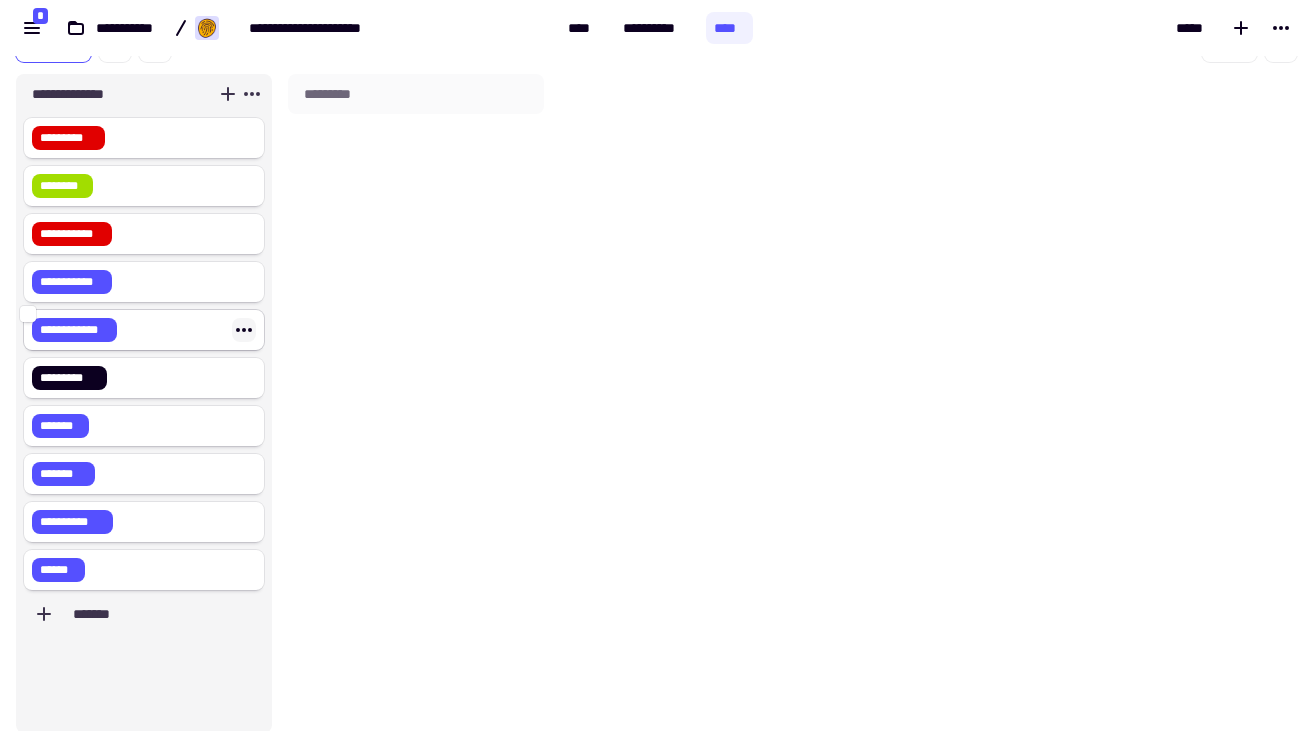 click 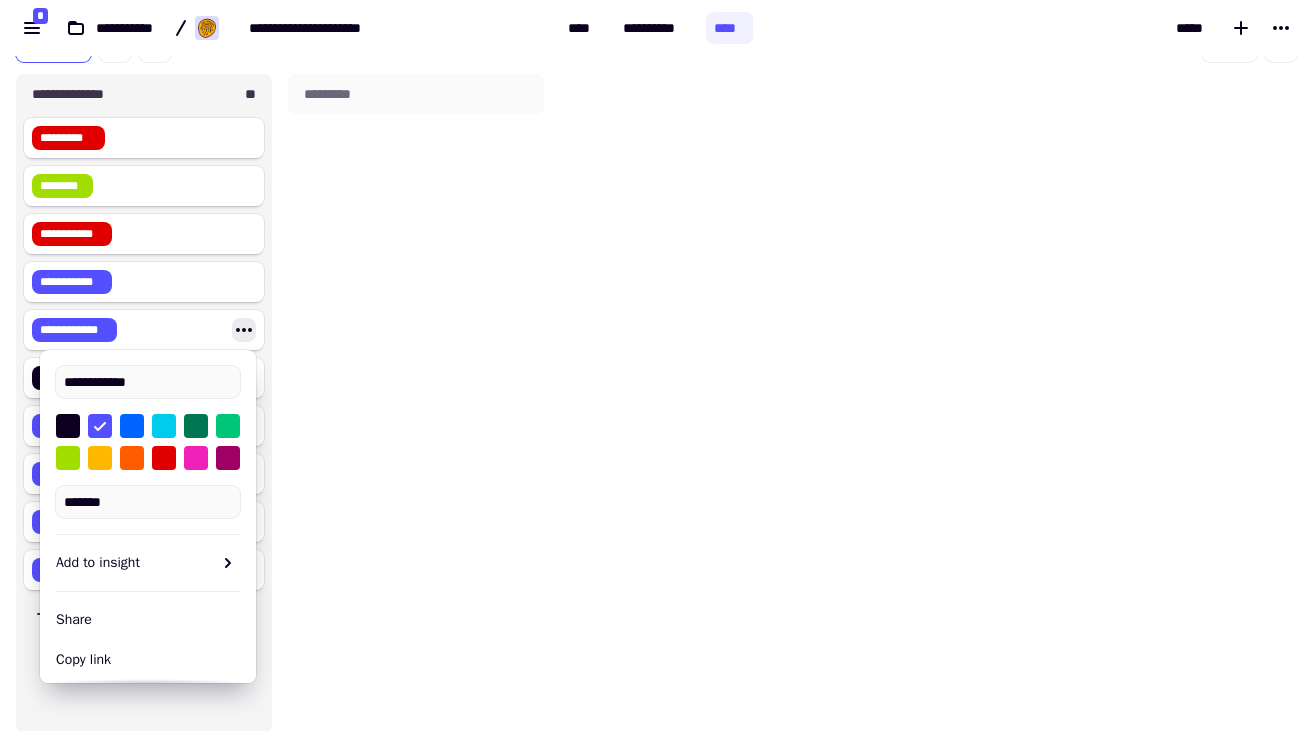 click on "*********" at bounding box center (416, 403) 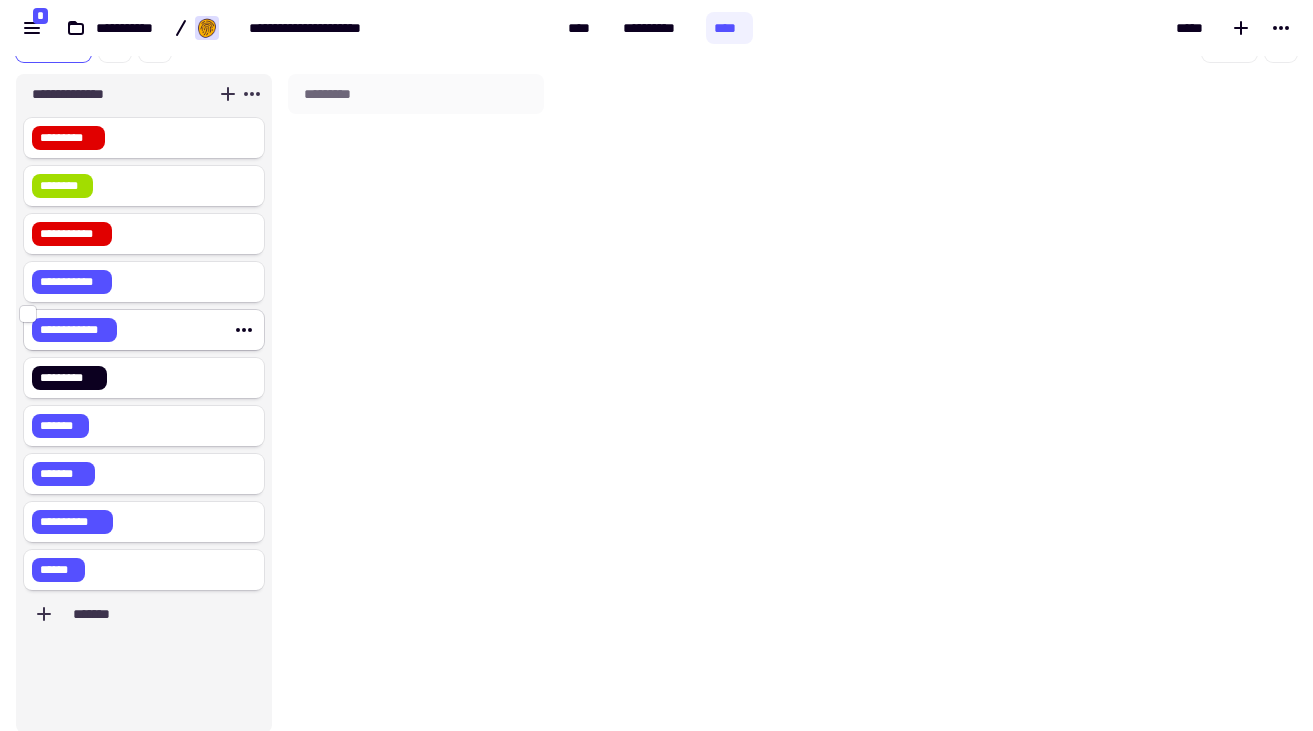 click 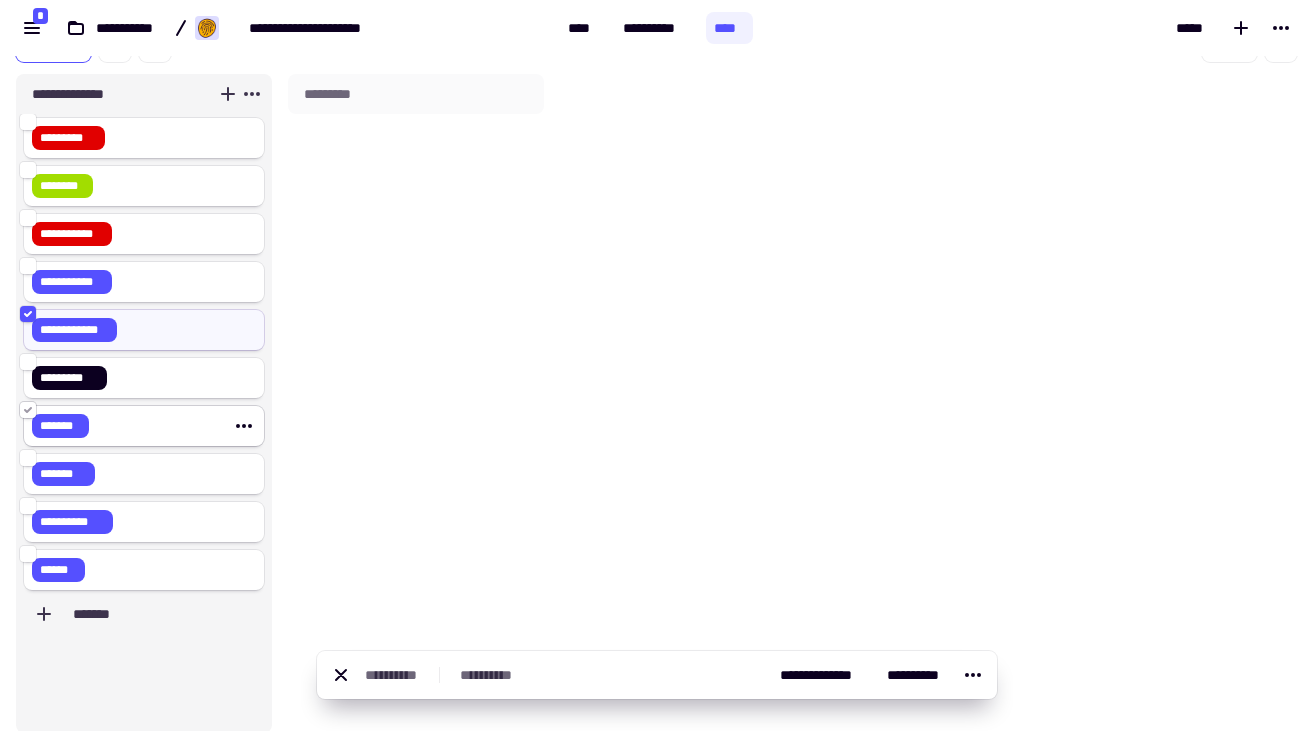 click 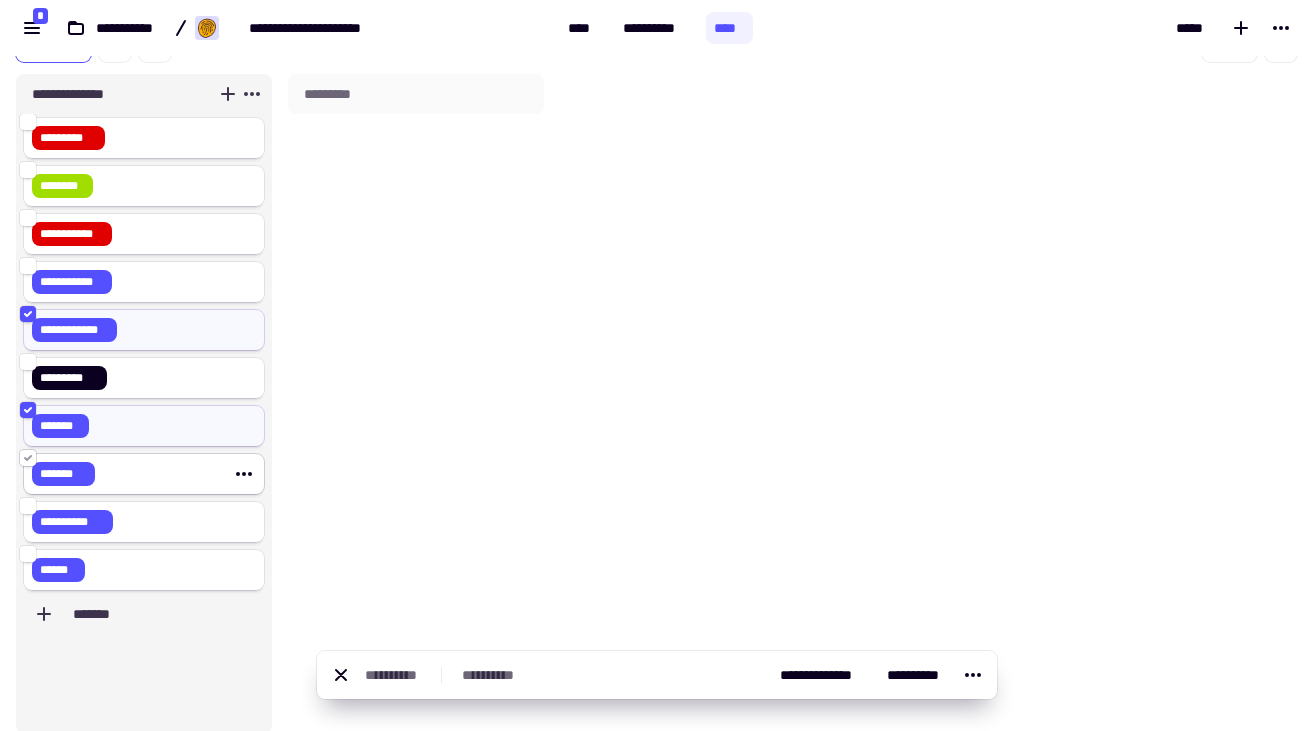 click 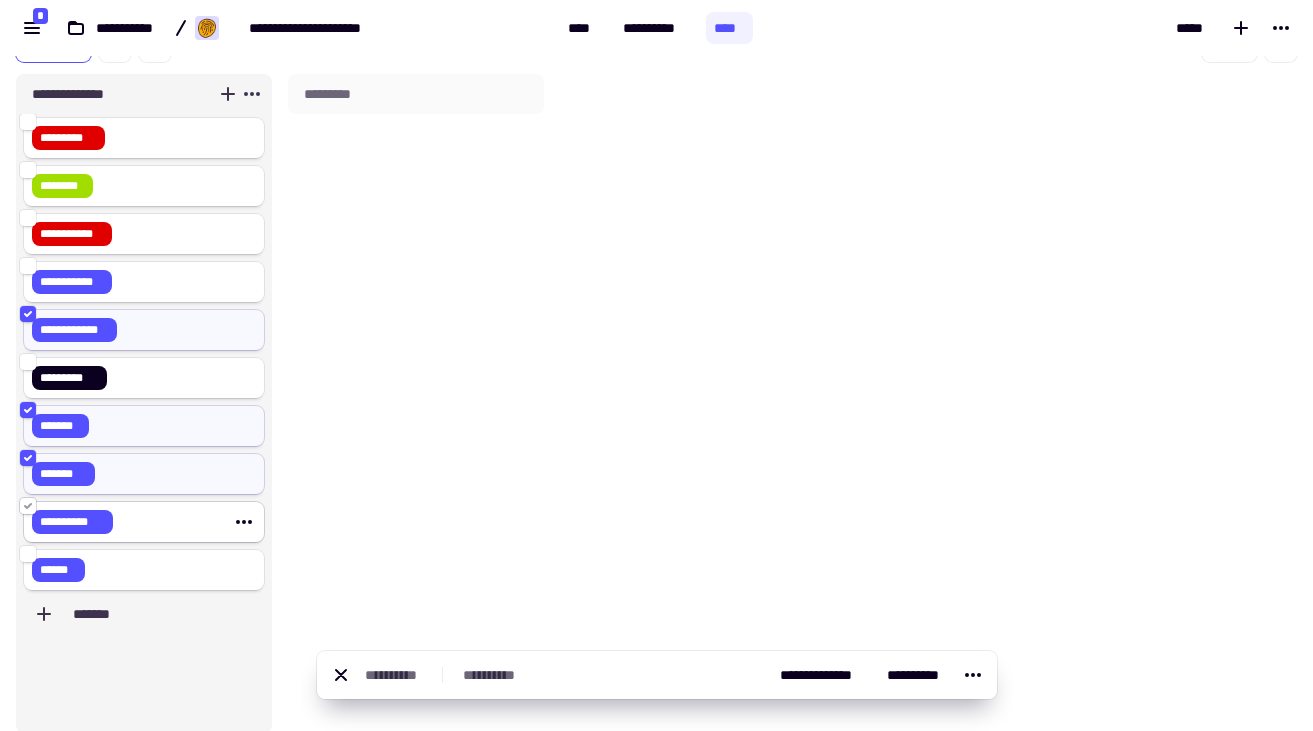 click 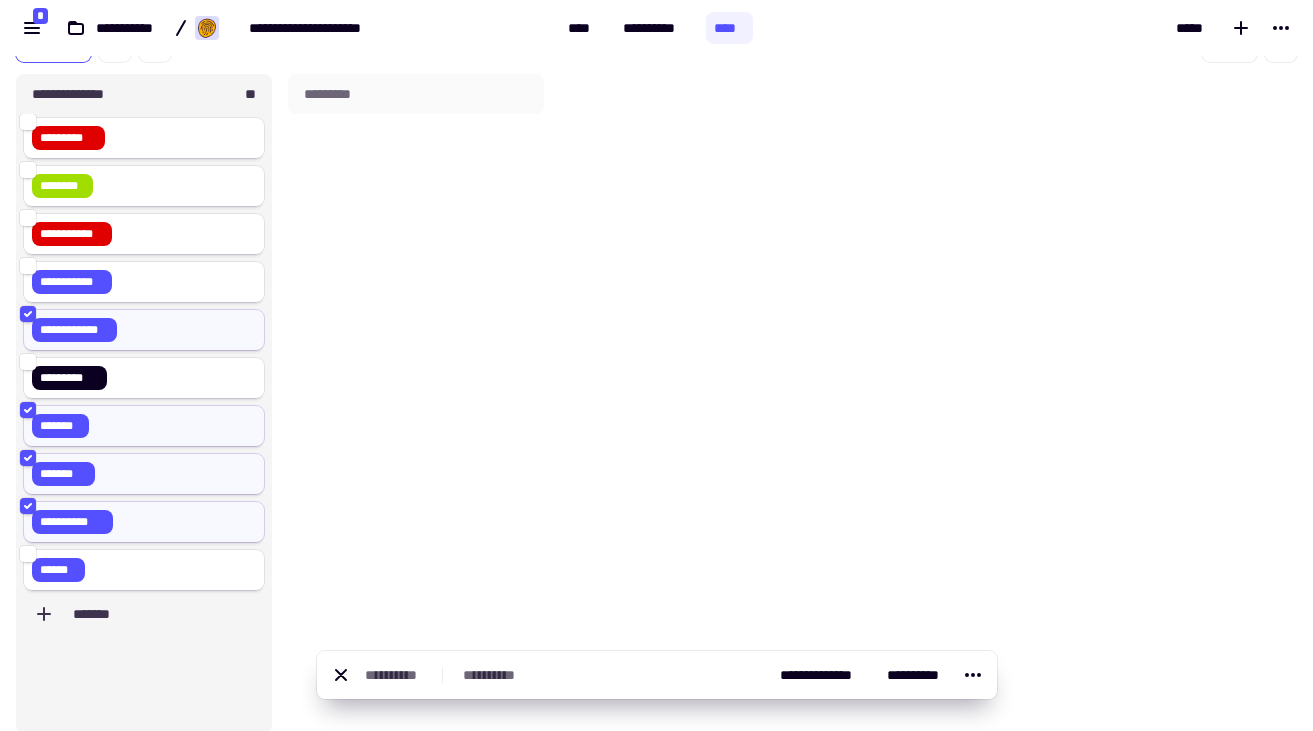 click on "[FIRST] [LAST]" at bounding box center [875, 675] 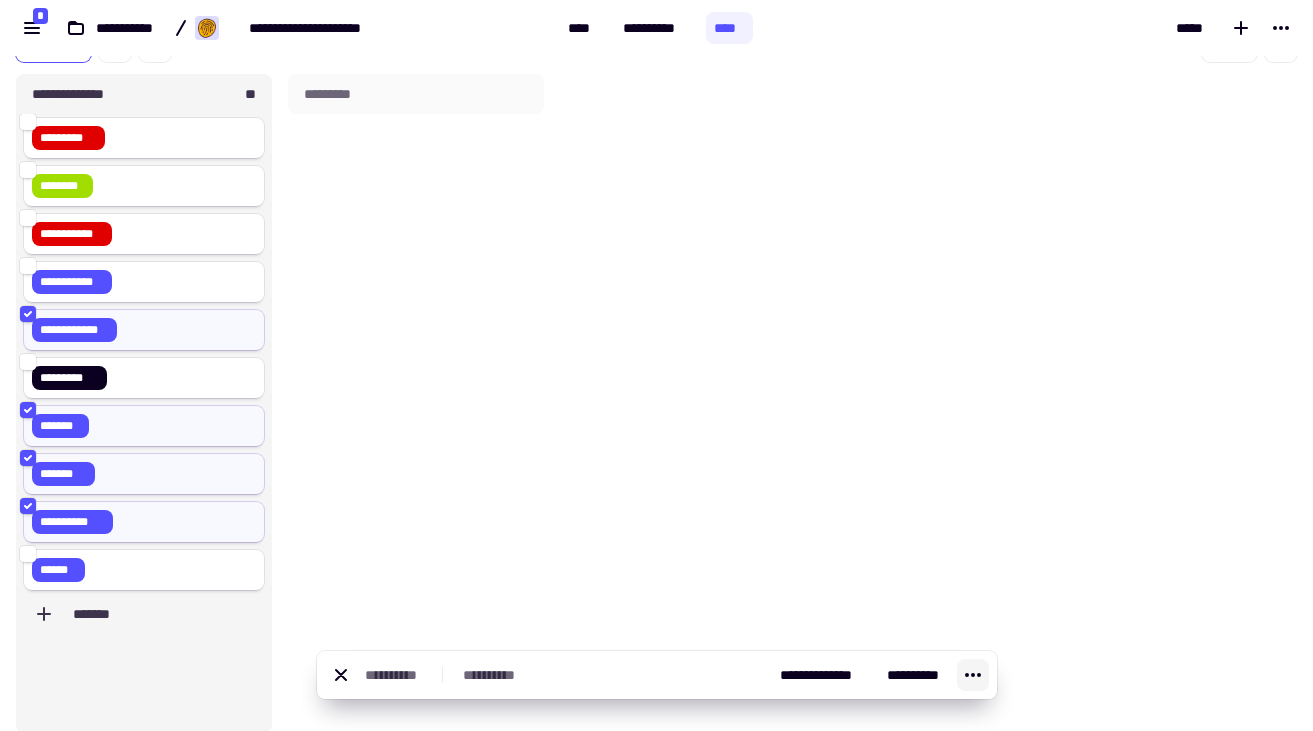 click 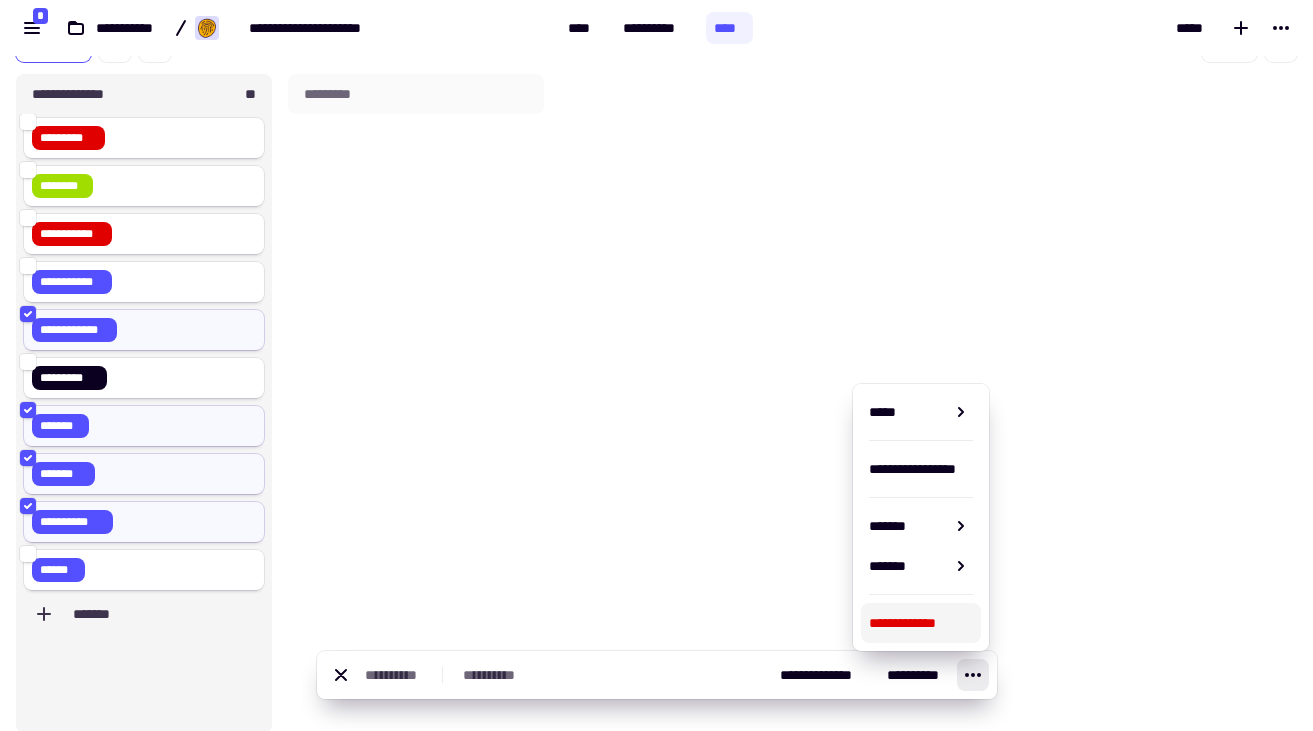 click on "**********" at bounding box center [921, 623] 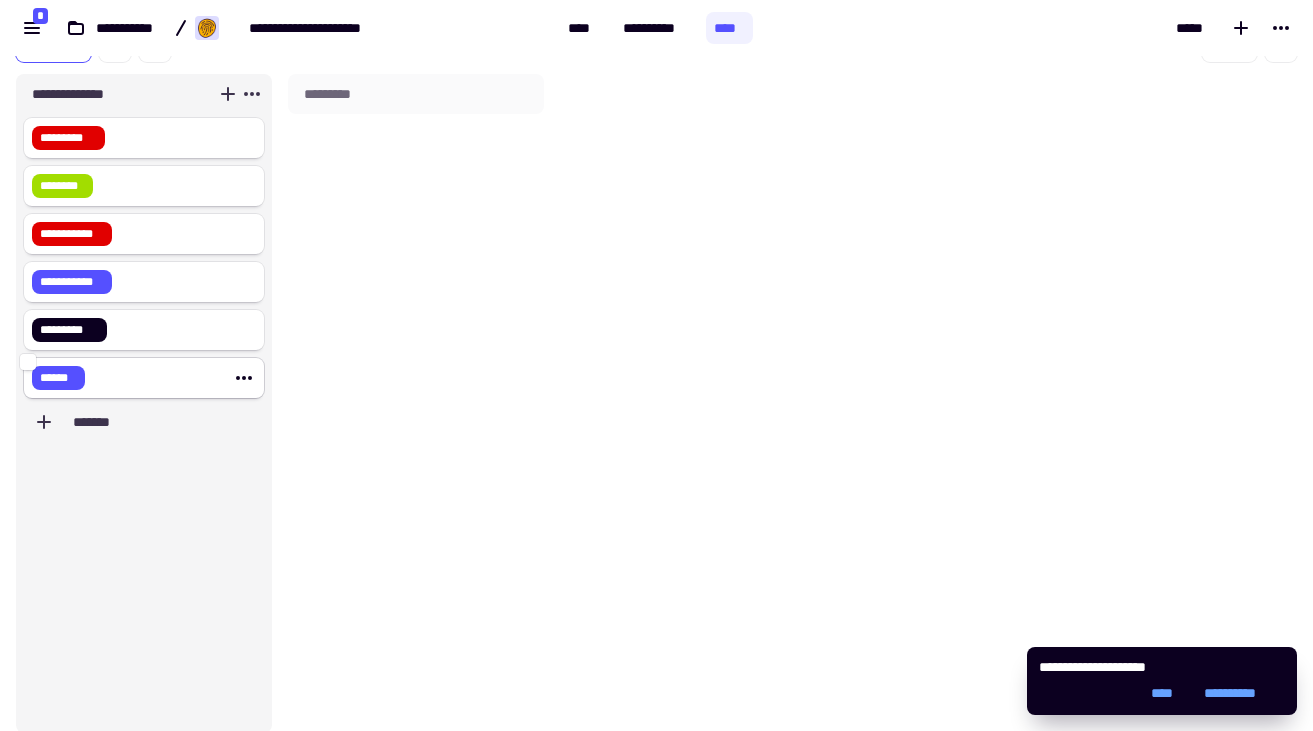 click on "******" 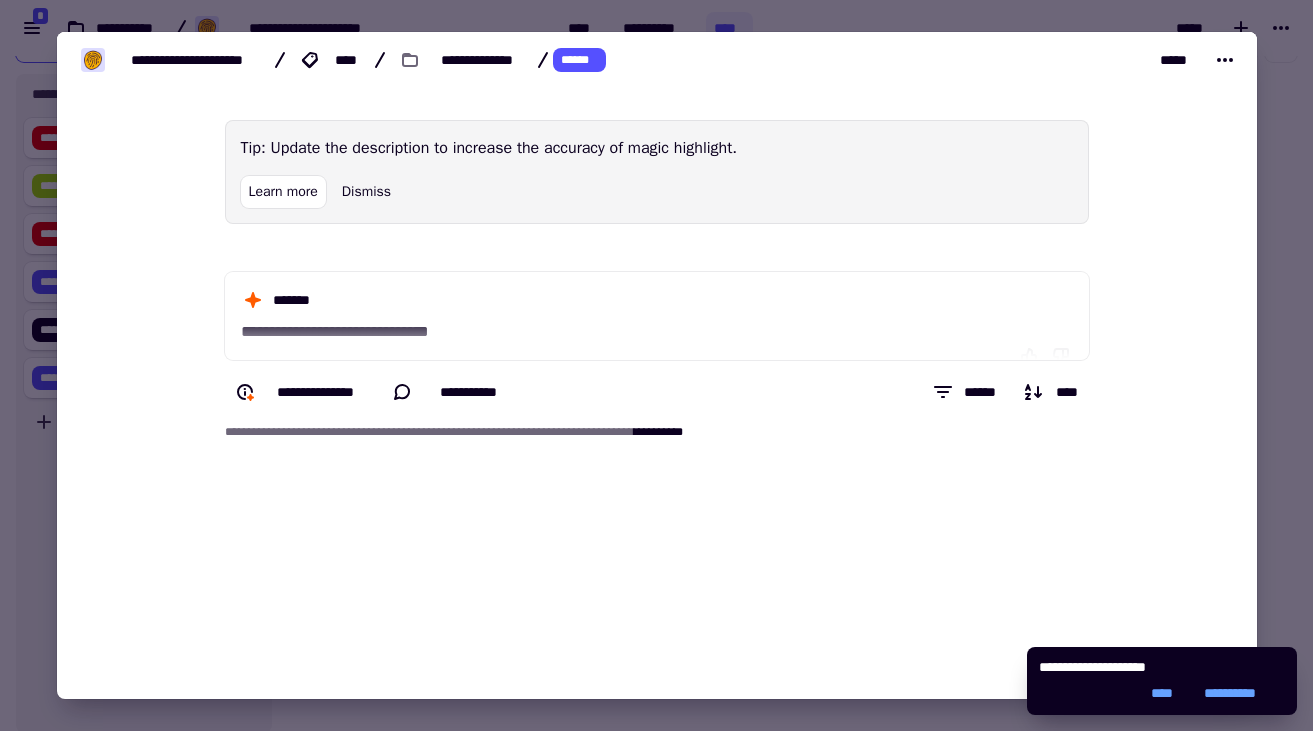 click at bounding box center (656, 365) 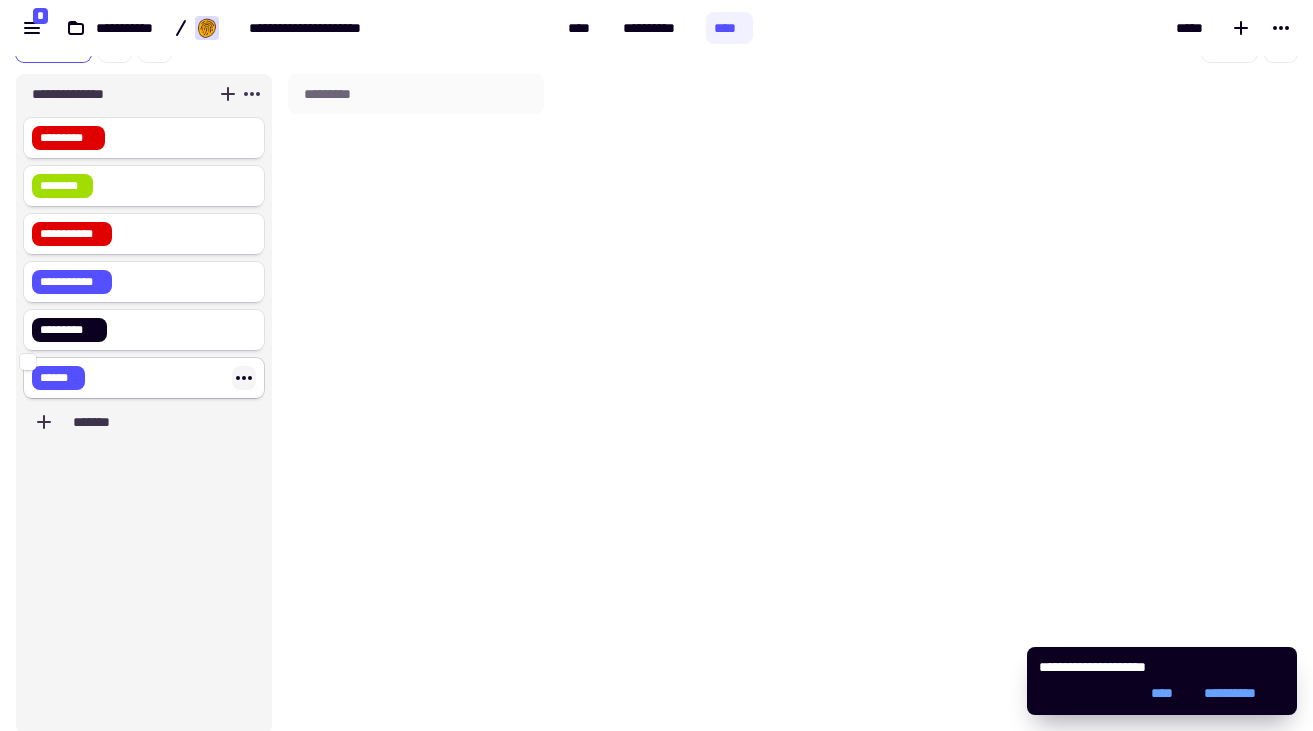 click 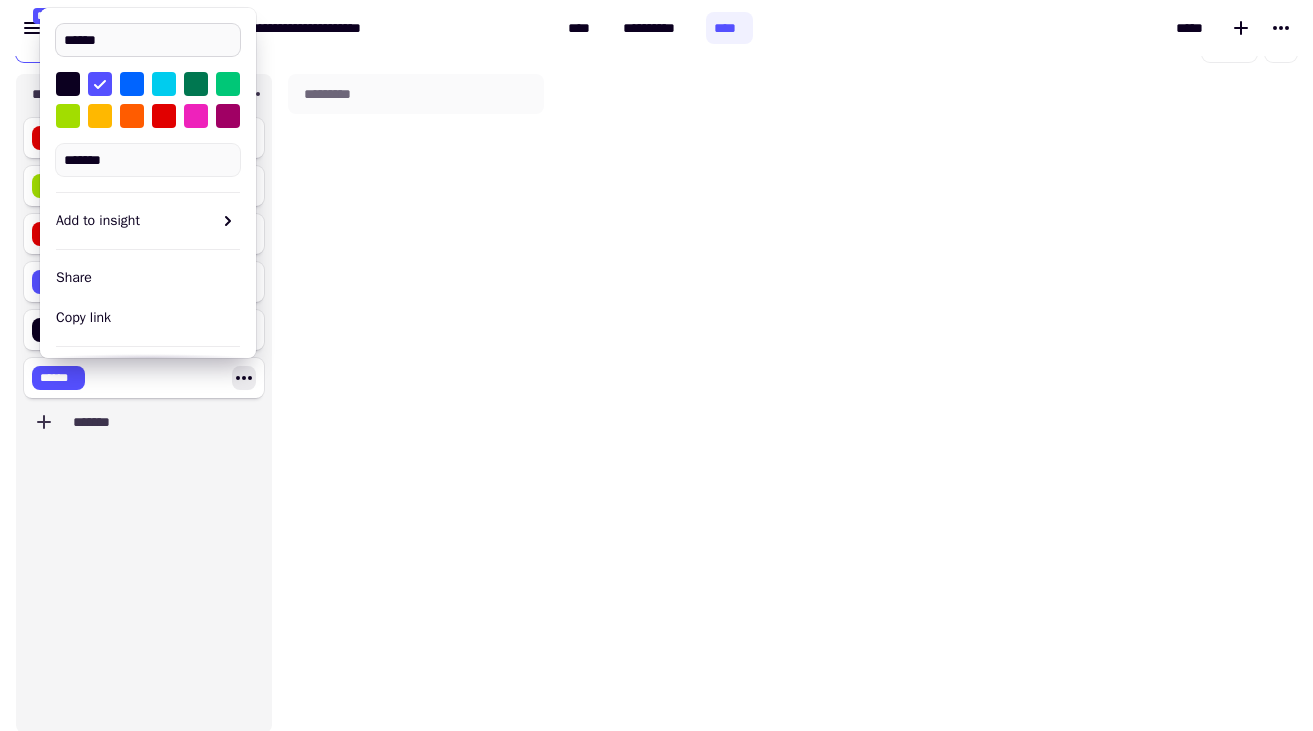 click on "******" at bounding box center [148, 40] 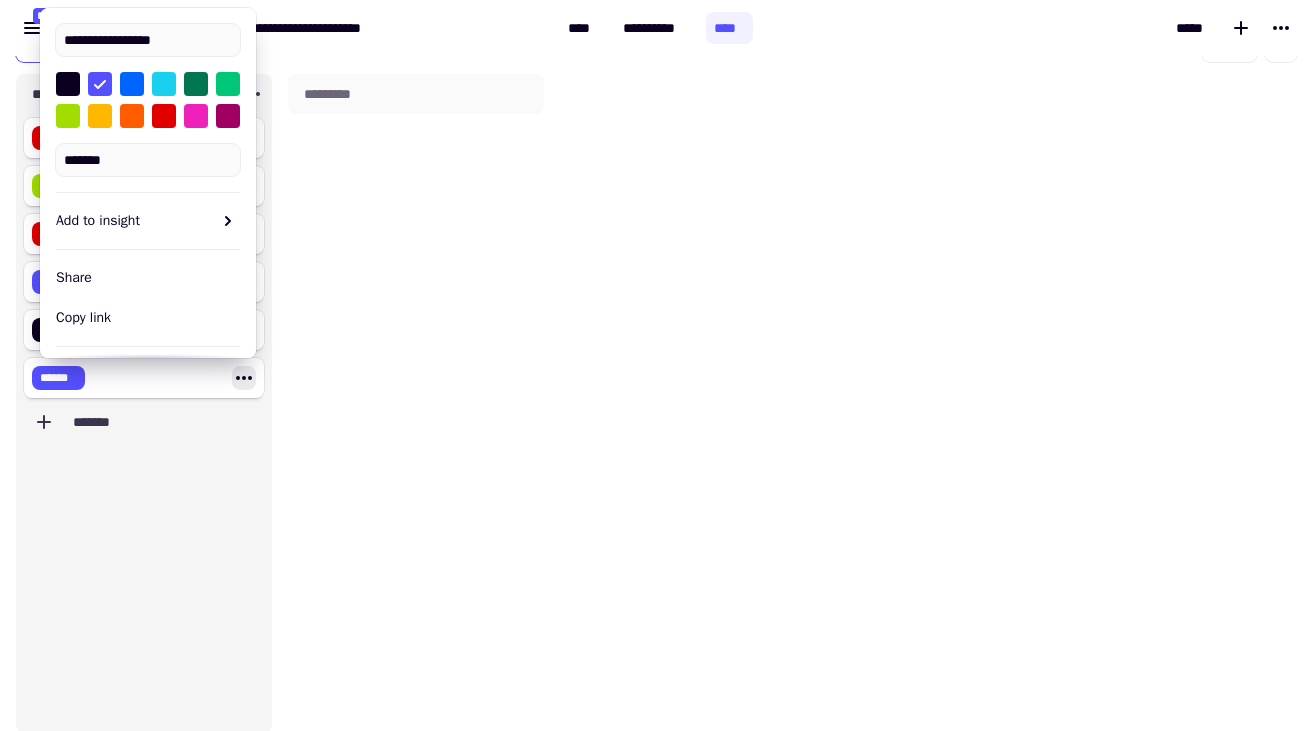 type on "**********" 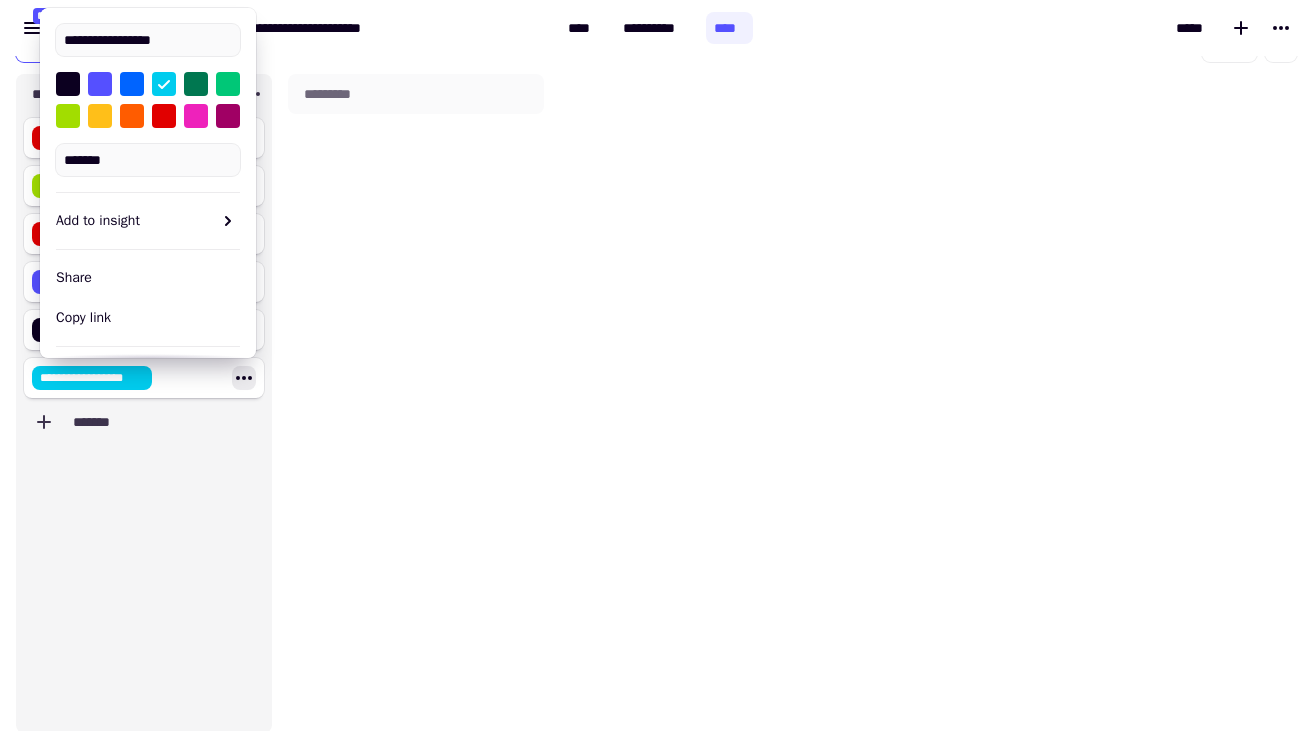 click at bounding box center [100, 116] 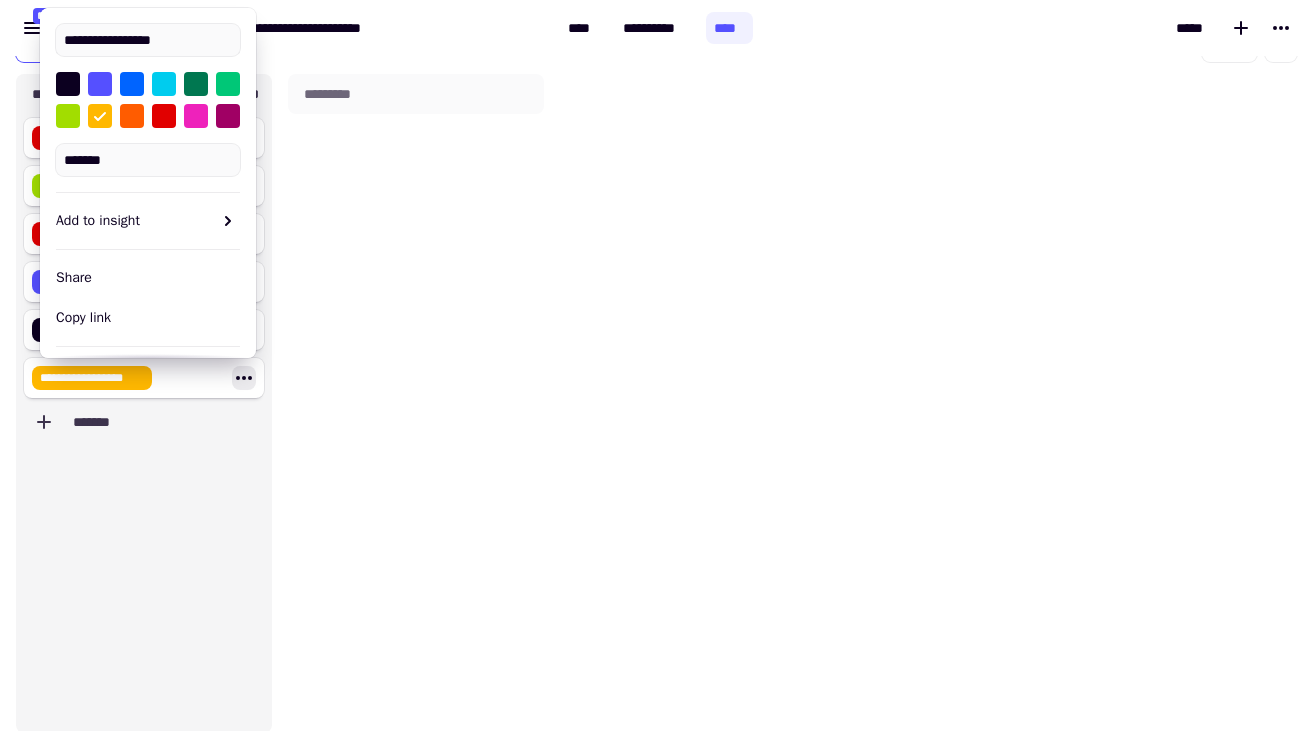 click on "*********" at bounding box center (416, 403) 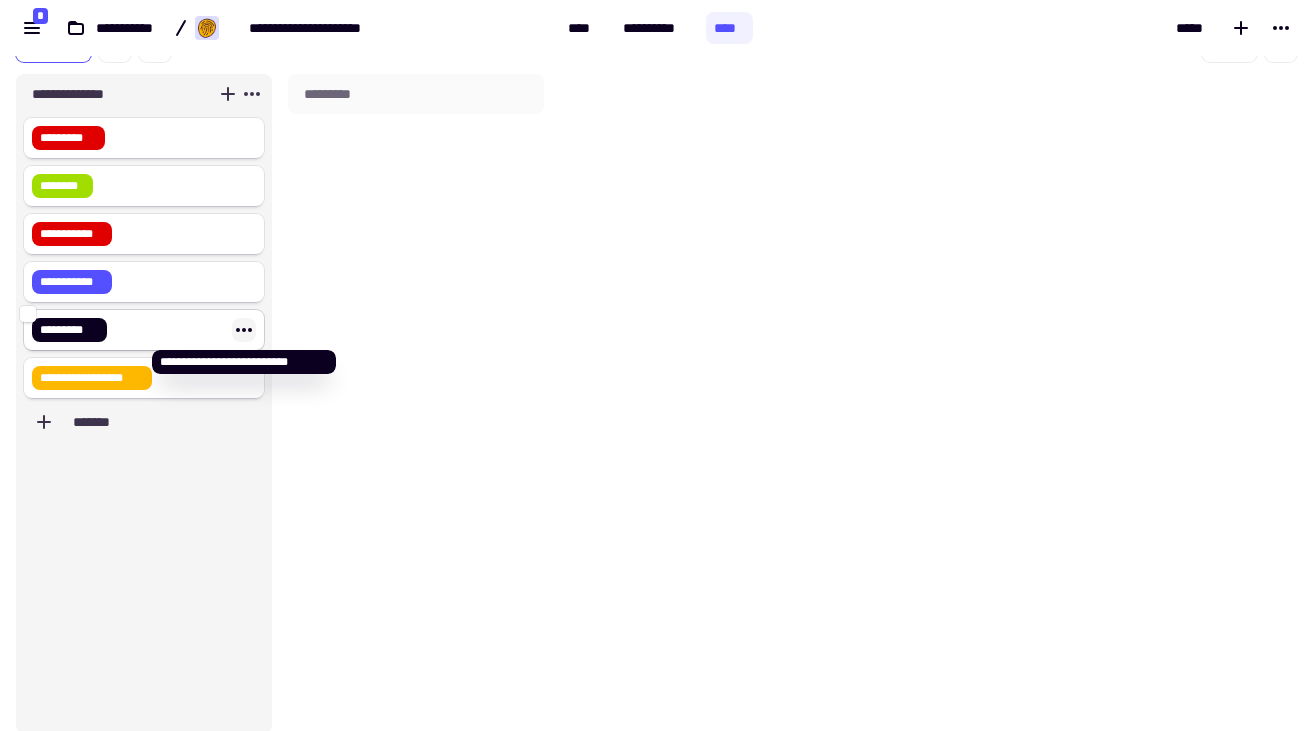 click 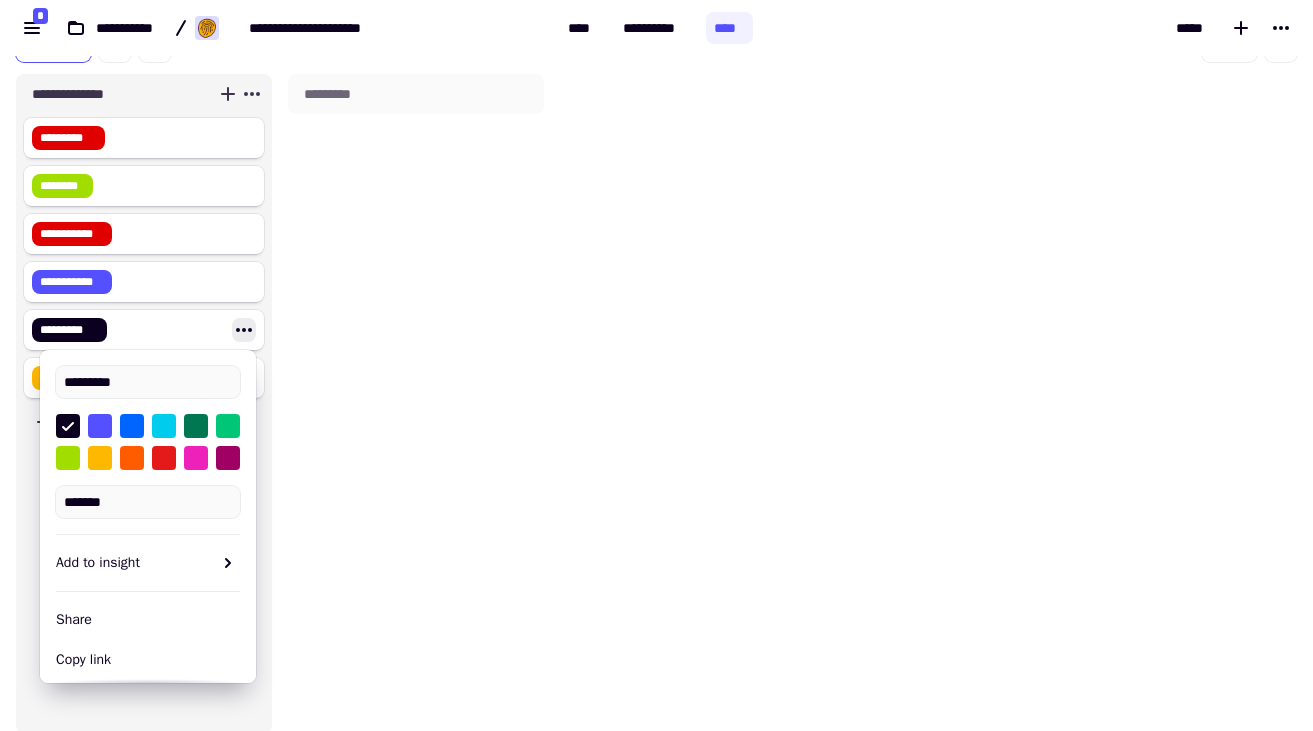 click at bounding box center [164, 458] 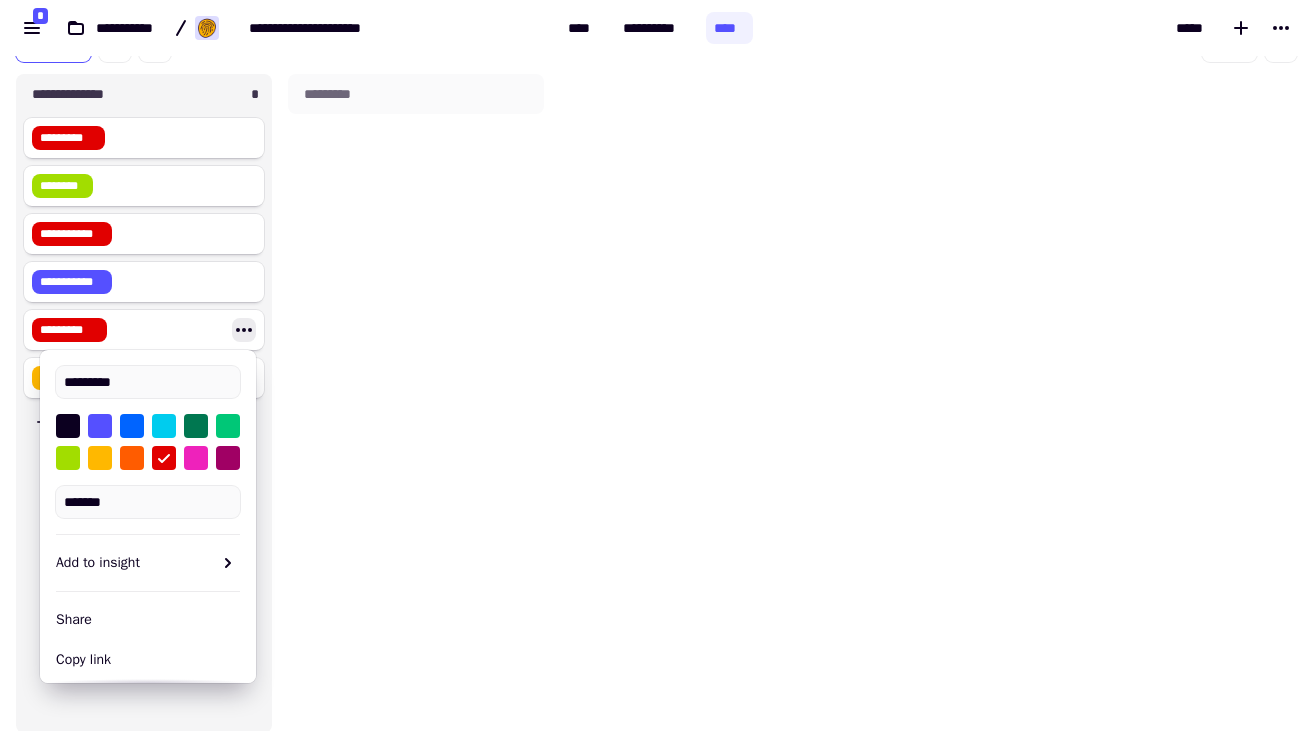 click on "*********" at bounding box center [416, 403] 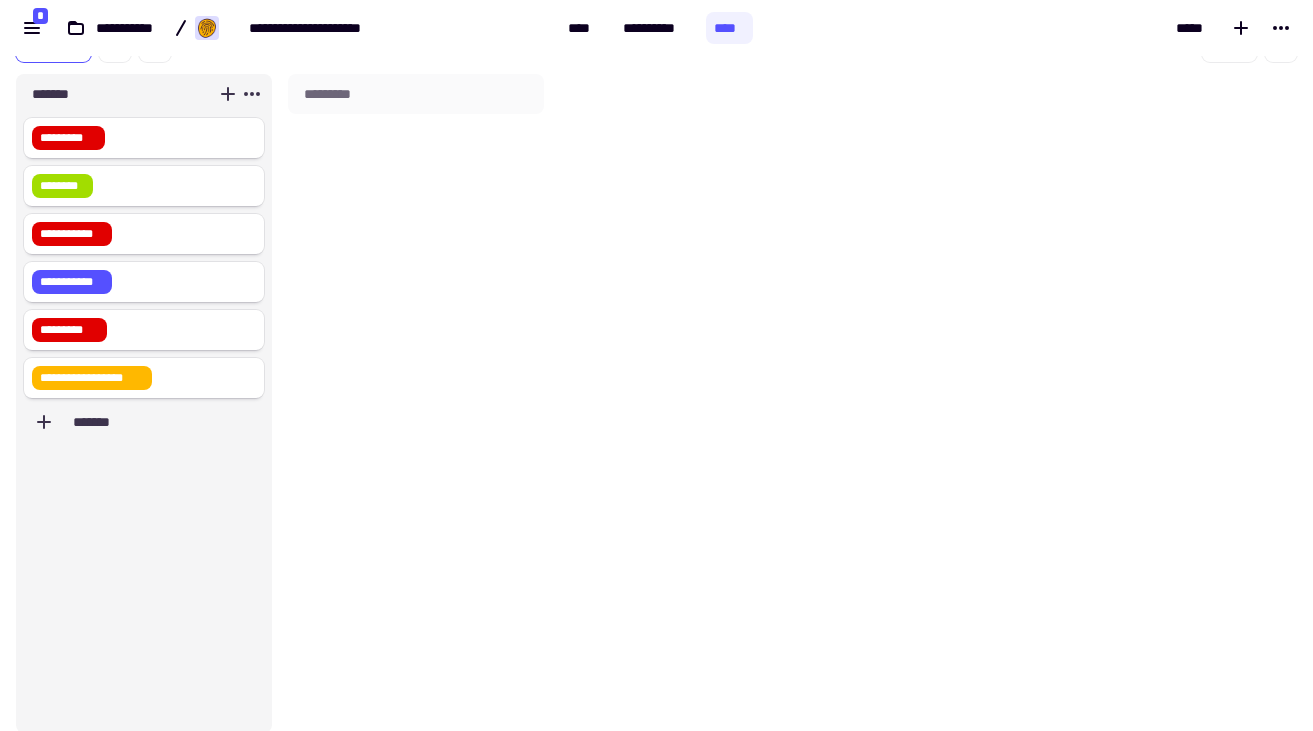 type on "********" 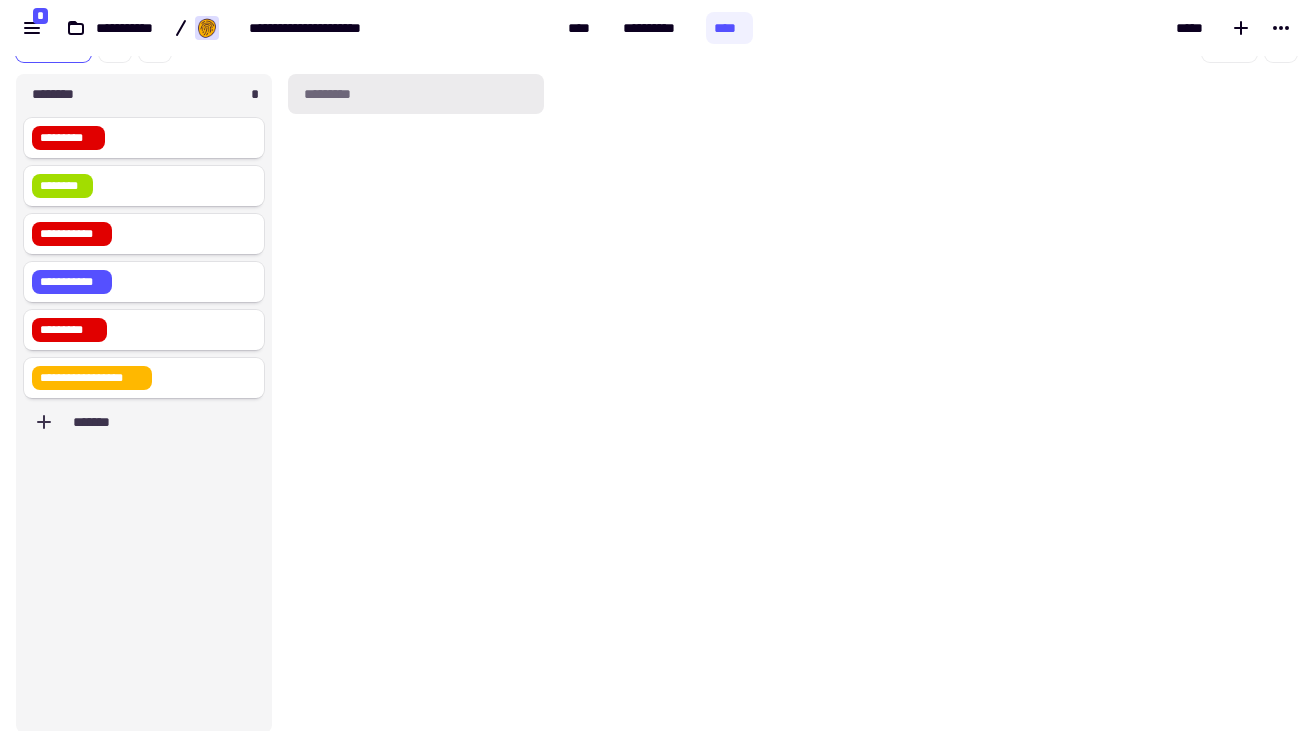 click on "*********" at bounding box center (416, 94) 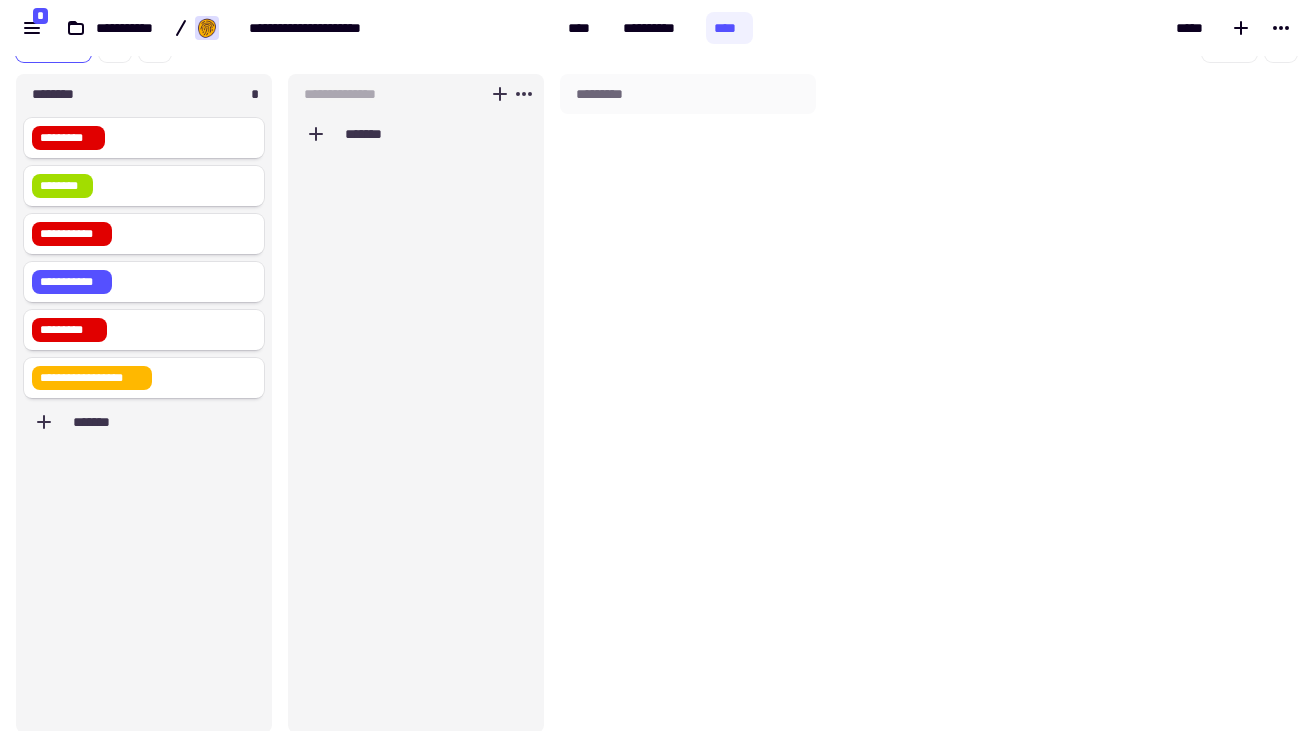 scroll, scrollTop: 1, scrollLeft: 1, axis: both 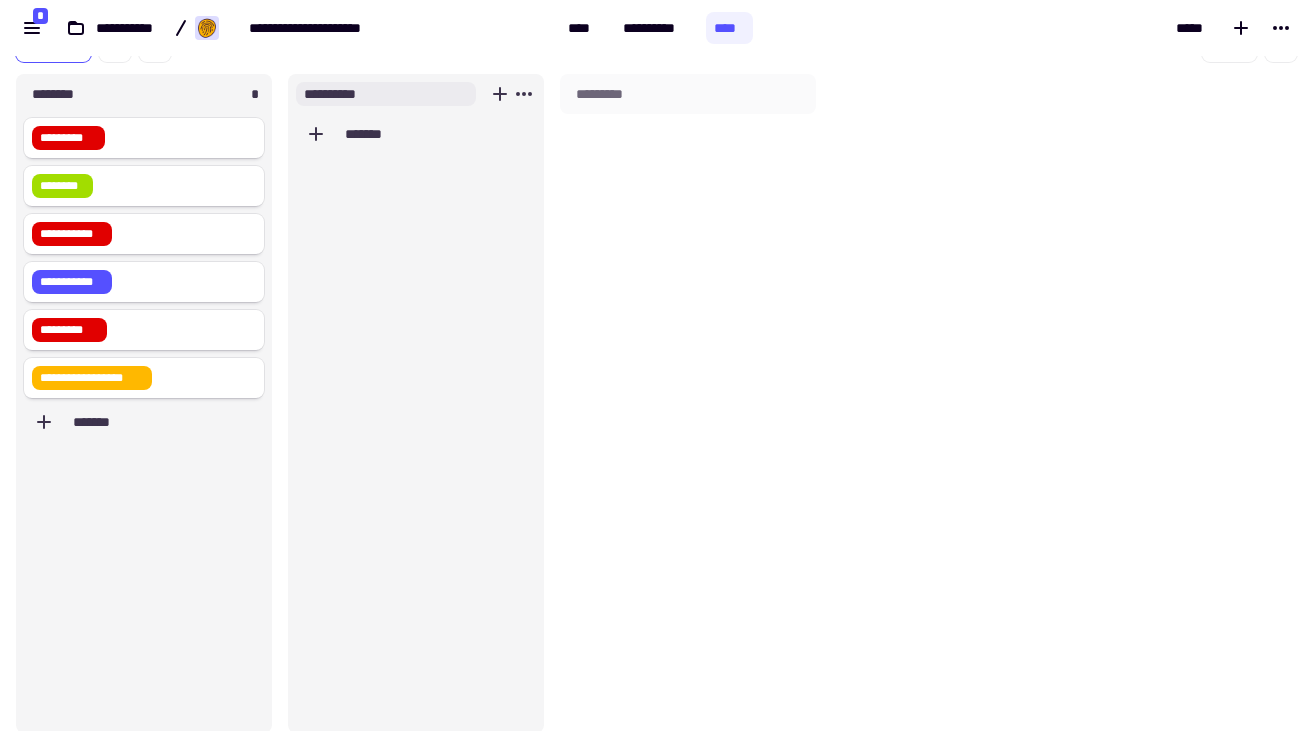 type on "**********" 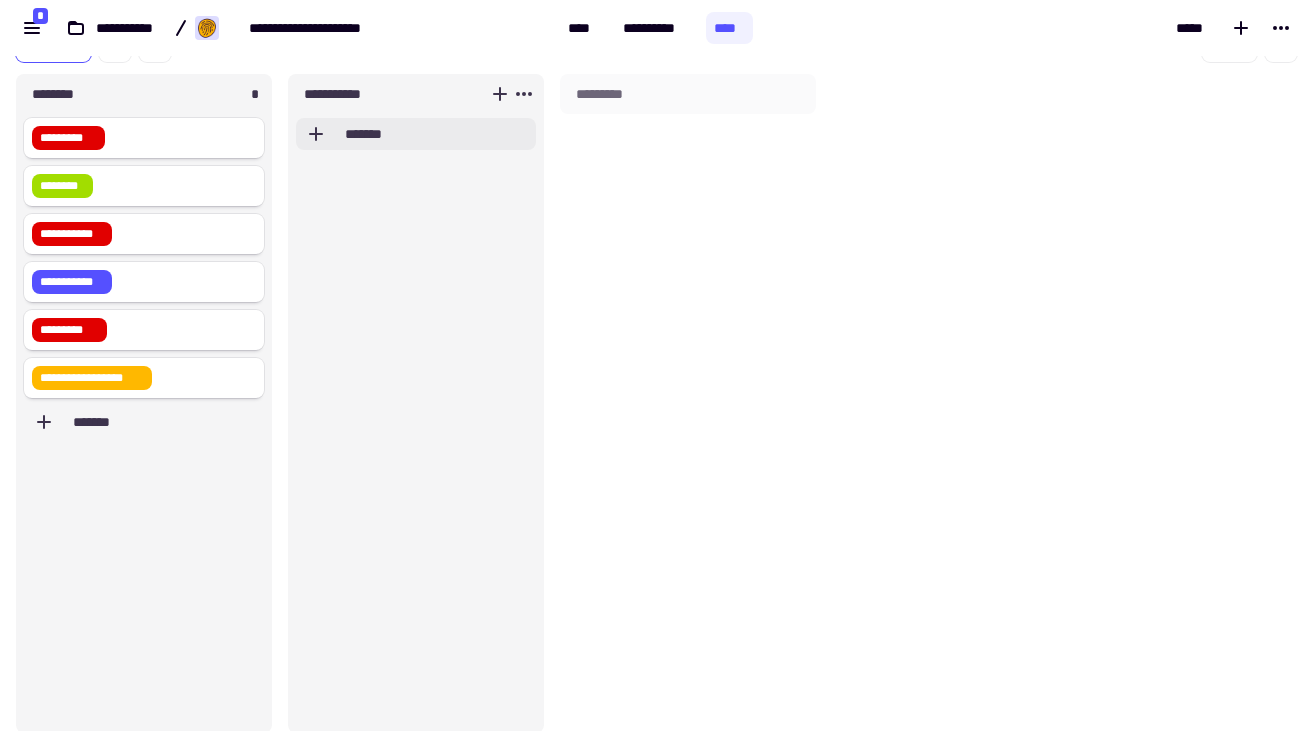click on "*******" 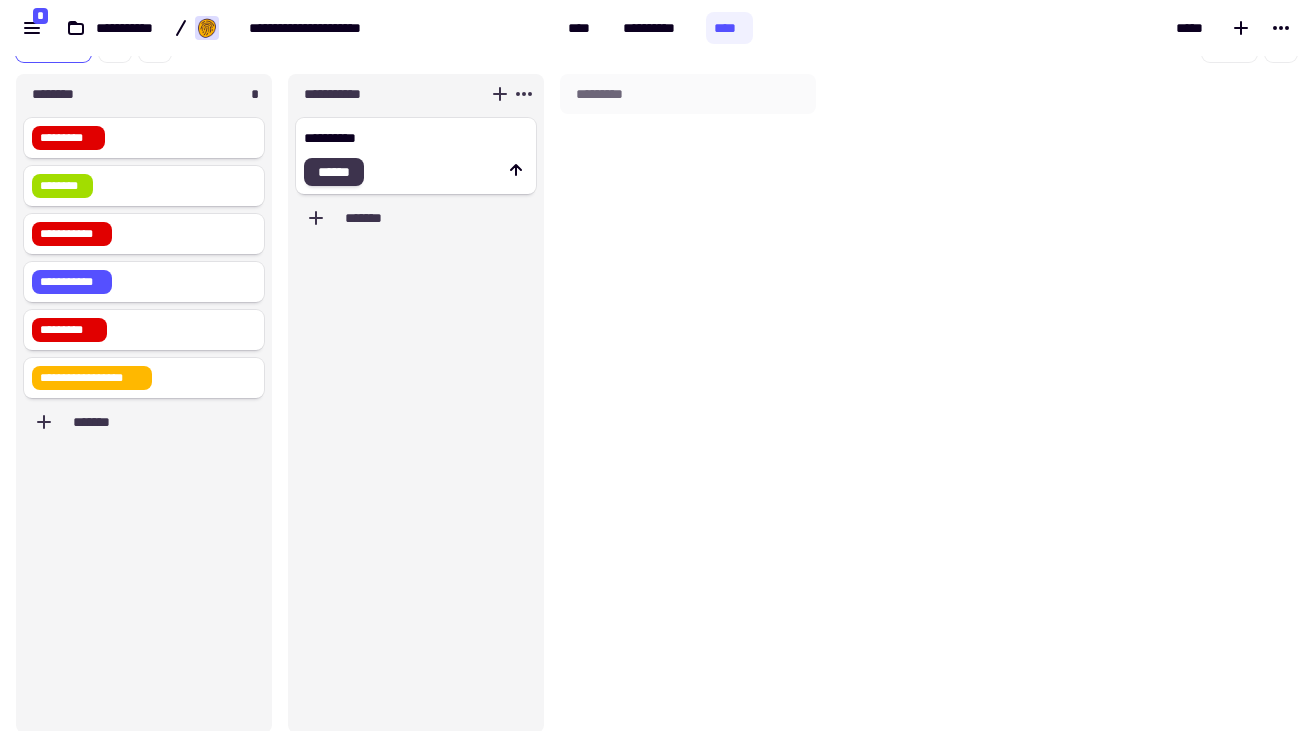 type on "**********" 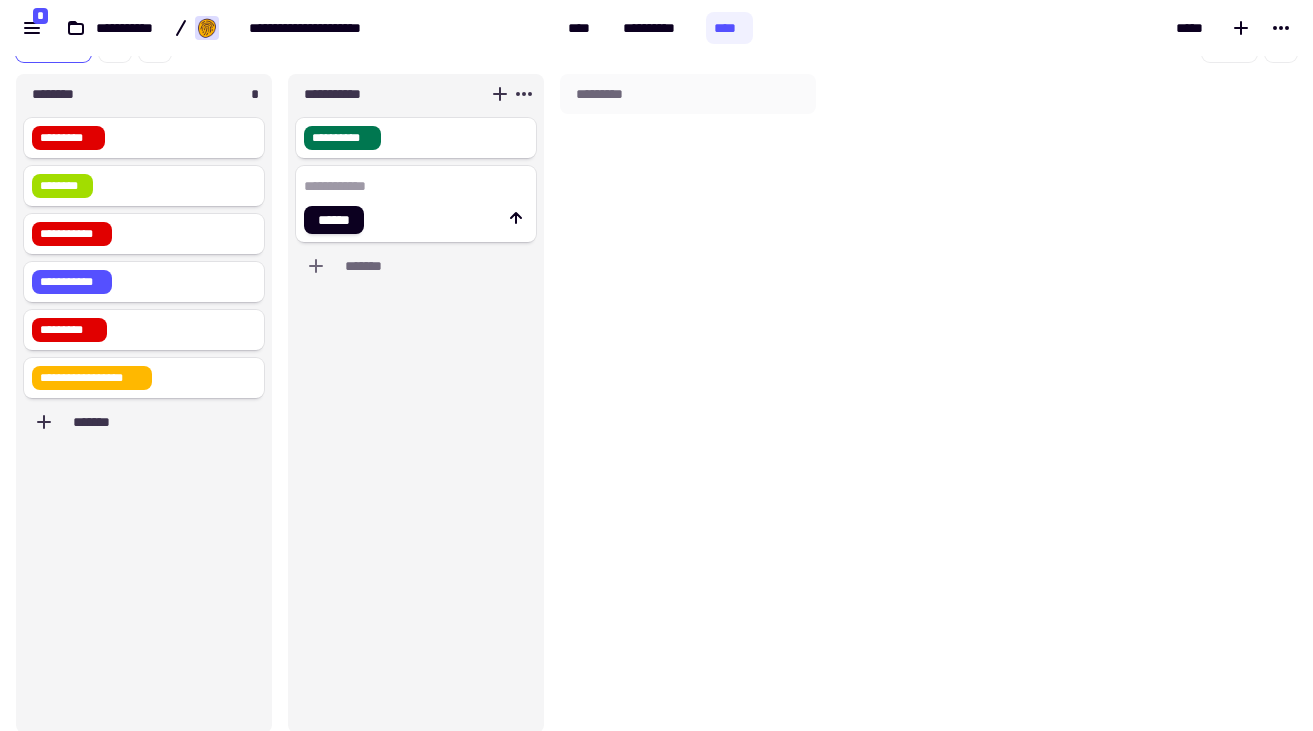 click 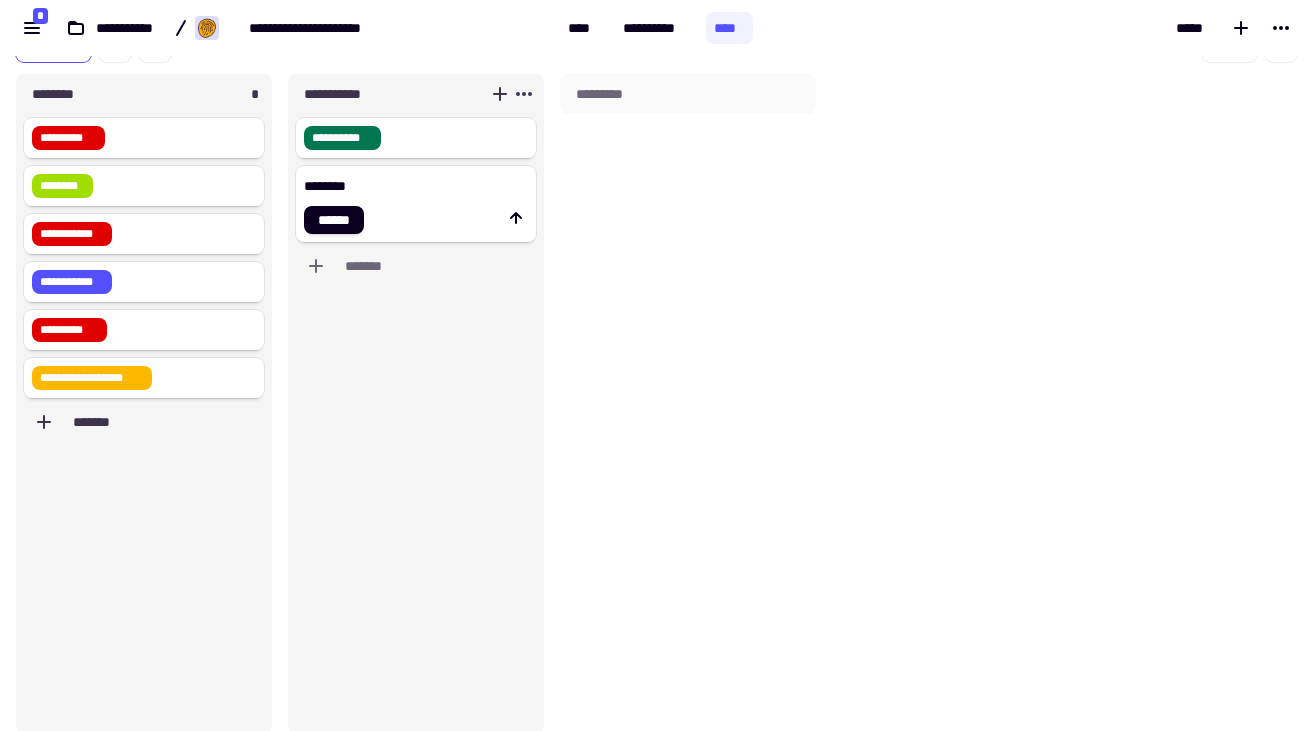 click on "*******" 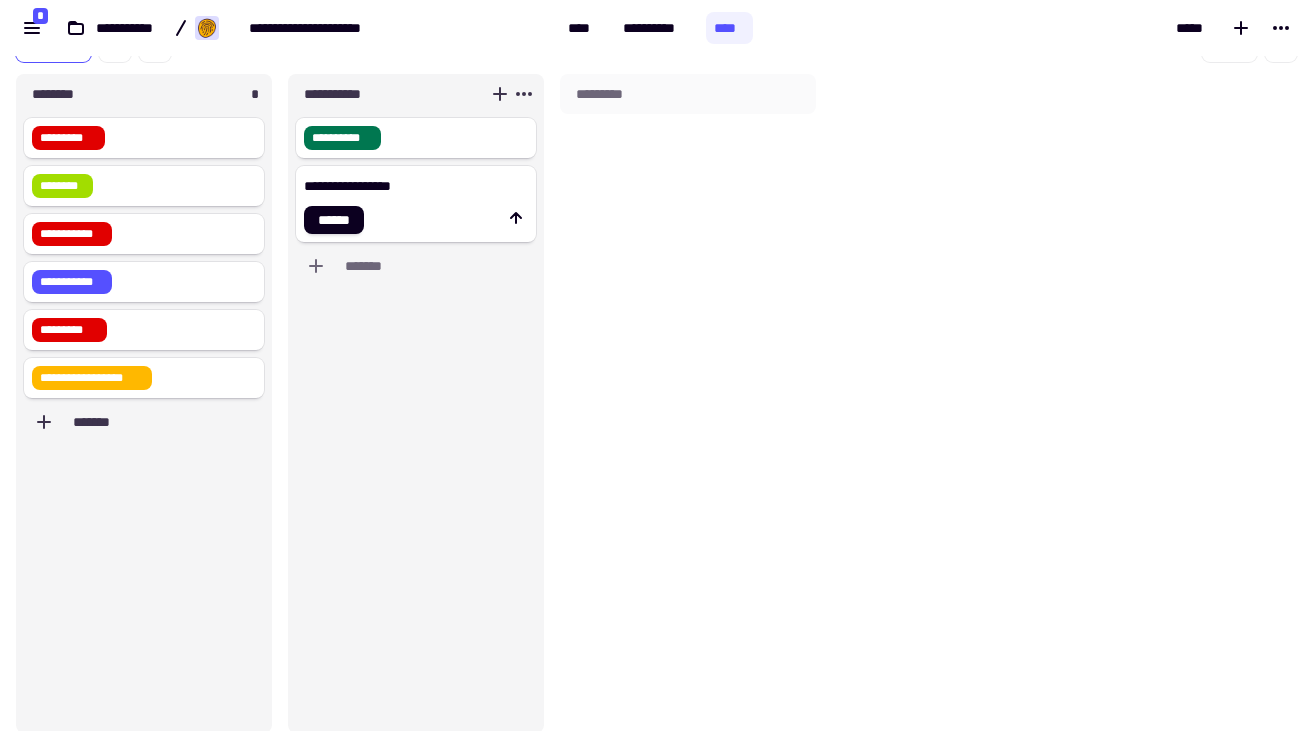 click on "**********" 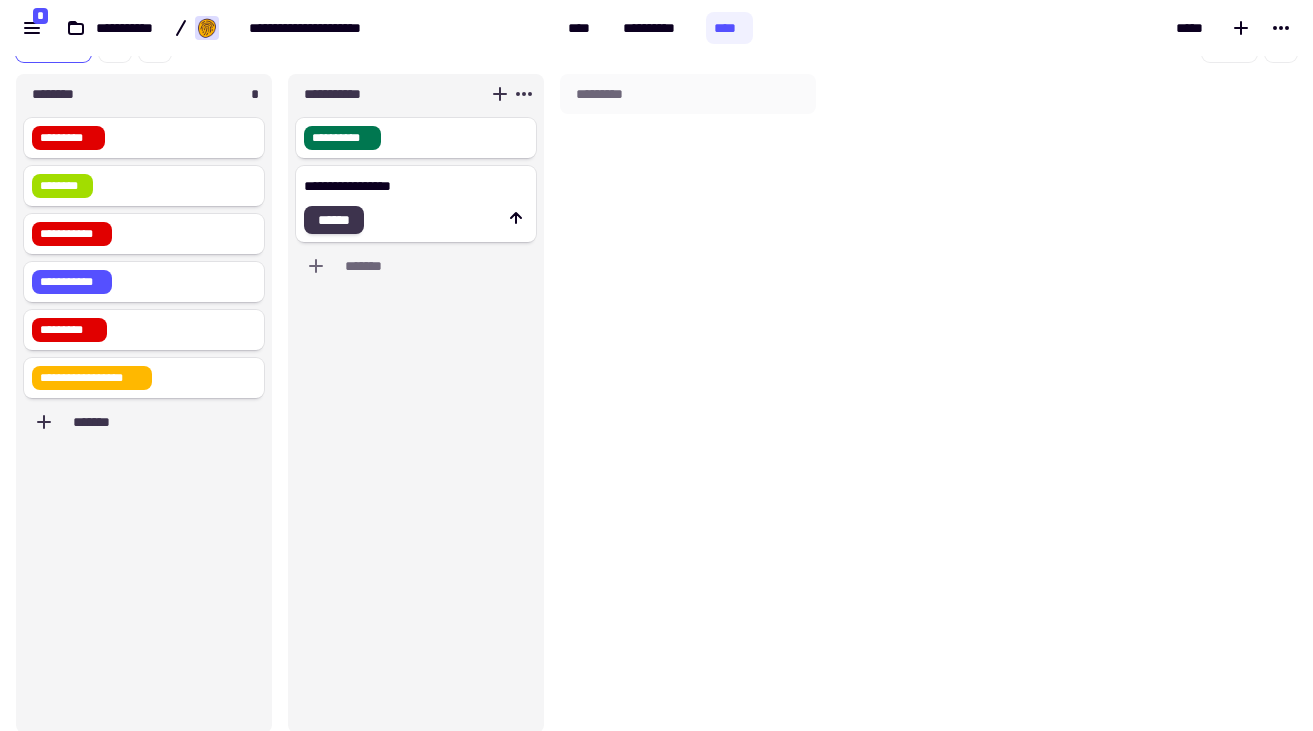 type on "**********" 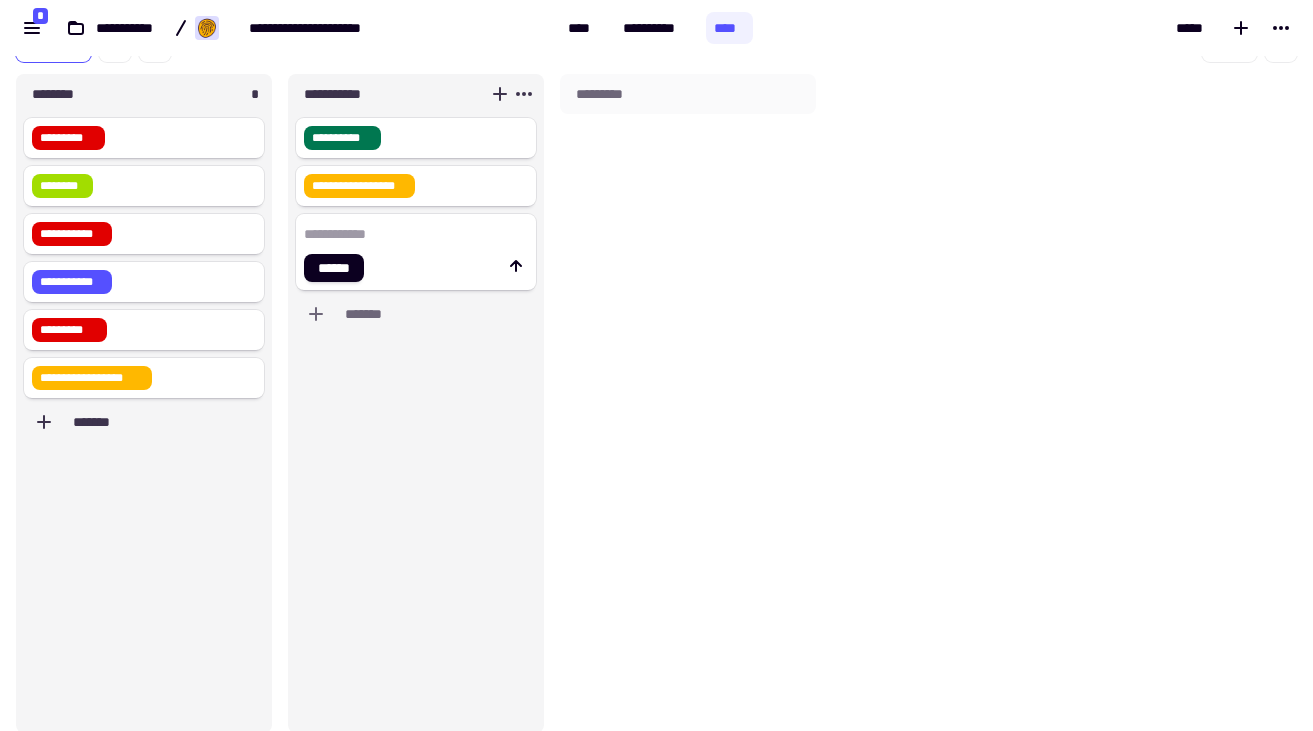 click 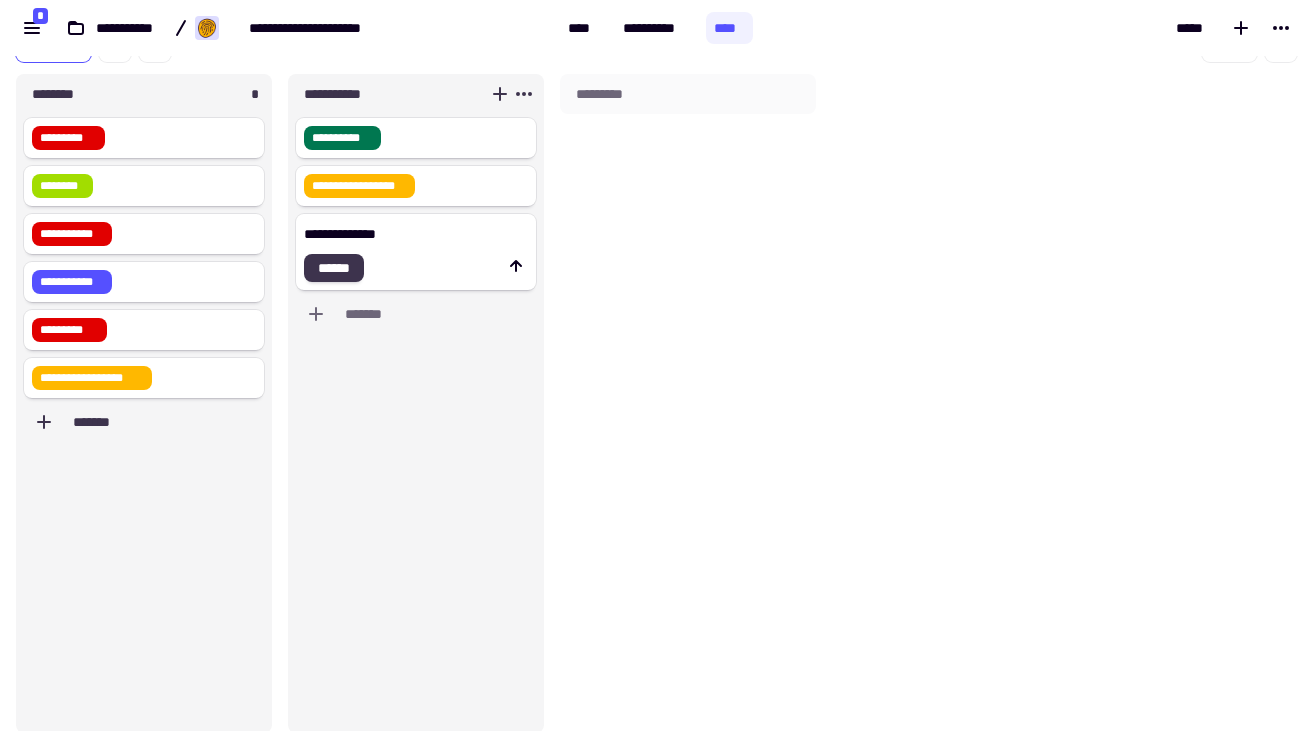 type on "**********" 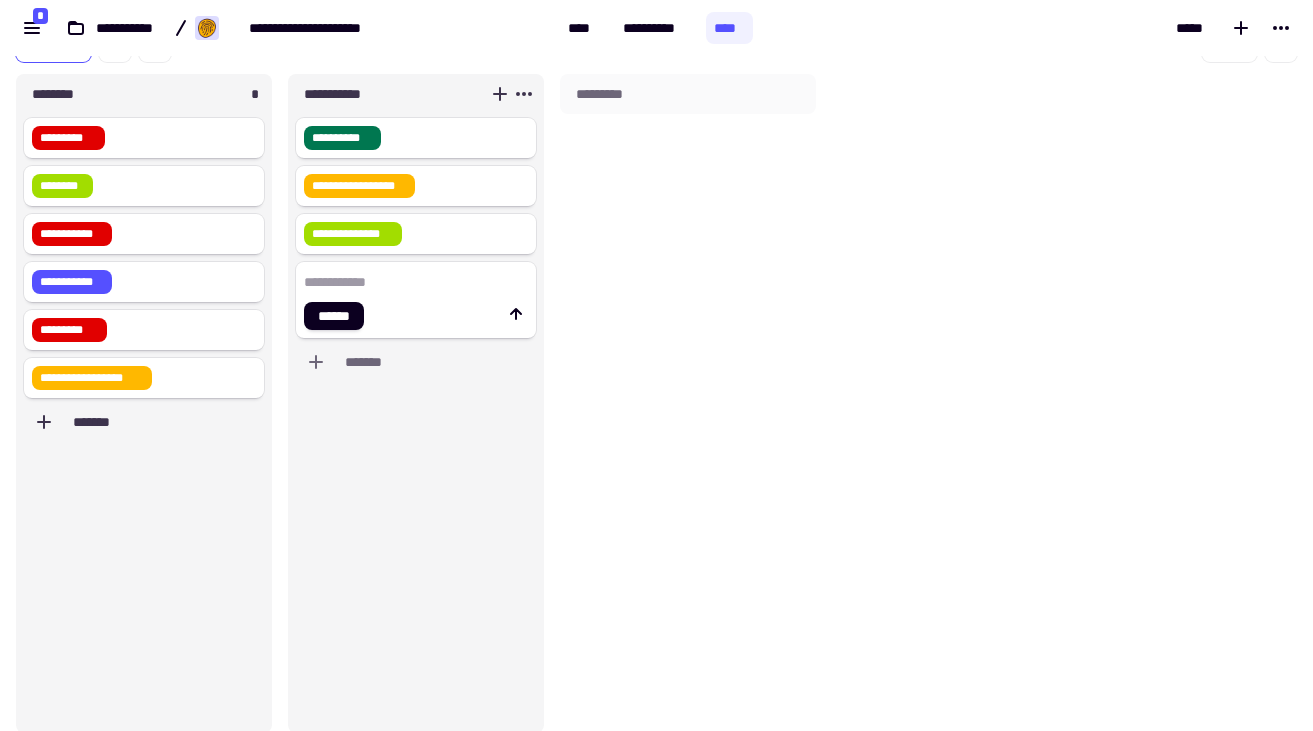 click 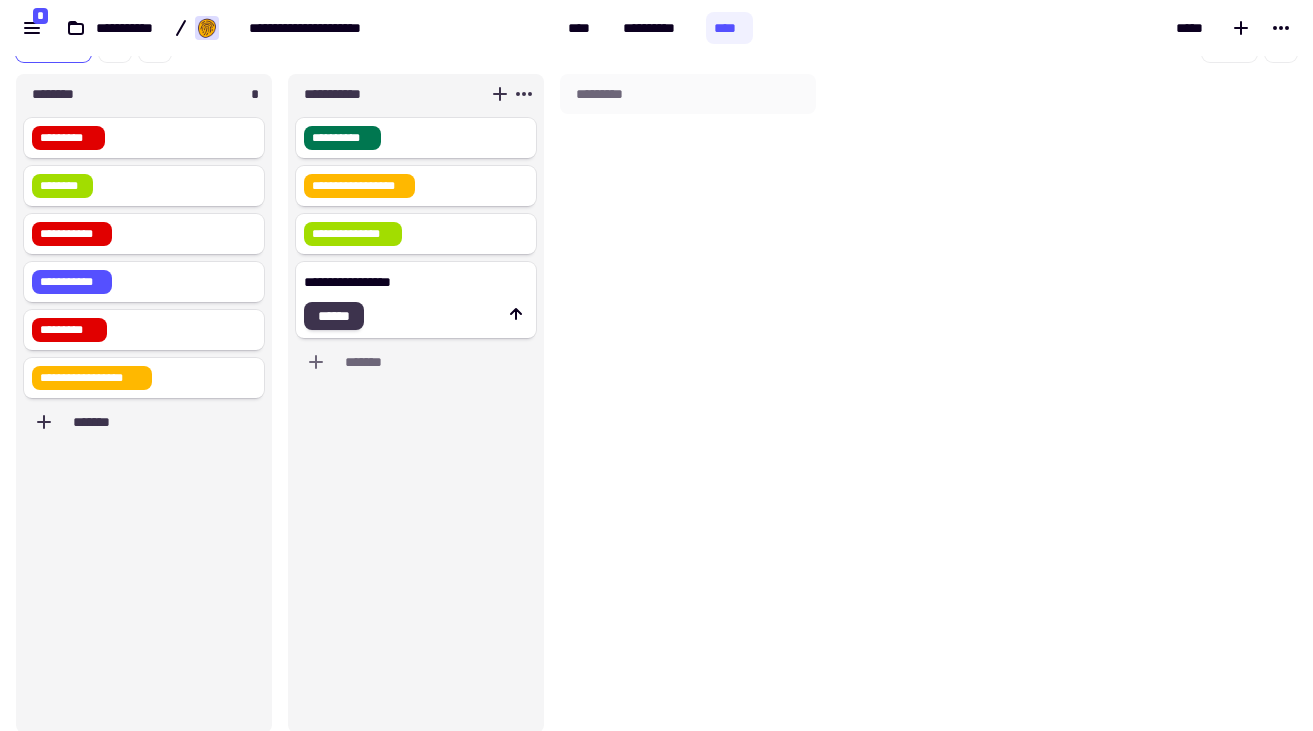 type on "**********" 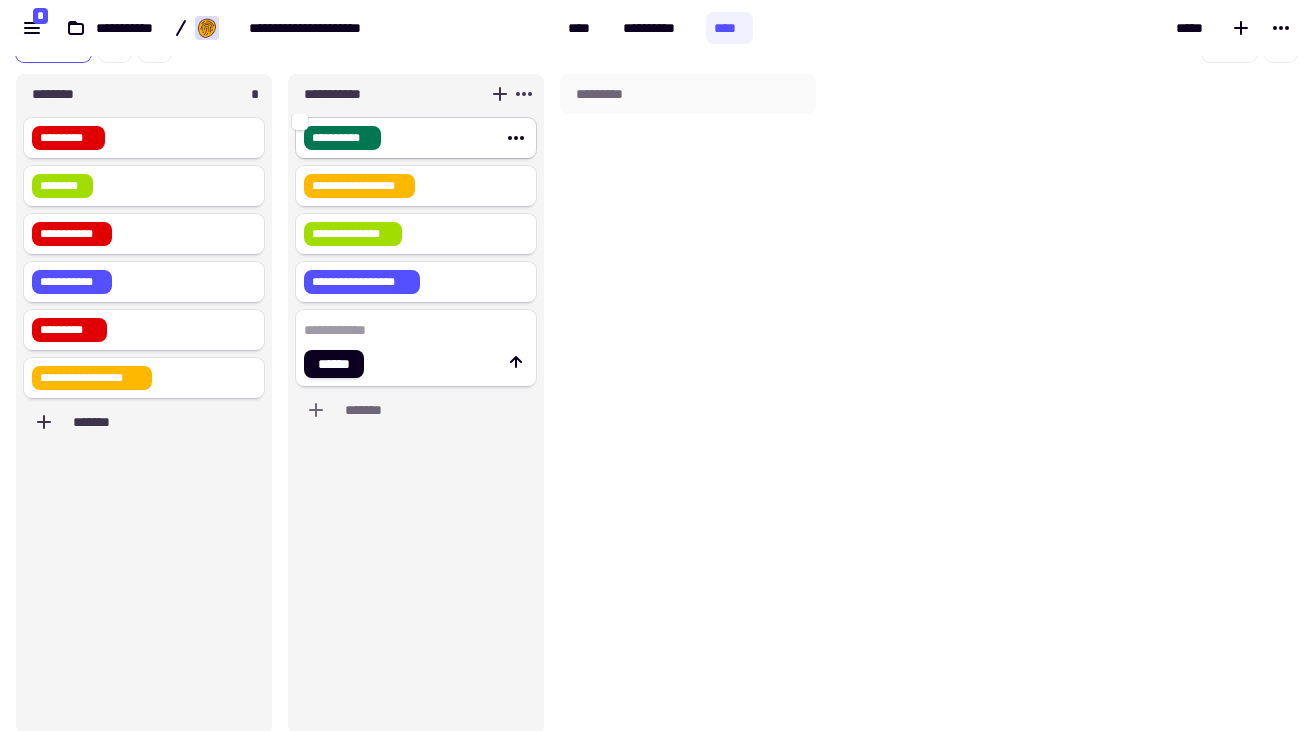 click on "**********" 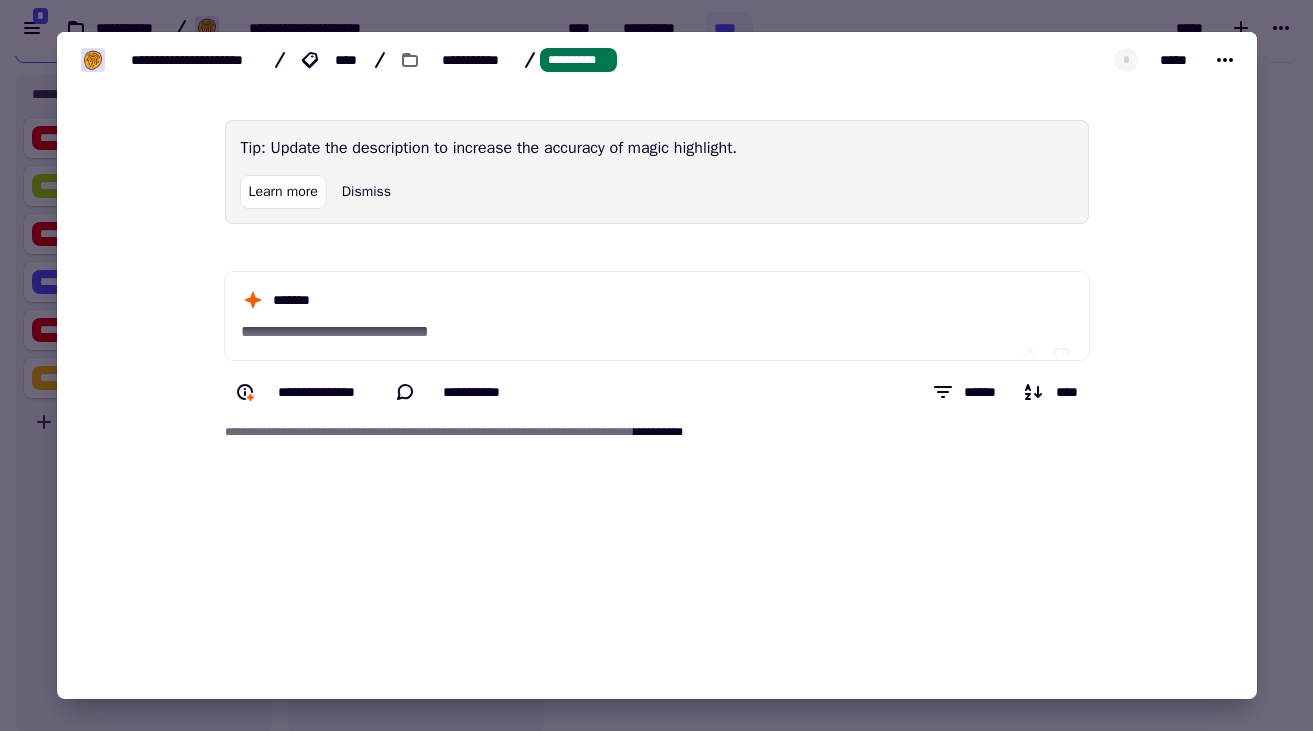 click at bounding box center (656, 365) 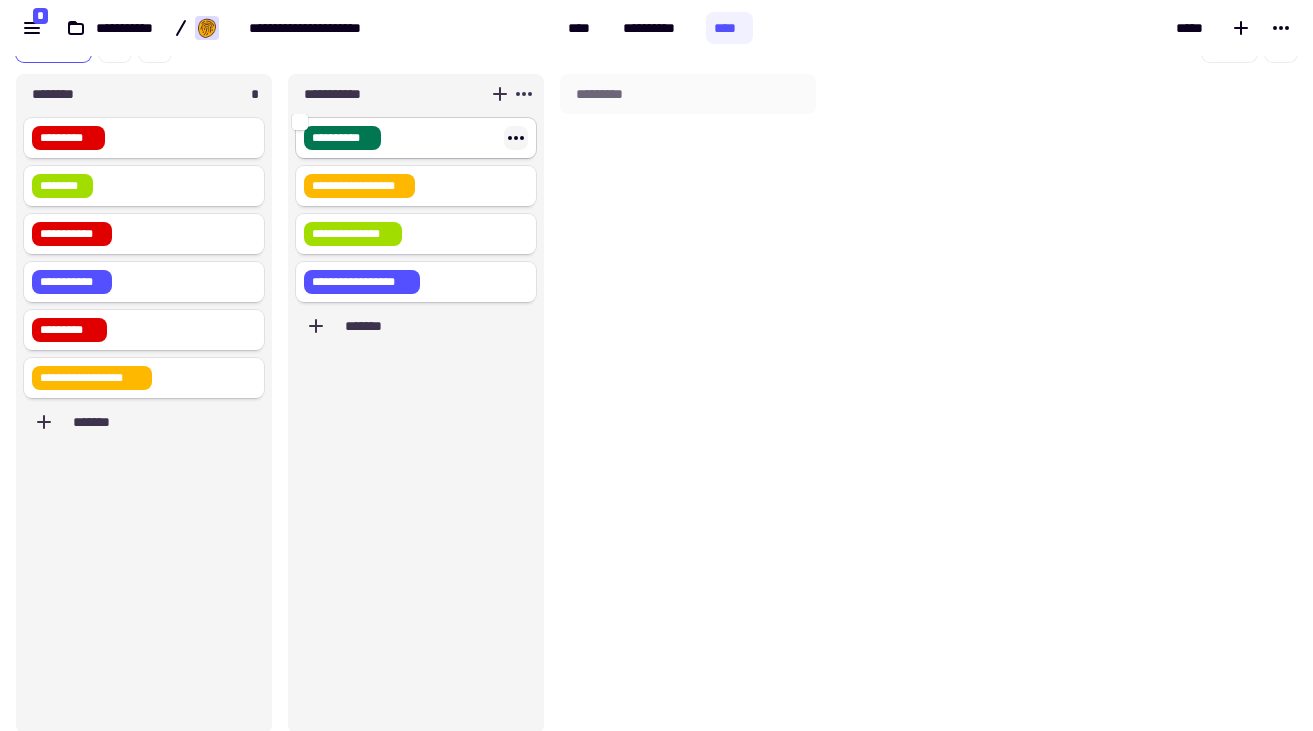 click 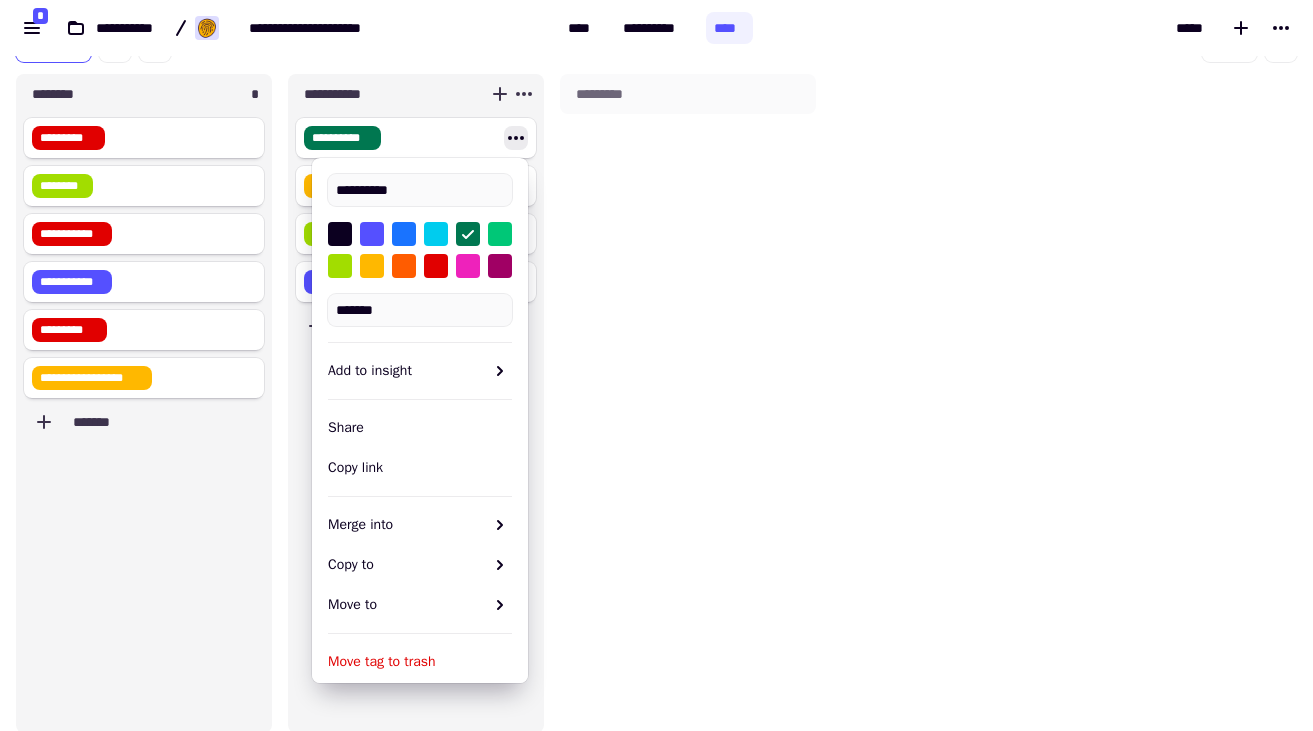 click at bounding box center (404, 234) 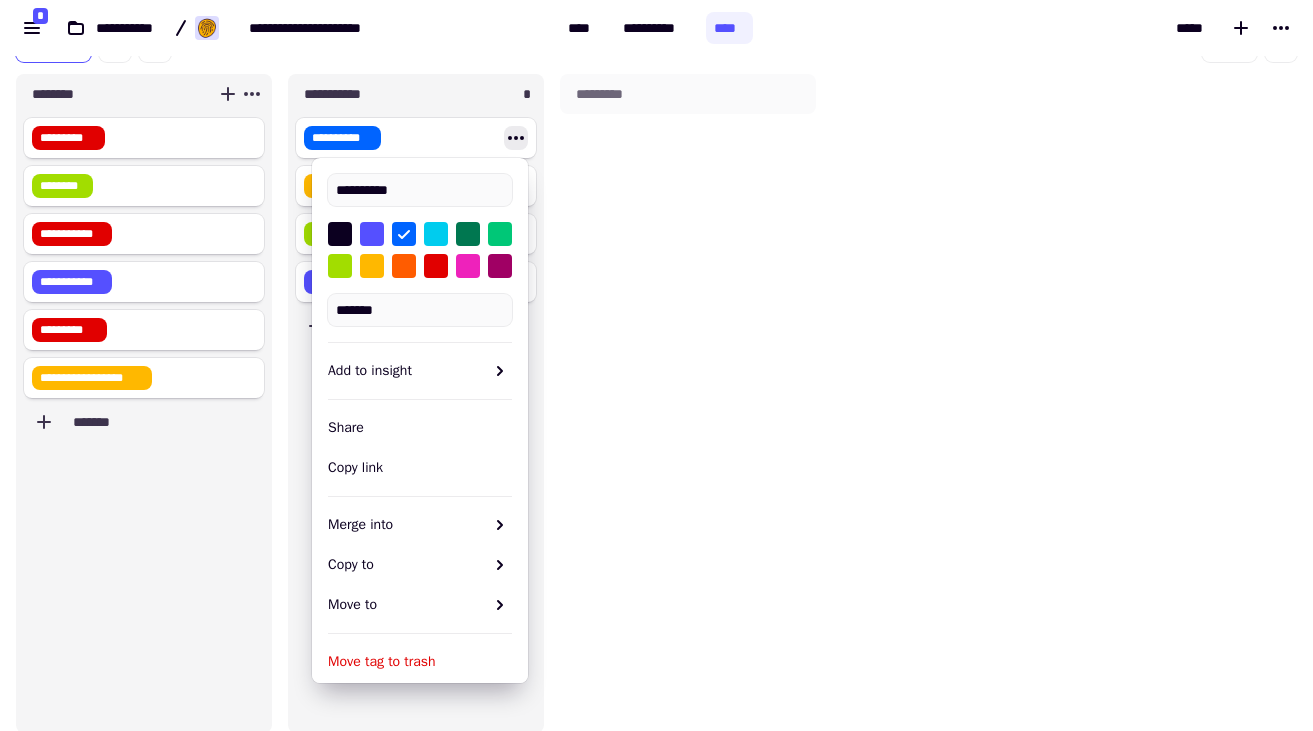 click on "*******" 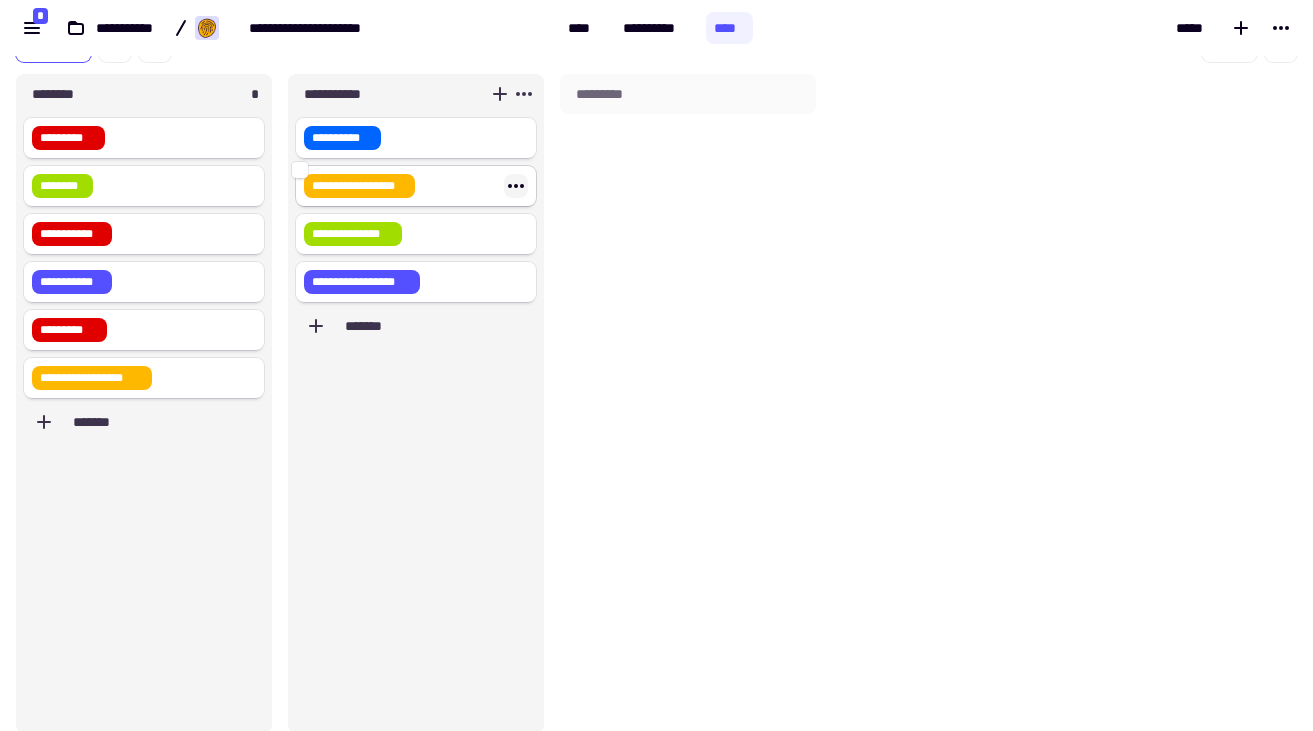 click 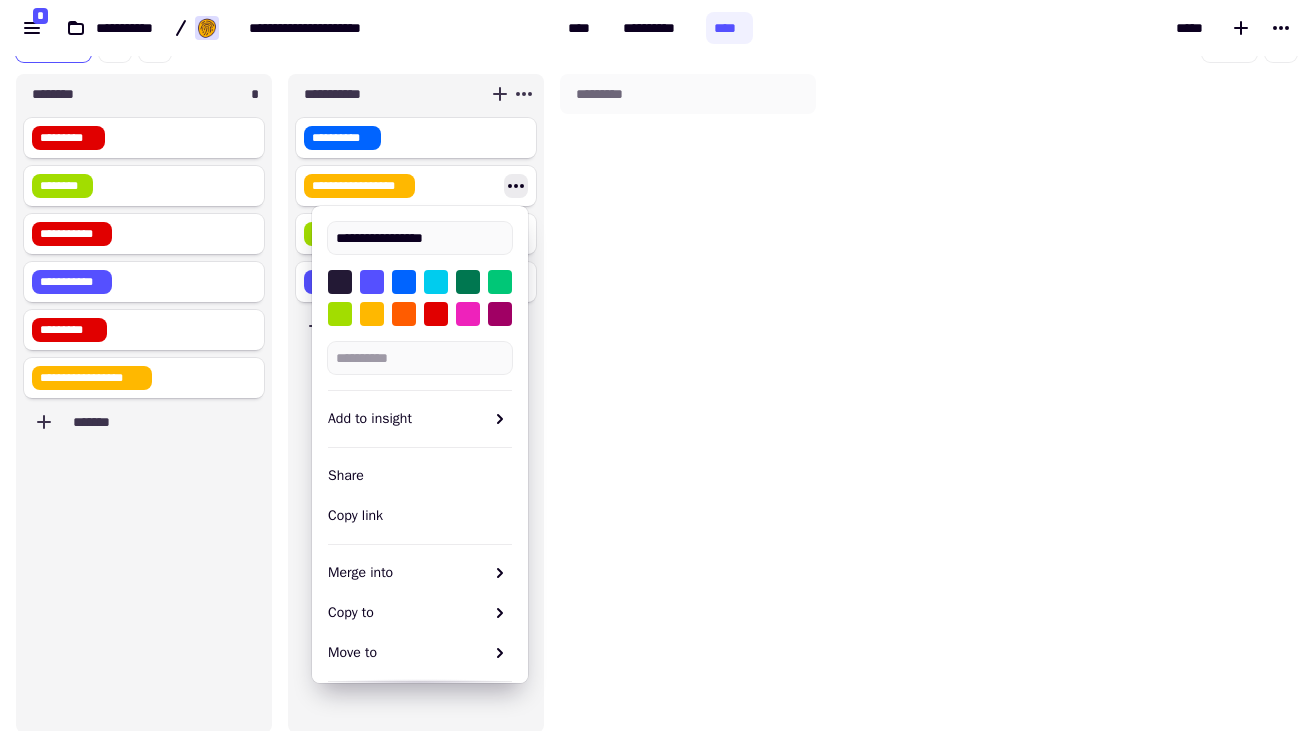 click at bounding box center (340, 282) 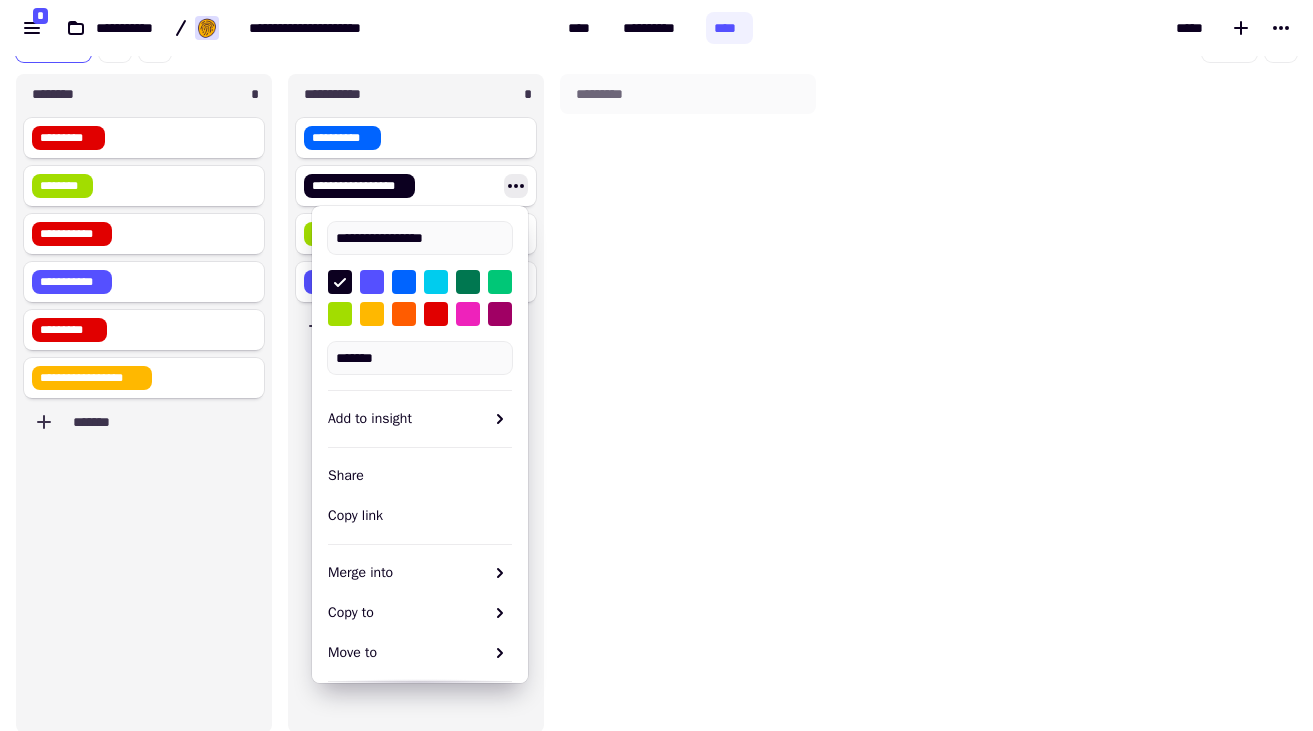 click on "*********" at bounding box center [688, 403] 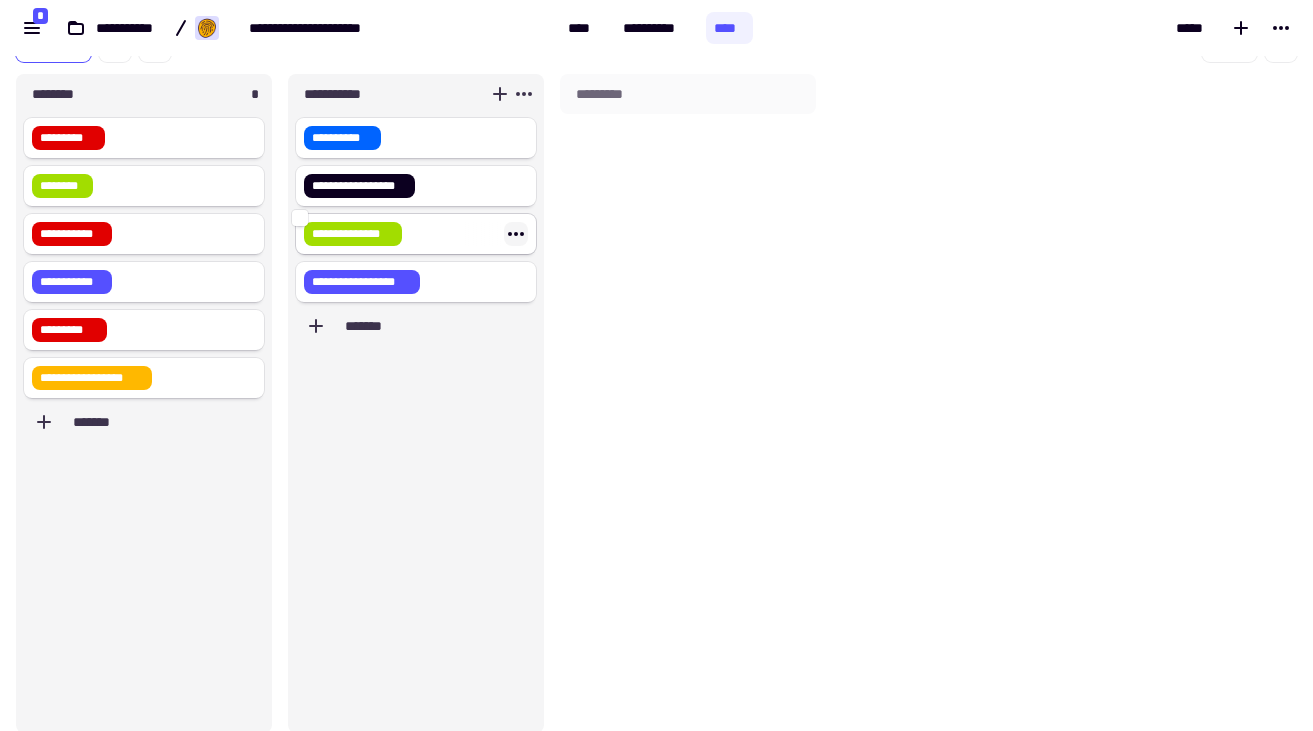 click 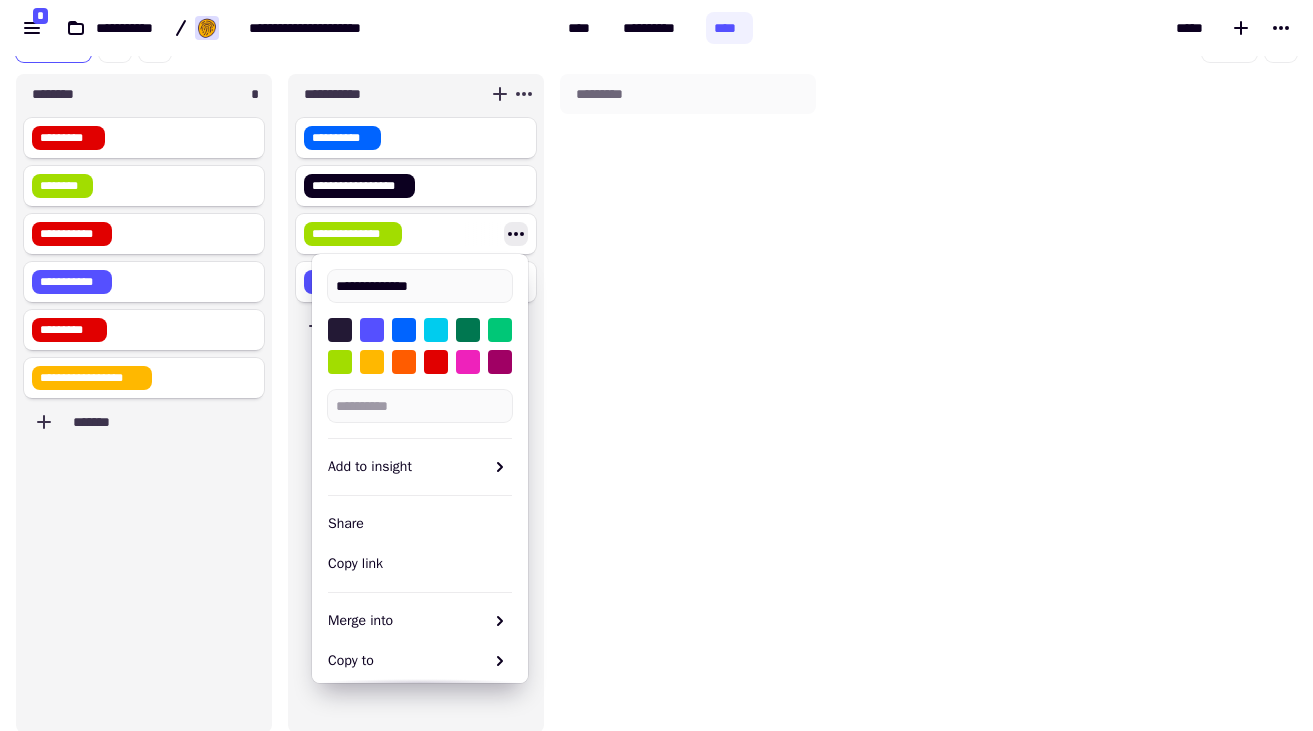 click at bounding box center (340, 330) 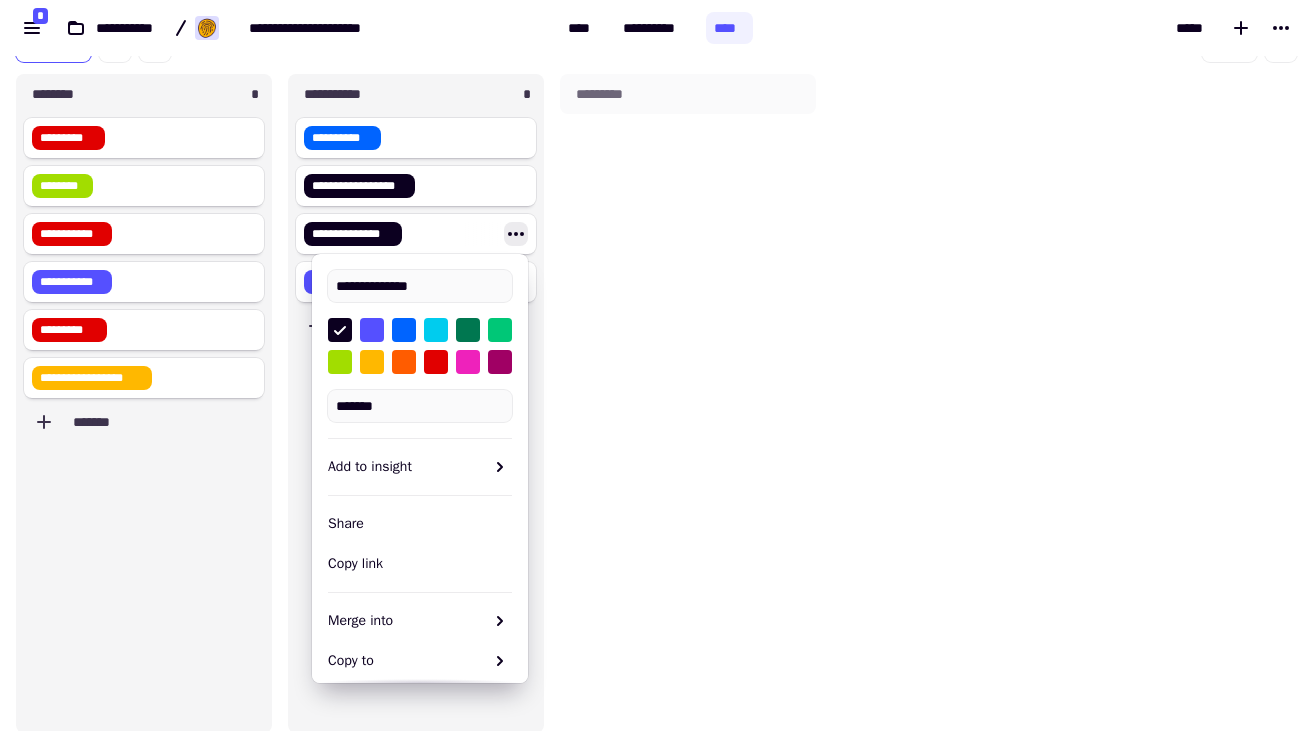 click on "*********" at bounding box center [688, 403] 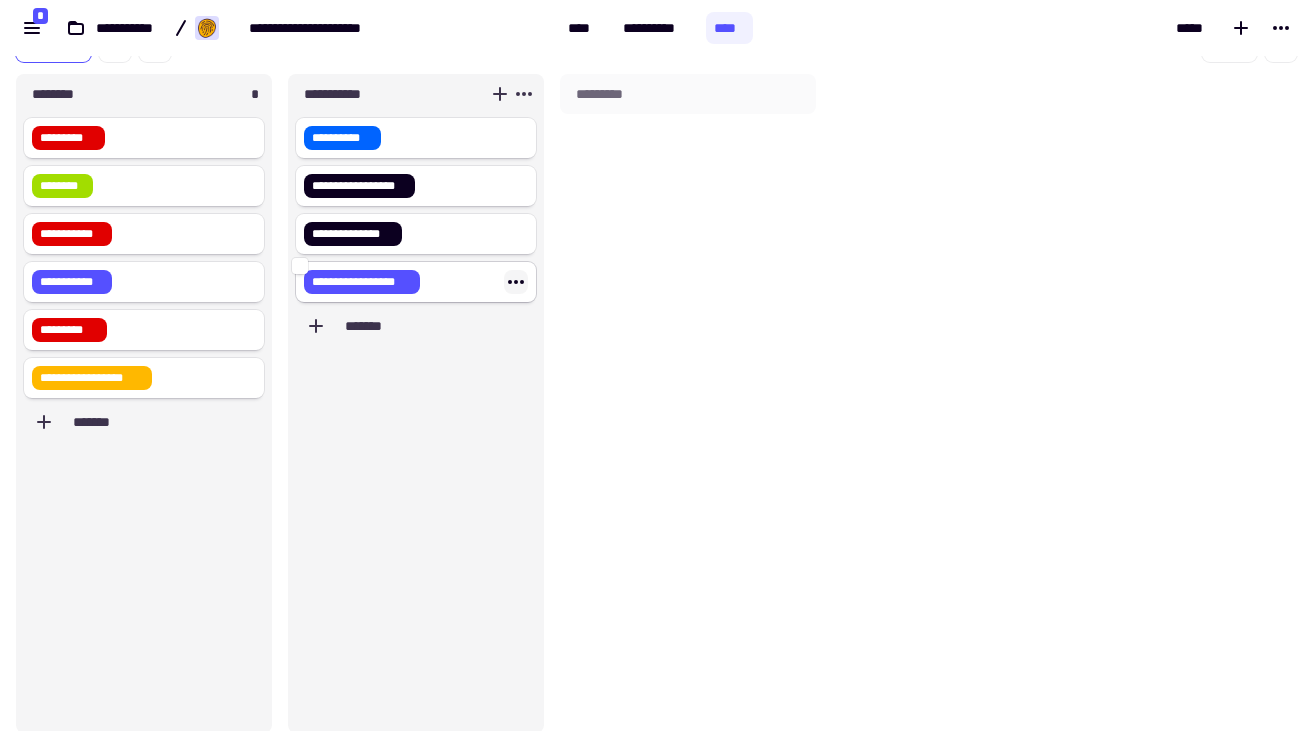 click 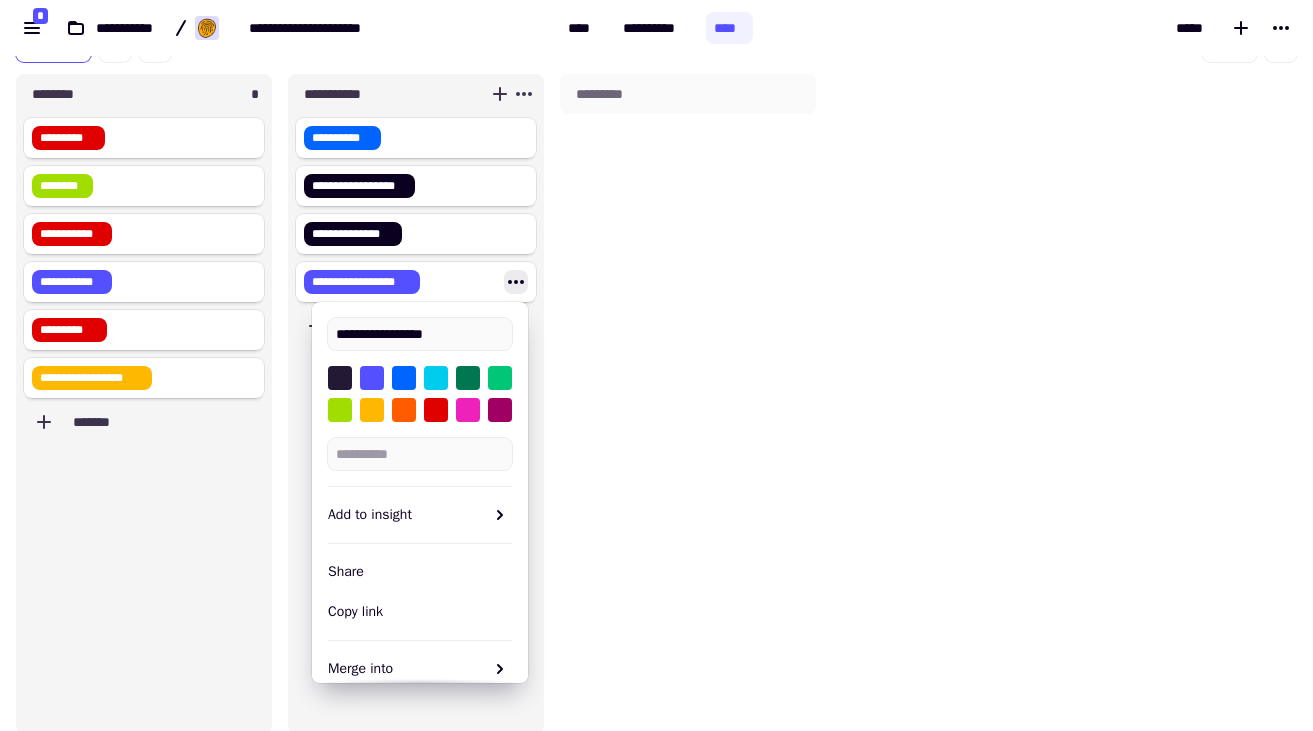 click at bounding box center (340, 378) 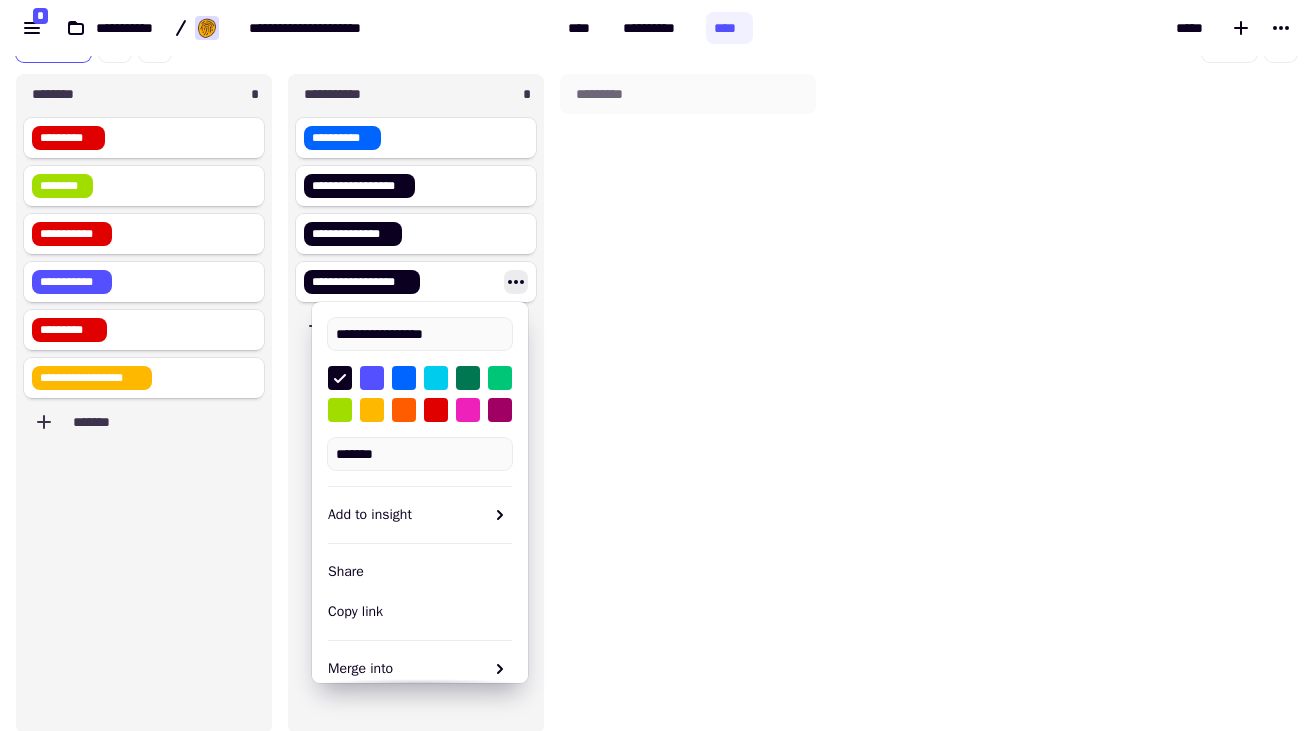 click on "*********" at bounding box center (688, 403) 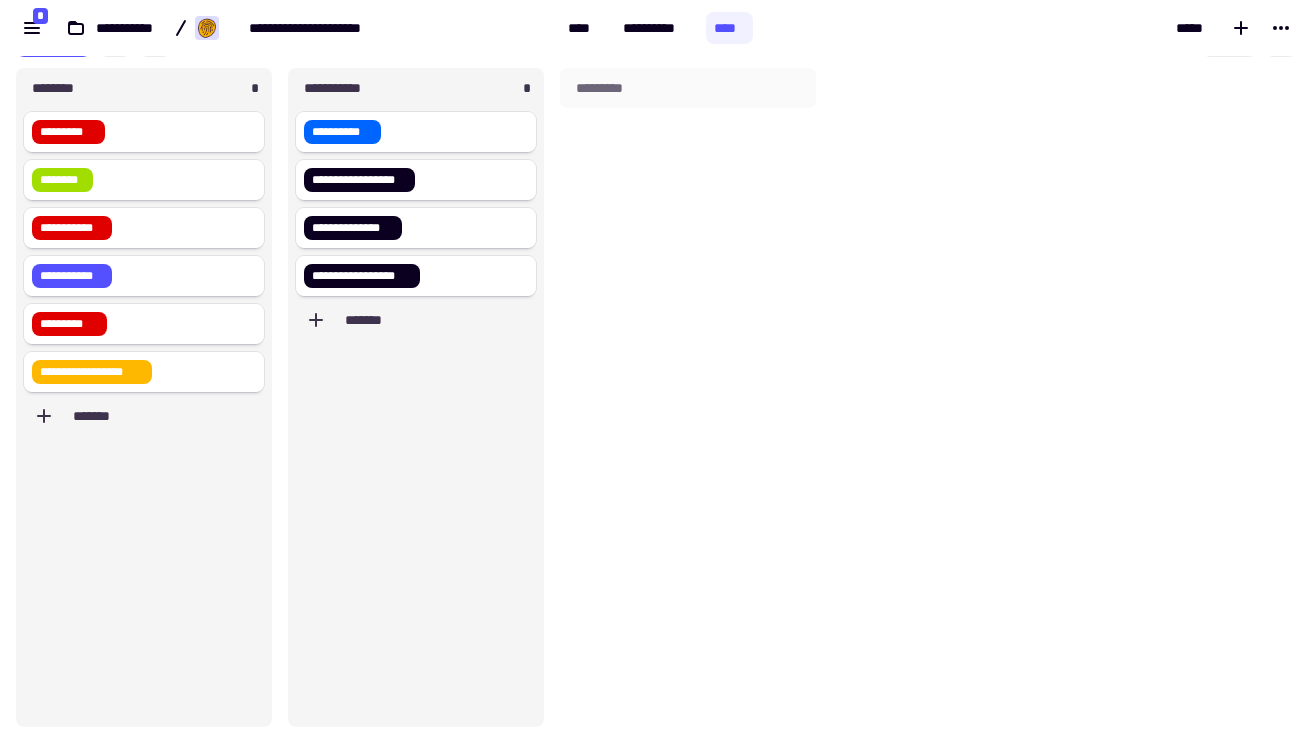 scroll, scrollTop: 0, scrollLeft: 0, axis: both 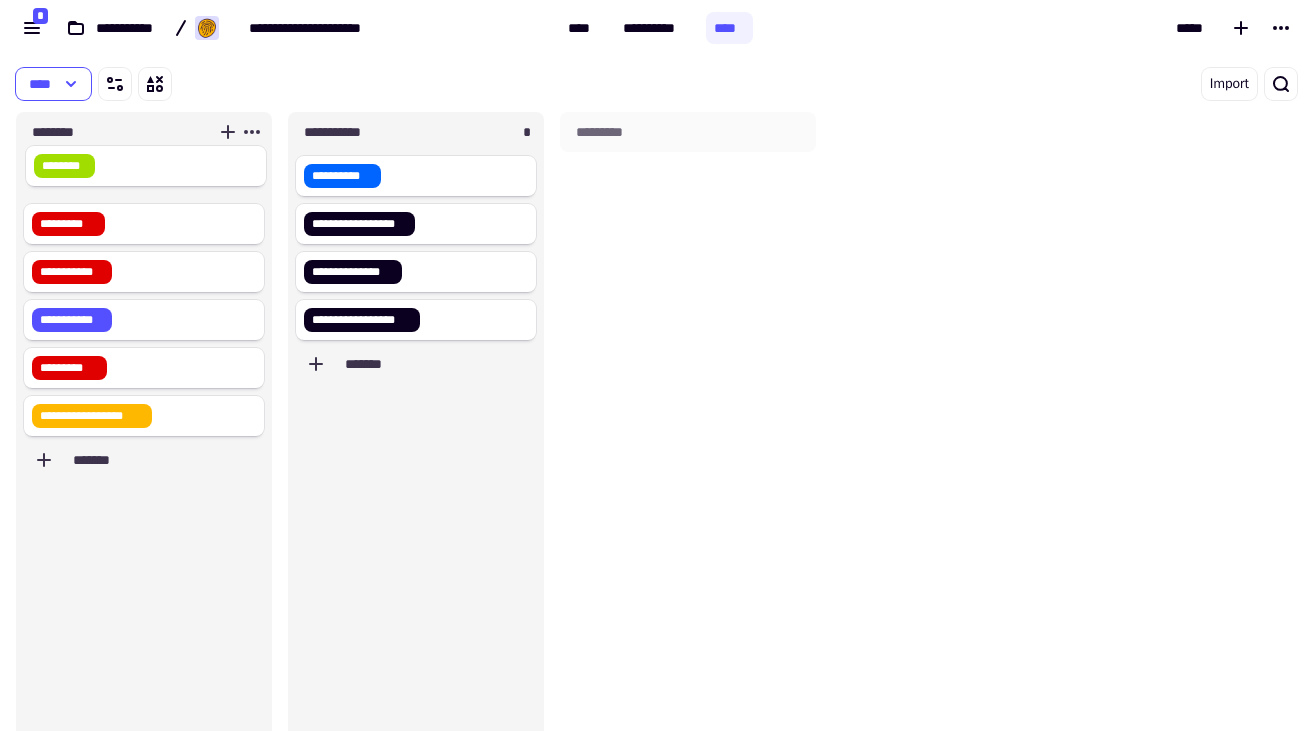 drag, startPoint x: 65, startPoint y: 225, endPoint x: 68, endPoint y: 157, distance: 68.06615 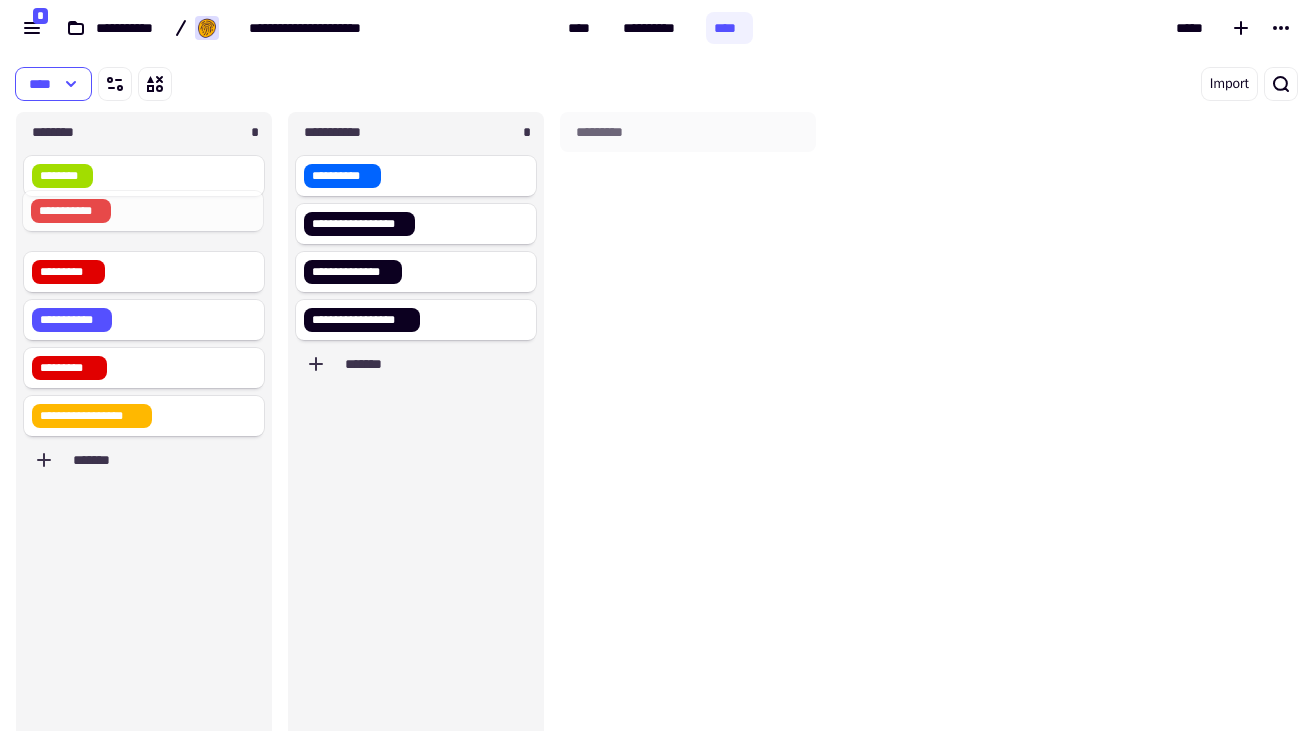 drag, startPoint x: 87, startPoint y: 269, endPoint x: 86, endPoint y: 202, distance: 67.00746 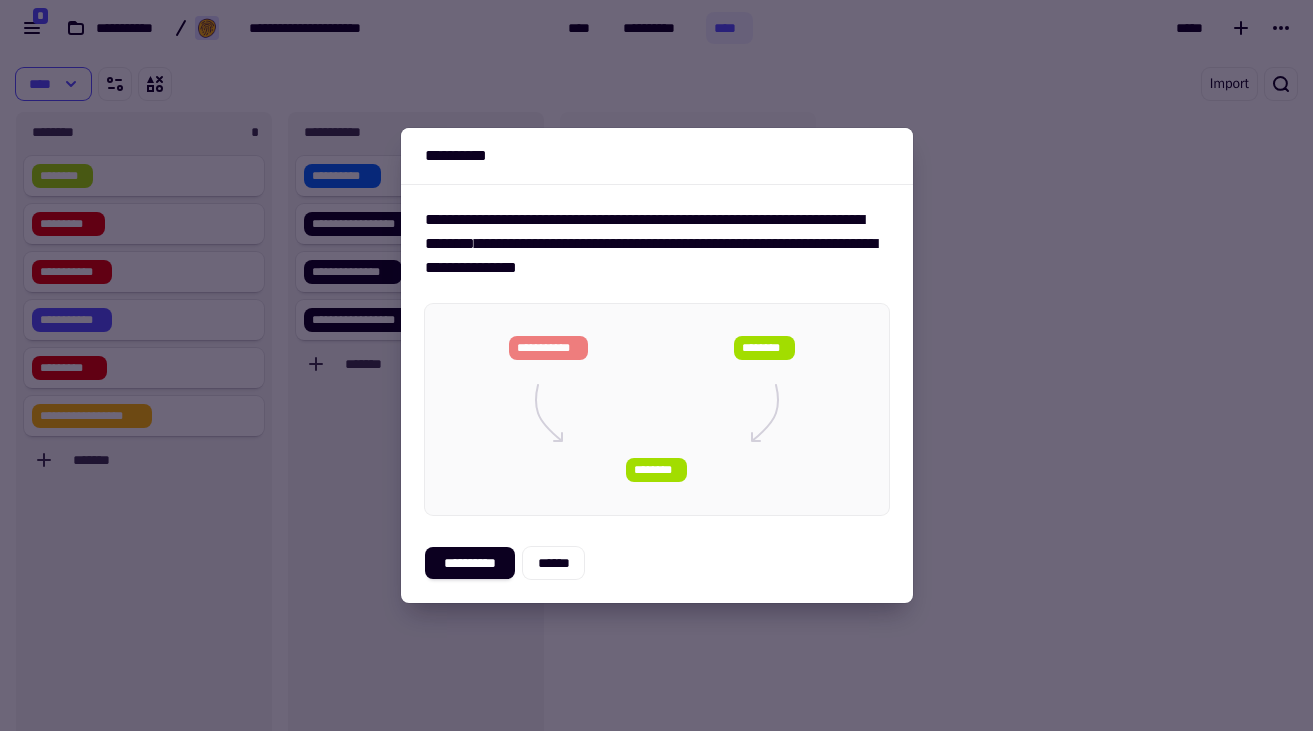 click at bounding box center (656, 365) 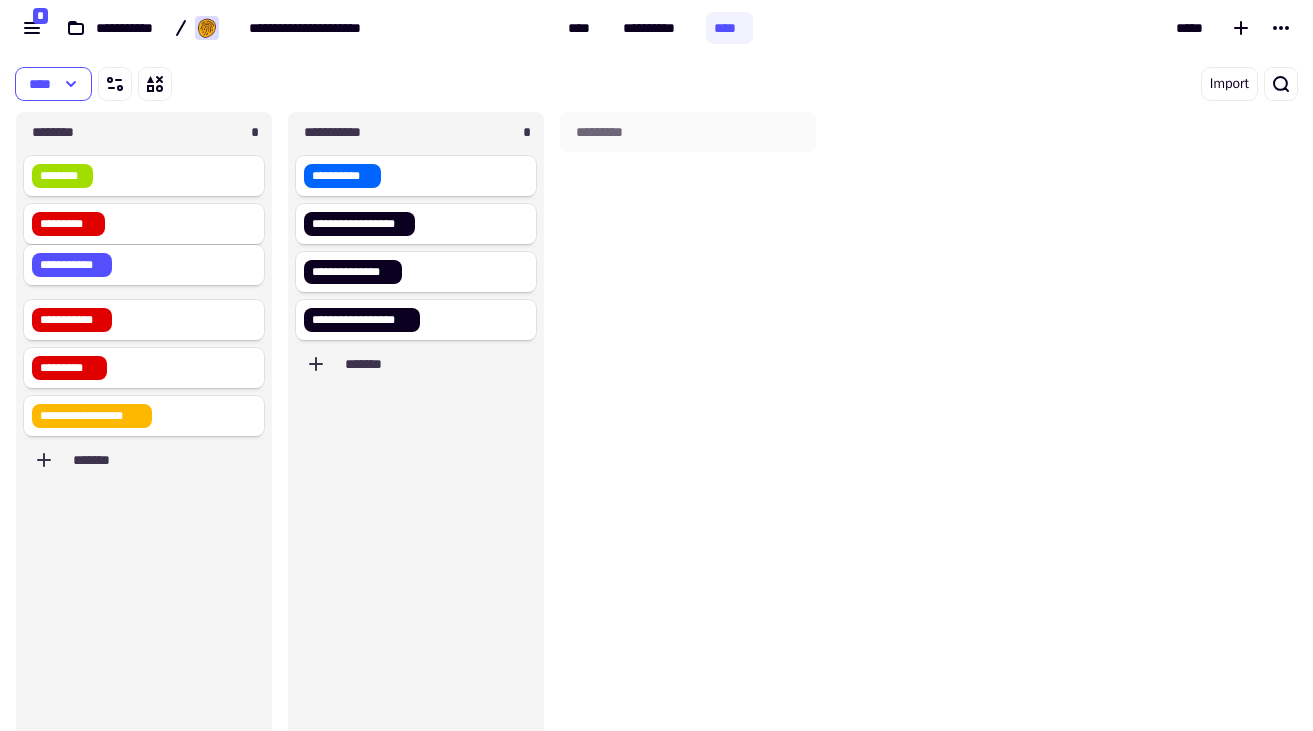 drag, startPoint x: 122, startPoint y: 325, endPoint x: 122, endPoint y: 267, distance: 58 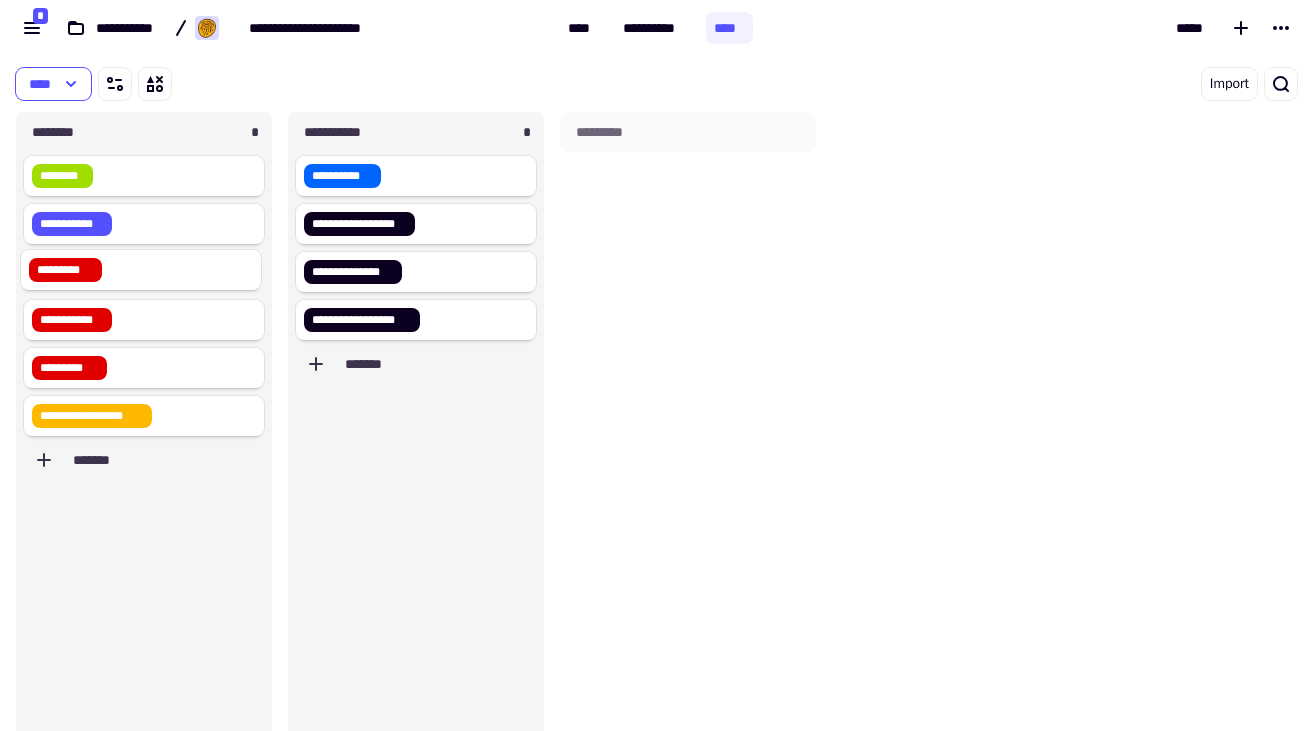 drag, startPoint x: 142, startPoint y: 231, endPoint x: 139, endPoint y: 282, distance: 51.088158 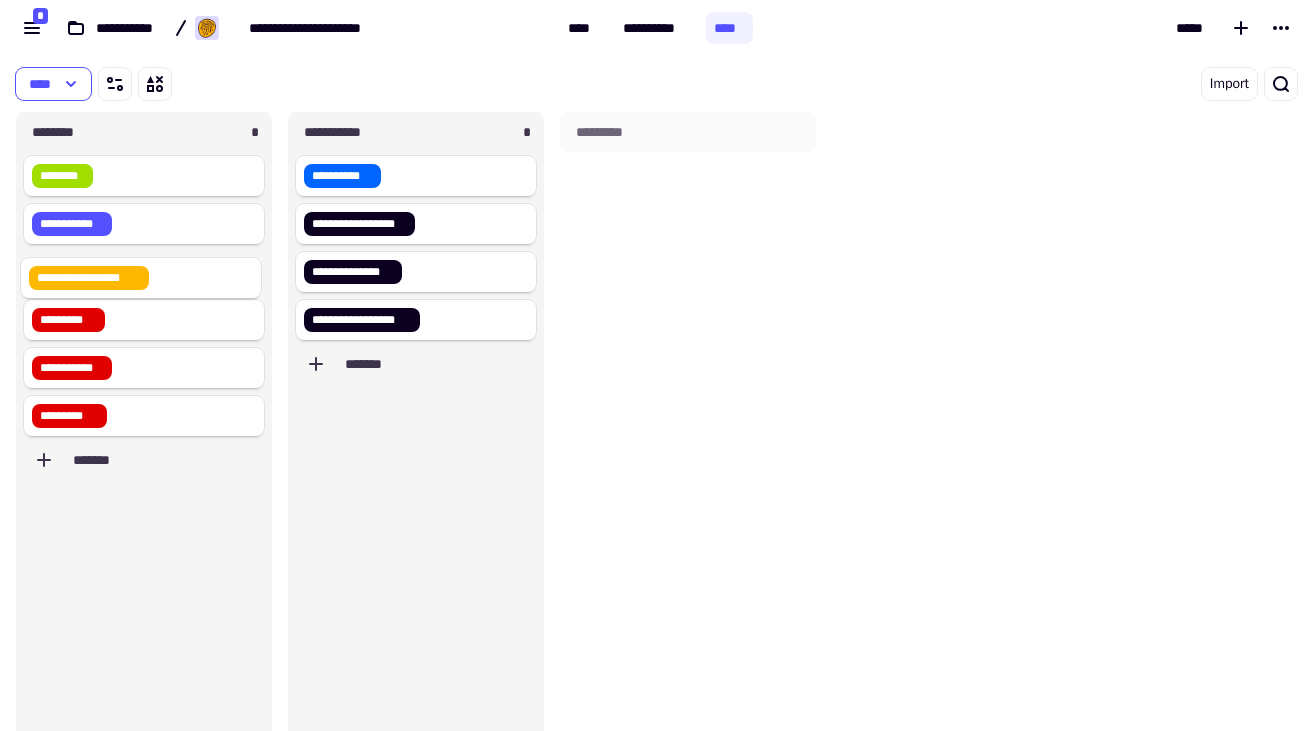 drag, startPoint x: 207, startPoint y: 416, endPoint x: 204, endPoint y: 272, distance: 144.03125 